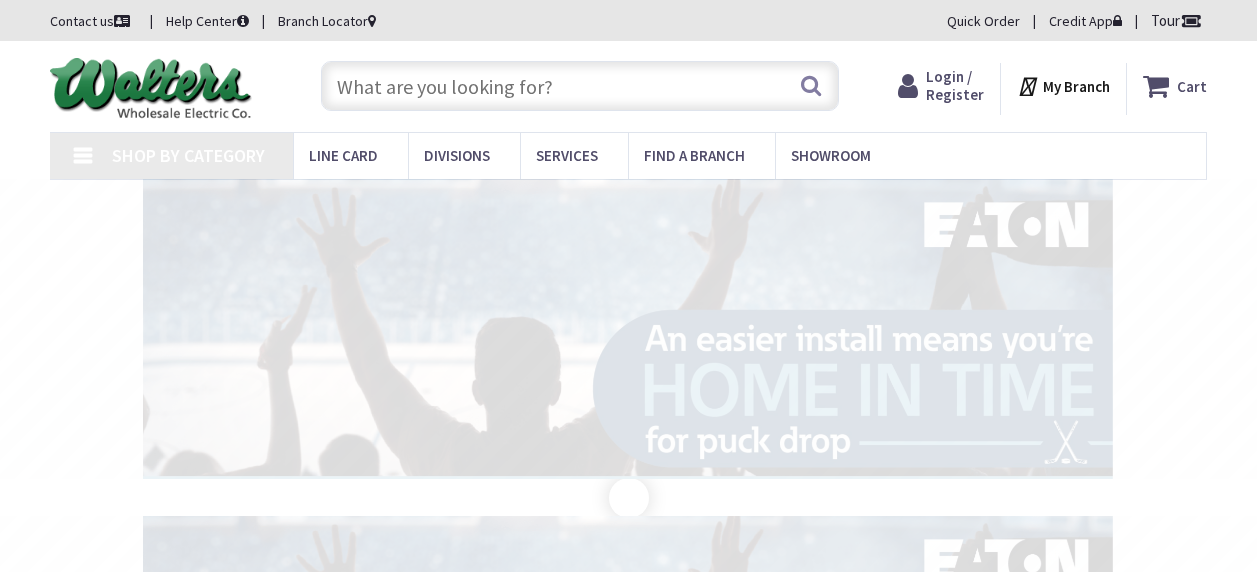 type on "[LOCATION], & [STREET], [CITY], [STATE] [POSTAL_CODE], USA" 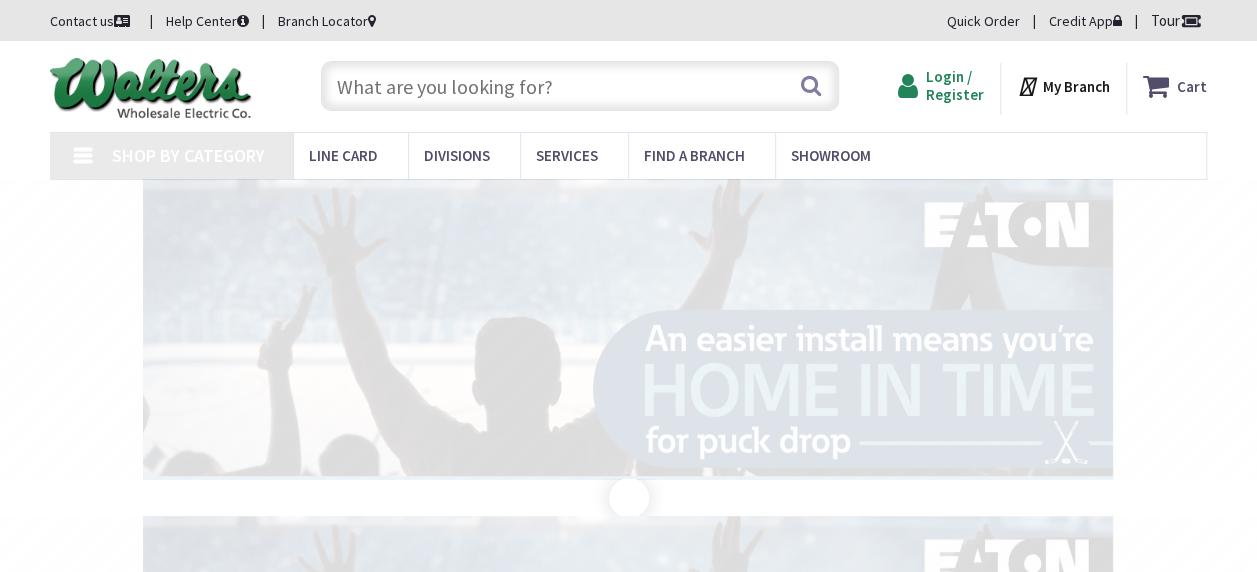 scroll, scrollTop: 0, scrollLeft: 0, axis: both 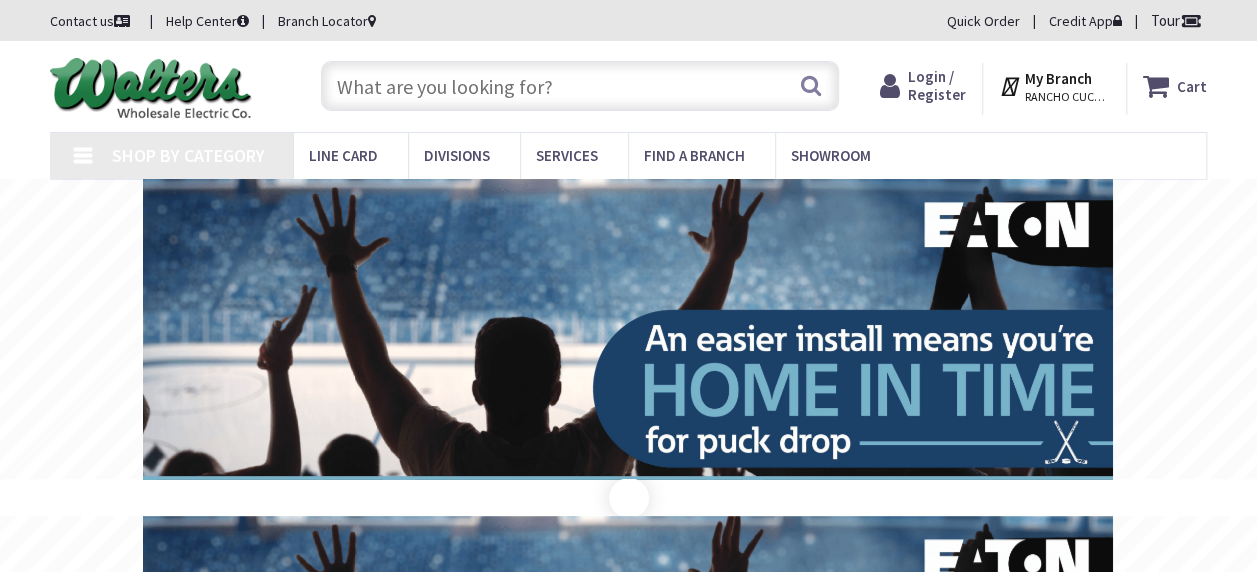 click on "Login / Register Login" at bounding box center [937, 86] 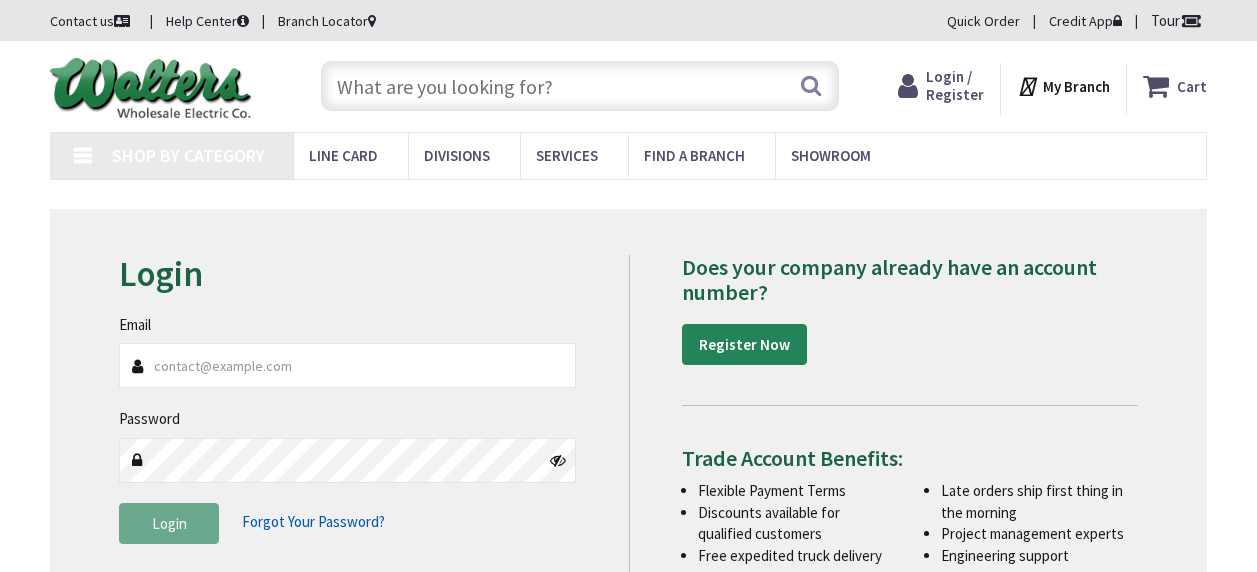scroll, scrollTop: 0, scrollLeft: 0, axis: both 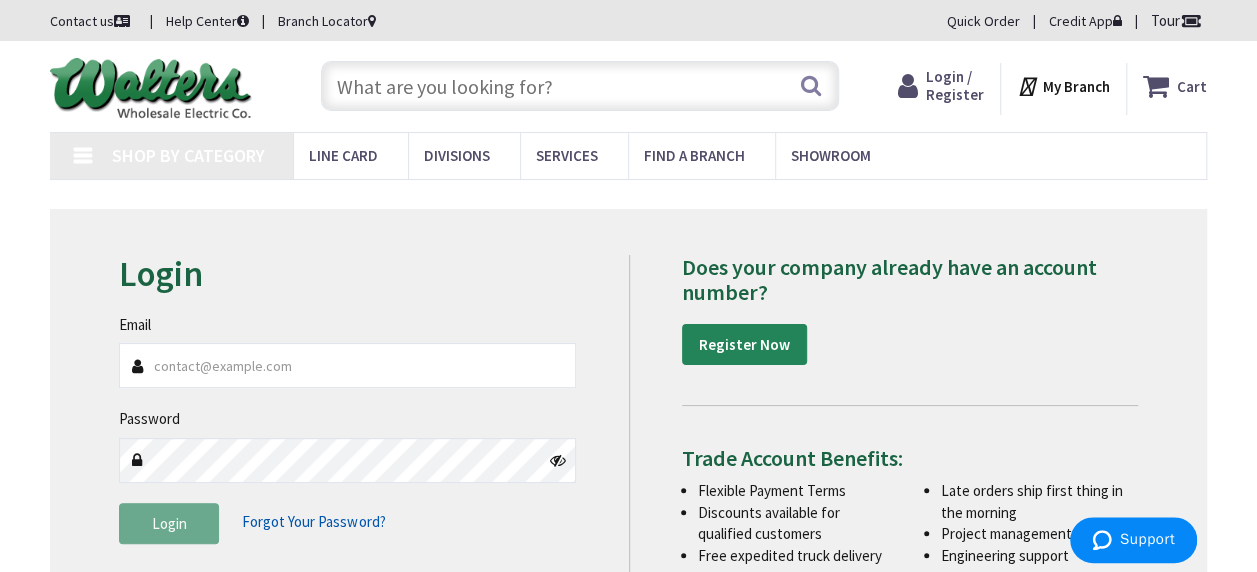 click on "Email" at bounding box center (347, 365) 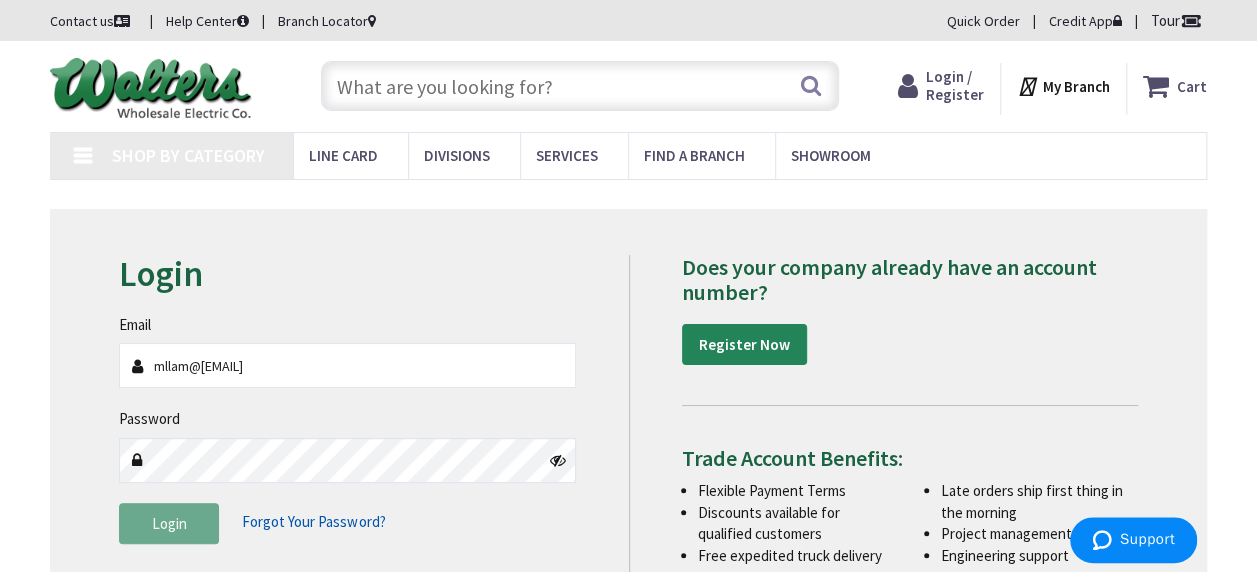 type on "mllam@diamondbarelectric.com" 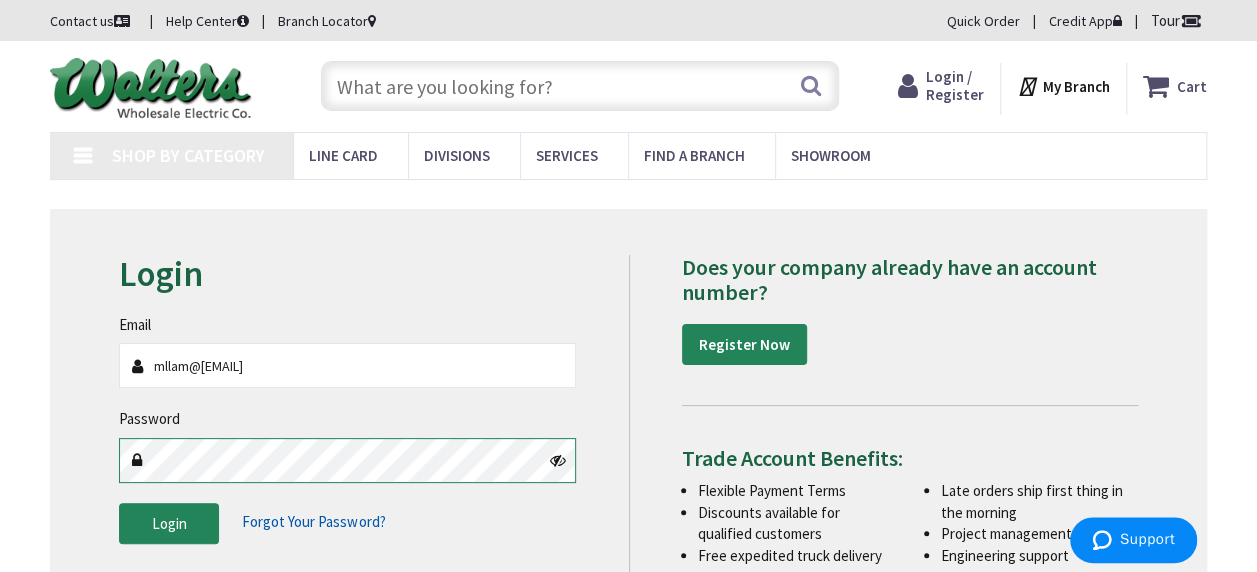 click on "Accessibility Screen-Reader Guide, Feedback, and Issue Reporting | New window
Contact us
Help Center
Branch Locator
Quick Order
Credit App
Tour
Skip to Content
Toggle Nav
Search
Cart" at bounding box center [628, 604] 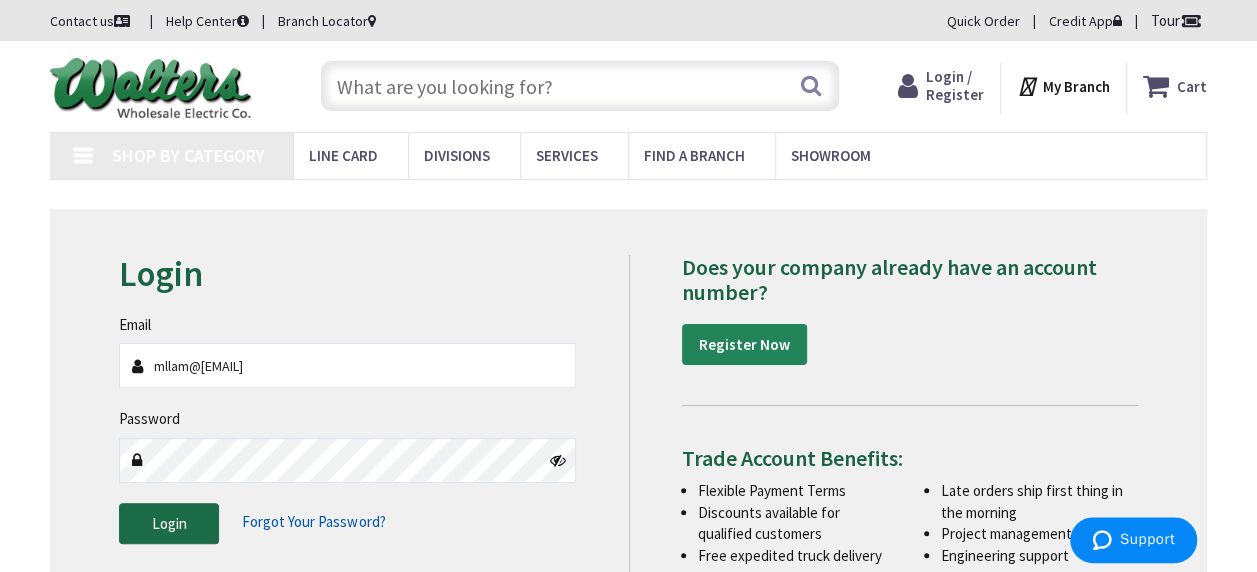 click on "Login" at bounding box center (169, 523) 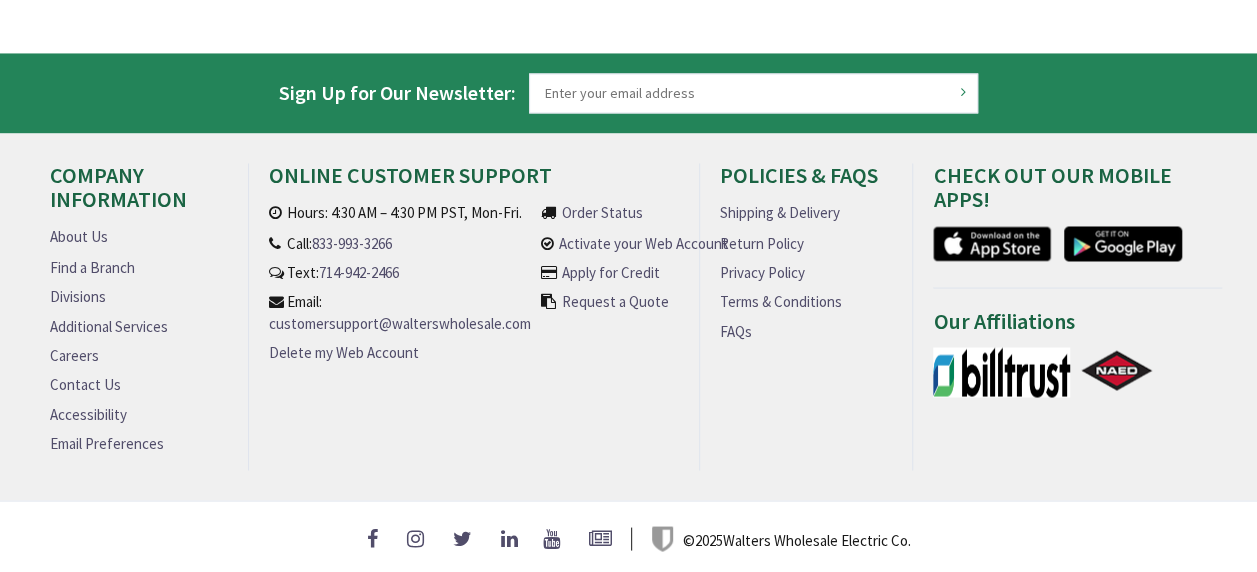 scroll, scrollTop: 1649, scrollLeft: 0, axis: vertical 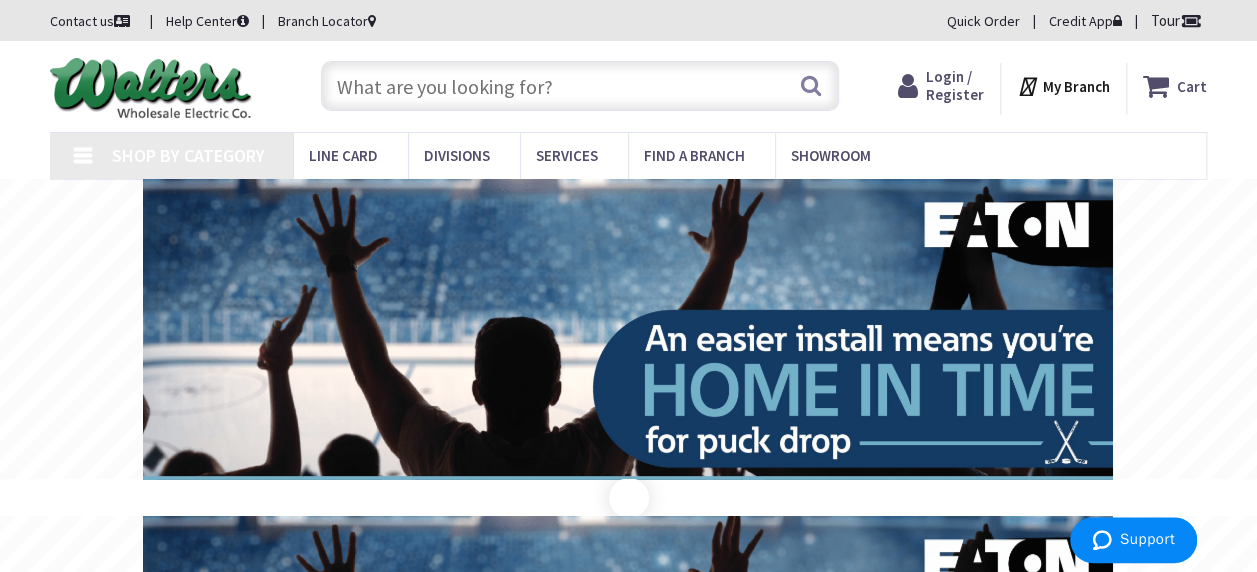 click at bounding box center [151, 89] 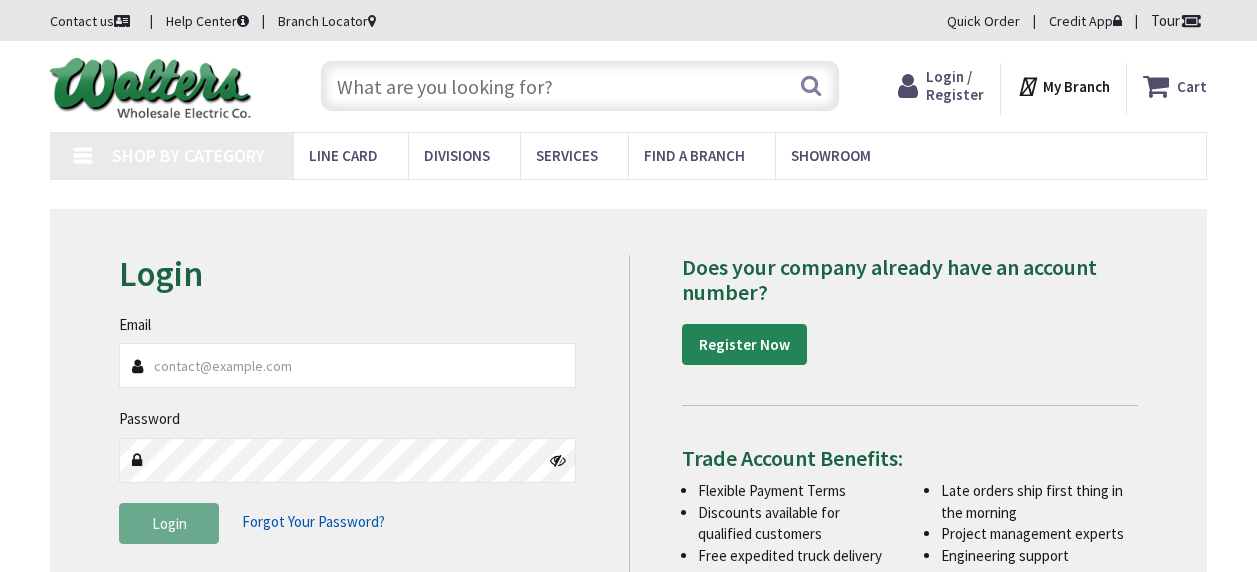 scroll, scrollTop: 0, scrollLeft: 0, axis: both 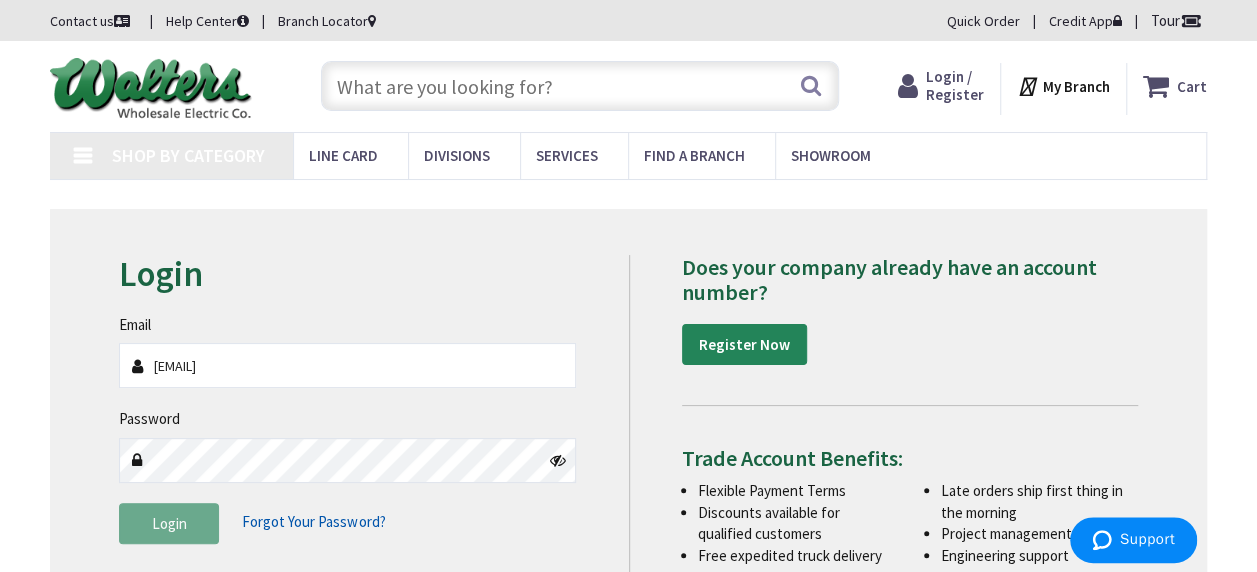 type on "[EMAIL]" 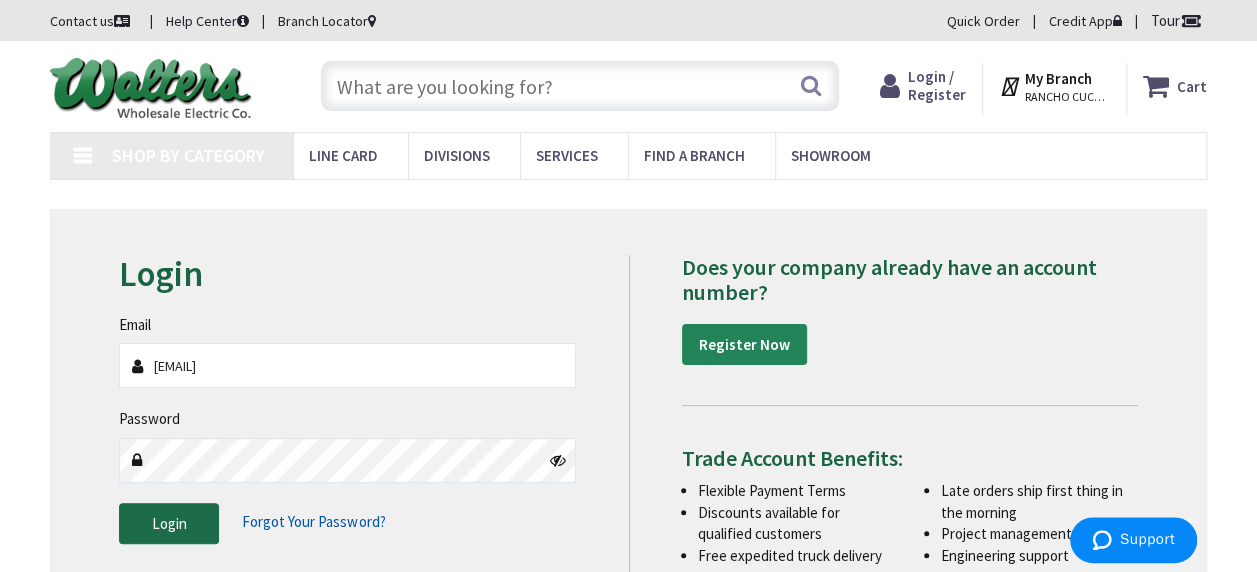 click on "Login" at bounding box center (169, 524) 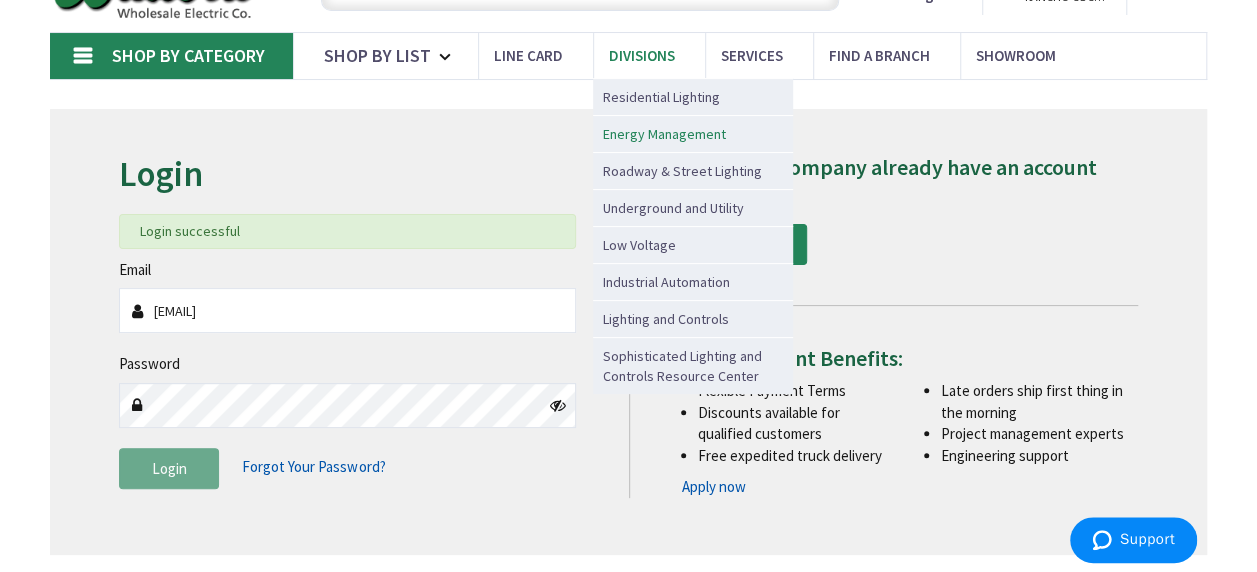 scroll, scrollTop: 0, scrollLeft: 0, axis: both 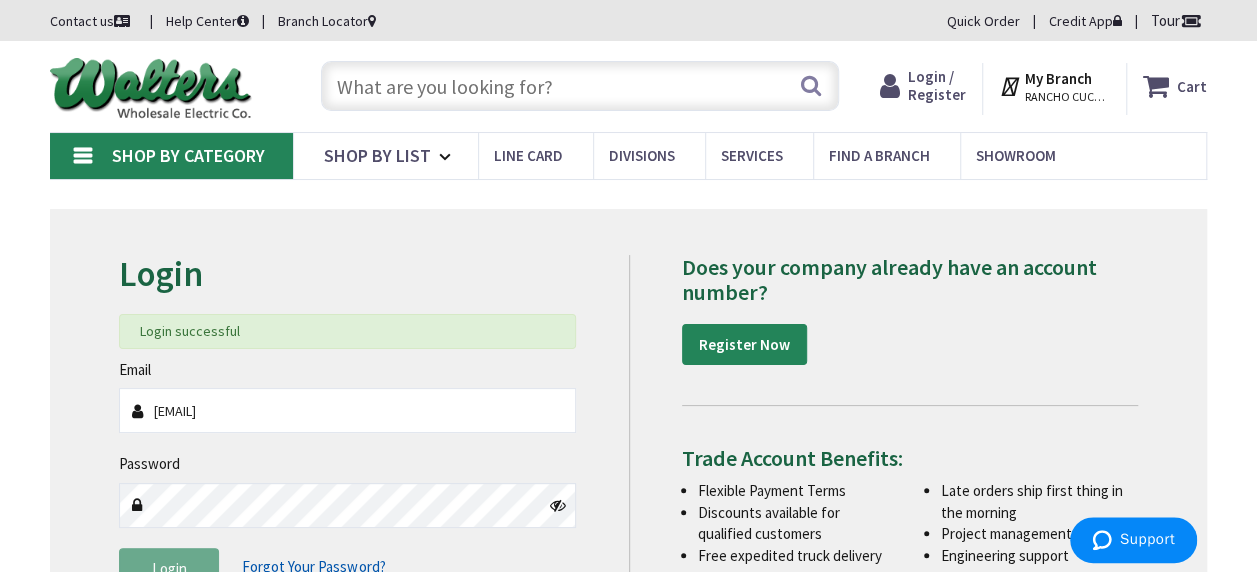 click on "Login / Register" at bounding box center [937, 85] 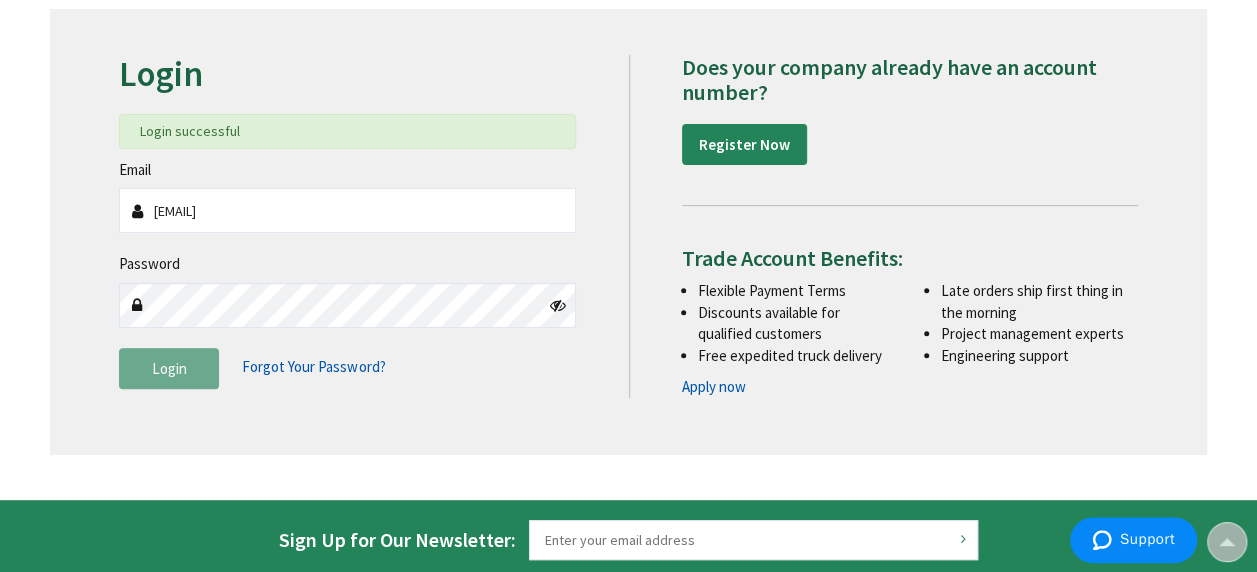 scroll, scrollTop: 0, scrollLeft: 0, axis: both 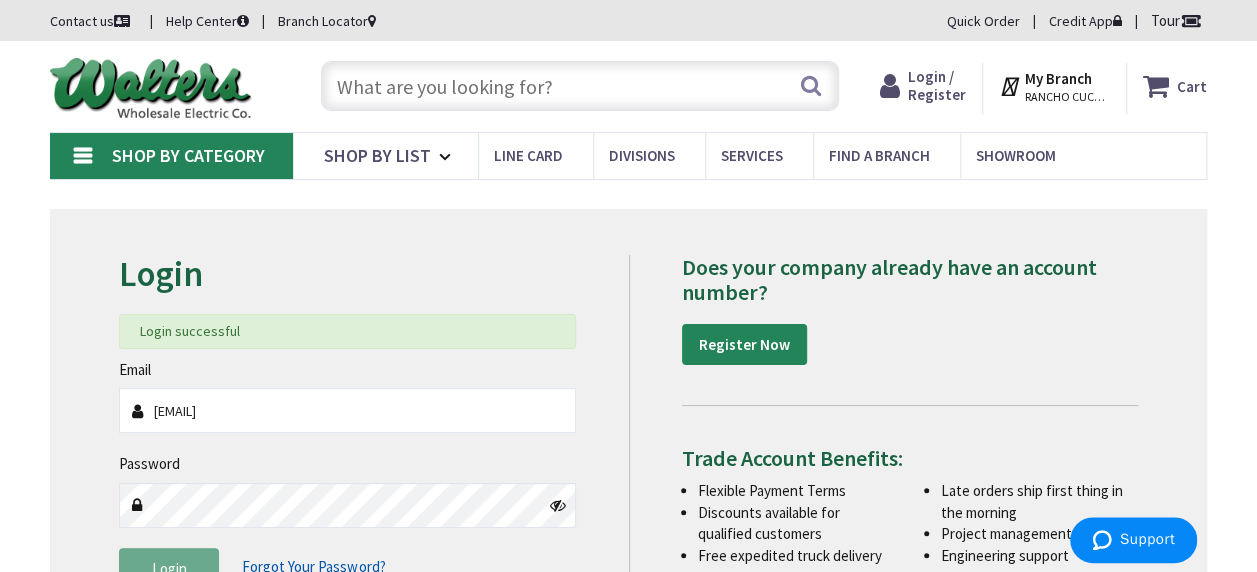 click on "Login / Register" at bounding box center (937, 85) 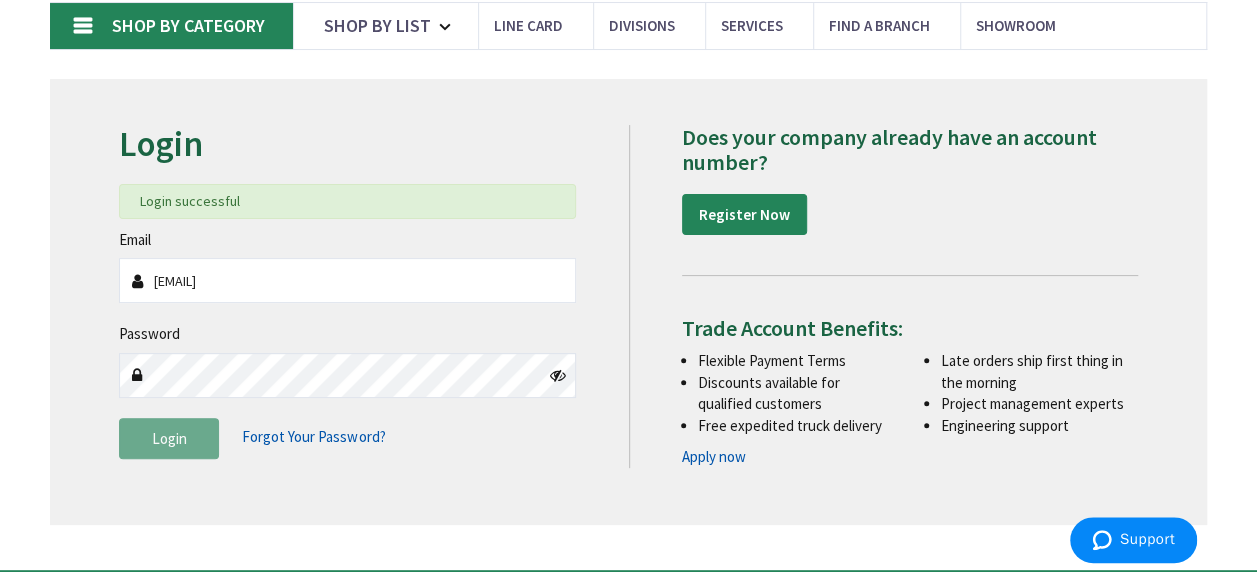 scroll, scrollTop: 300, scrollLeft: 0, axis: vertical 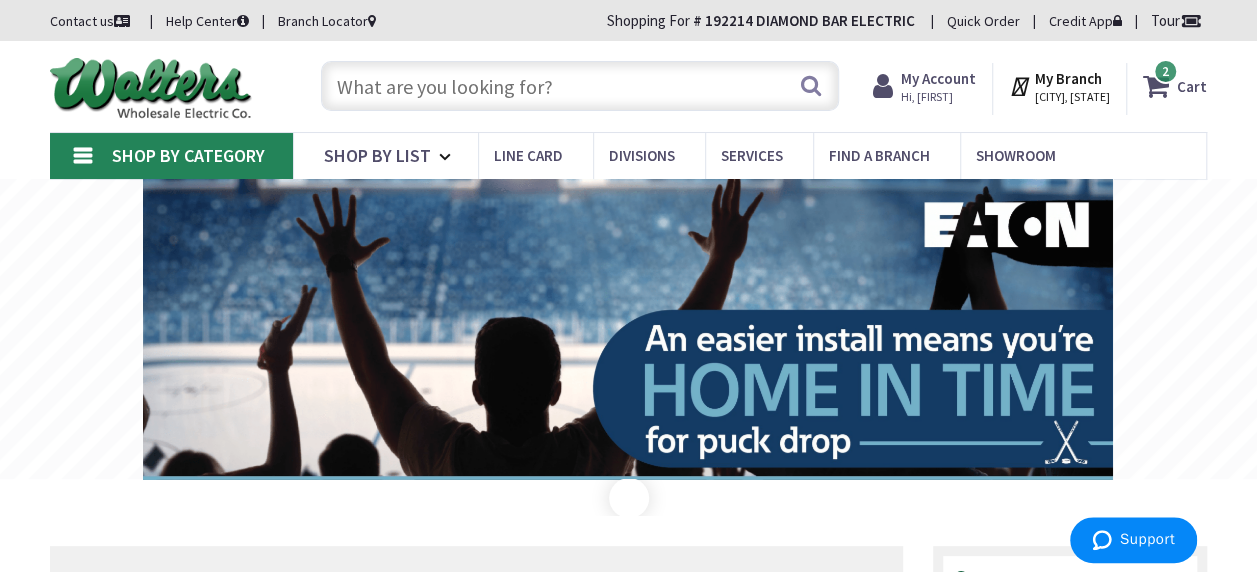 click at bounding box center [580, 86] 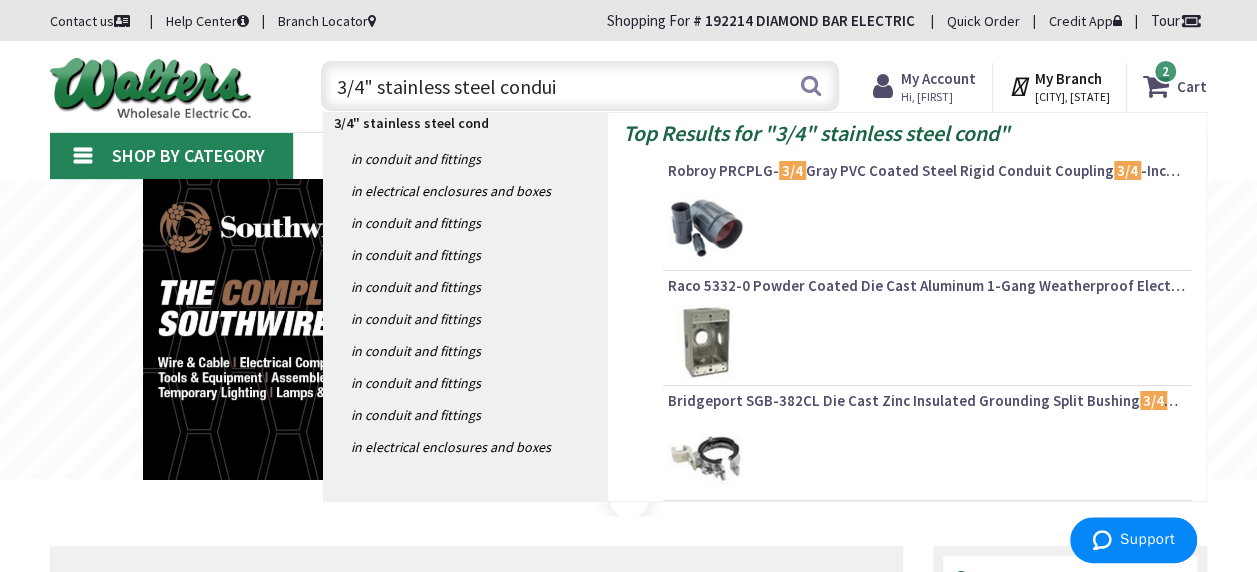 type on "3/4" stainless steel conduit" 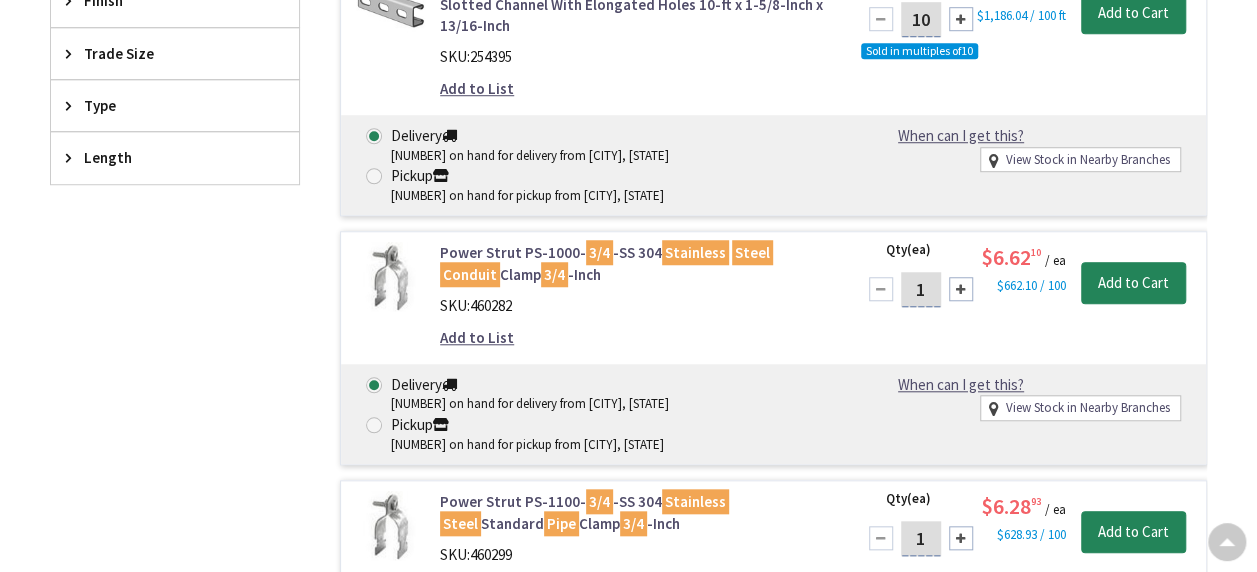 scroll, scrollTop: 0, scrollLeft: 0, axis: both 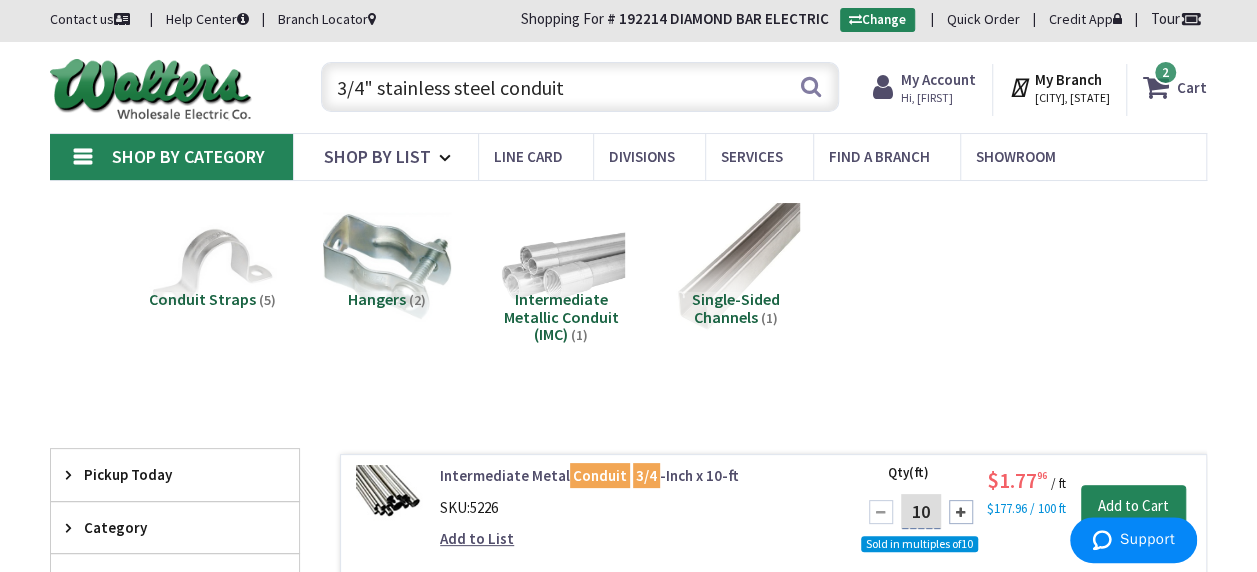 drag, startPoint x: 568, startPoint y: 92, endPoint x: 274, endPoint y: 84, distance: 294.10883 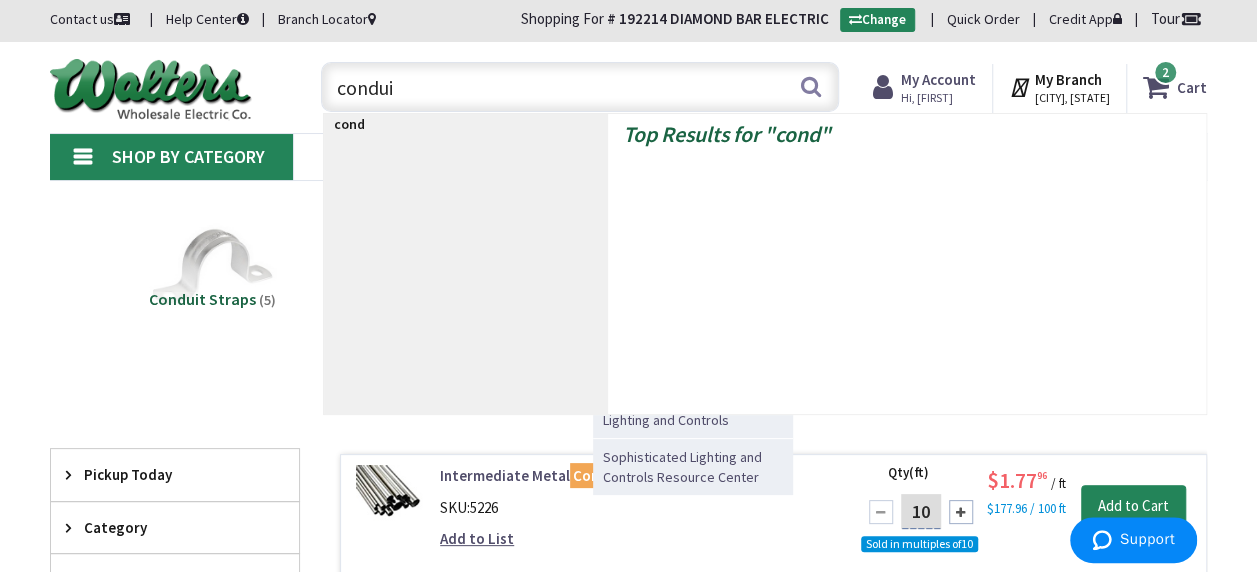 type on "conduit" 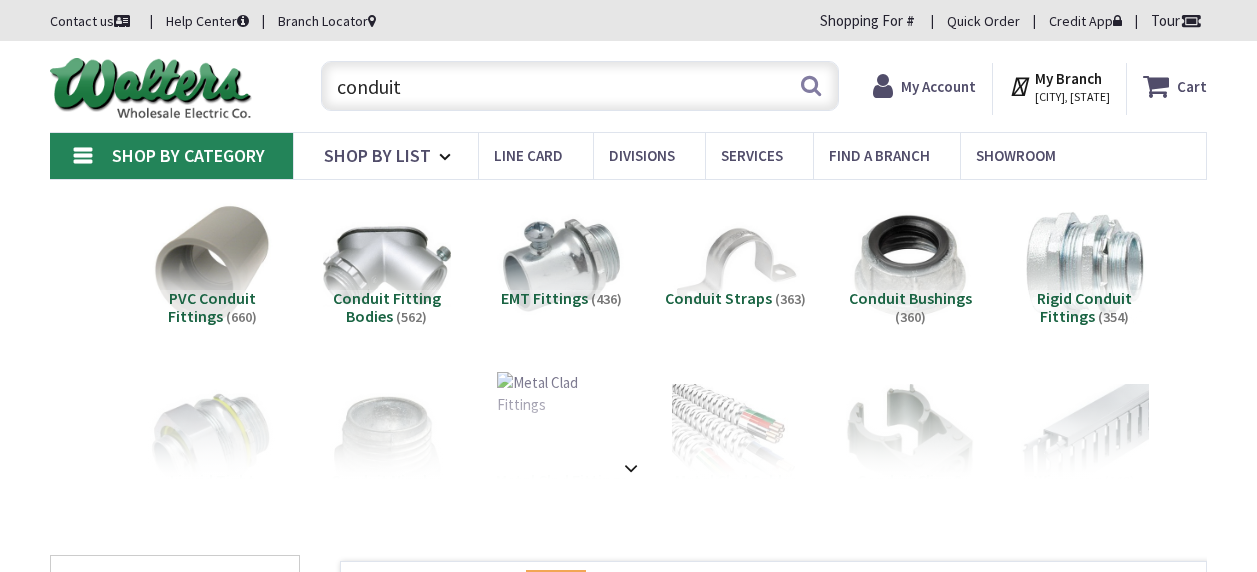 scroll, scrollTop: 0, scrollLeft: 0, axis: both 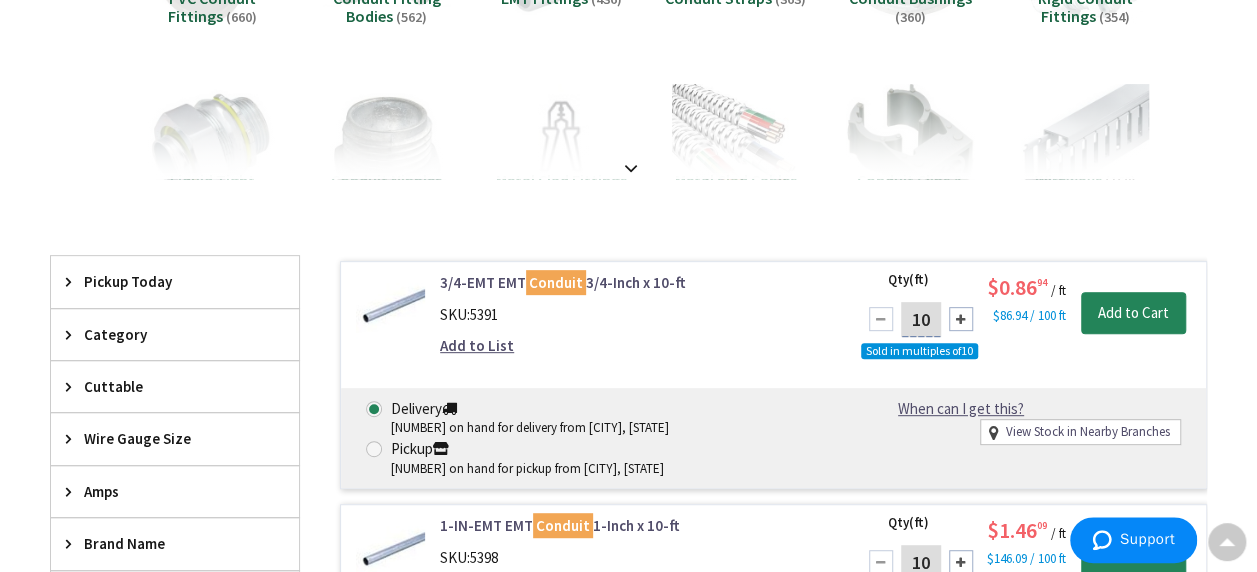 click at bounding box center (73, 334) 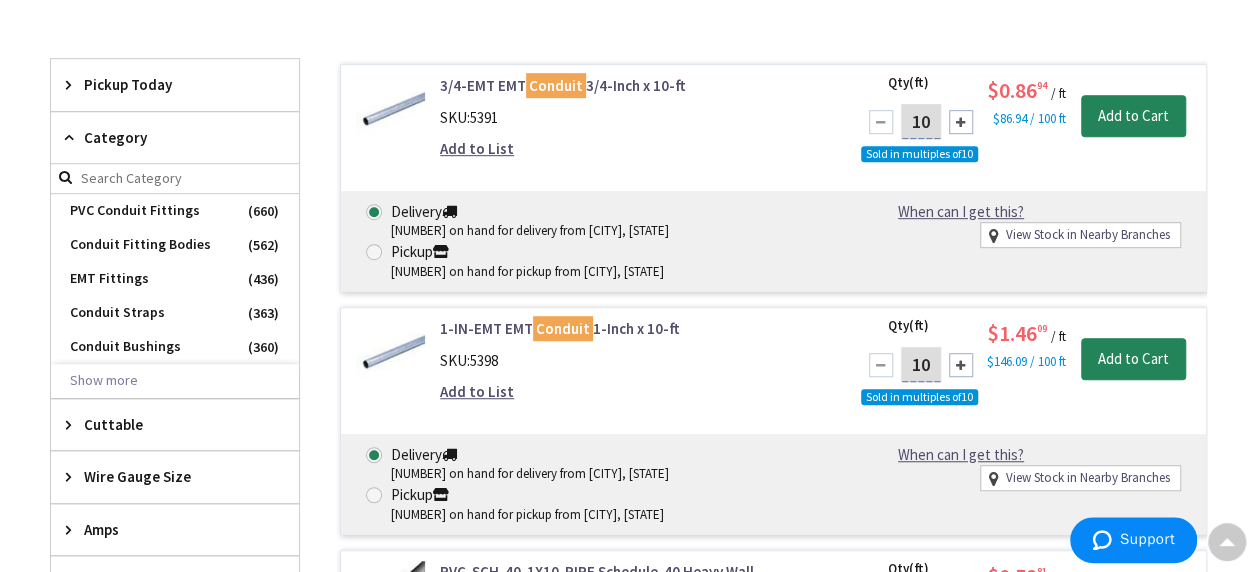 scroll, scrollTop: 0, scrollLeft: 0, axis: both 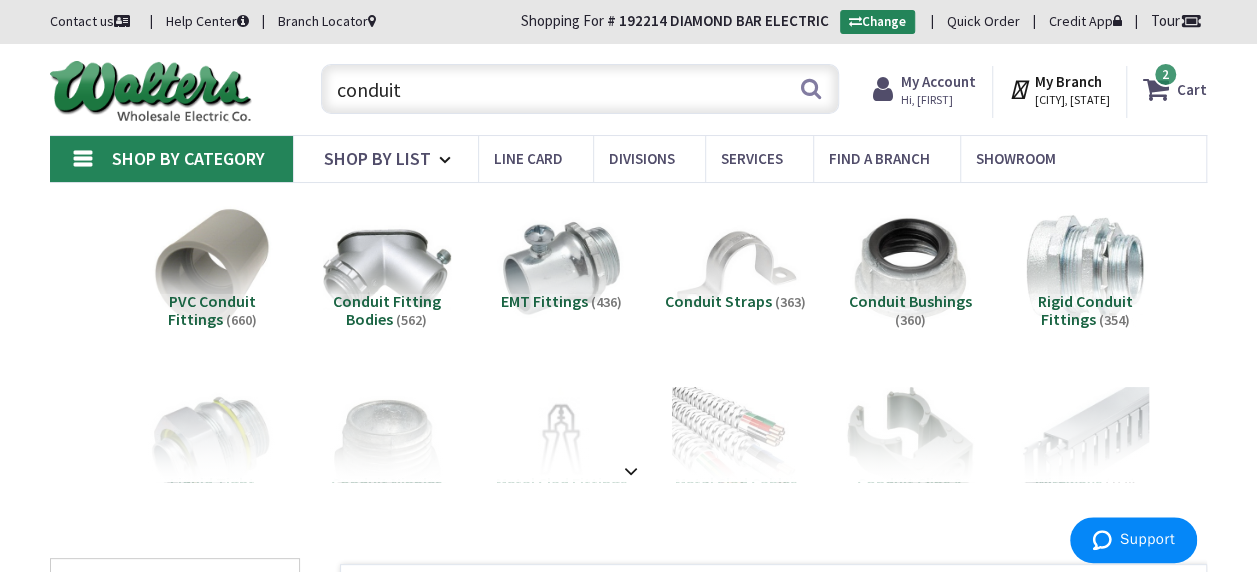 click on "Shop By Category" at bounding box center (188, 158) 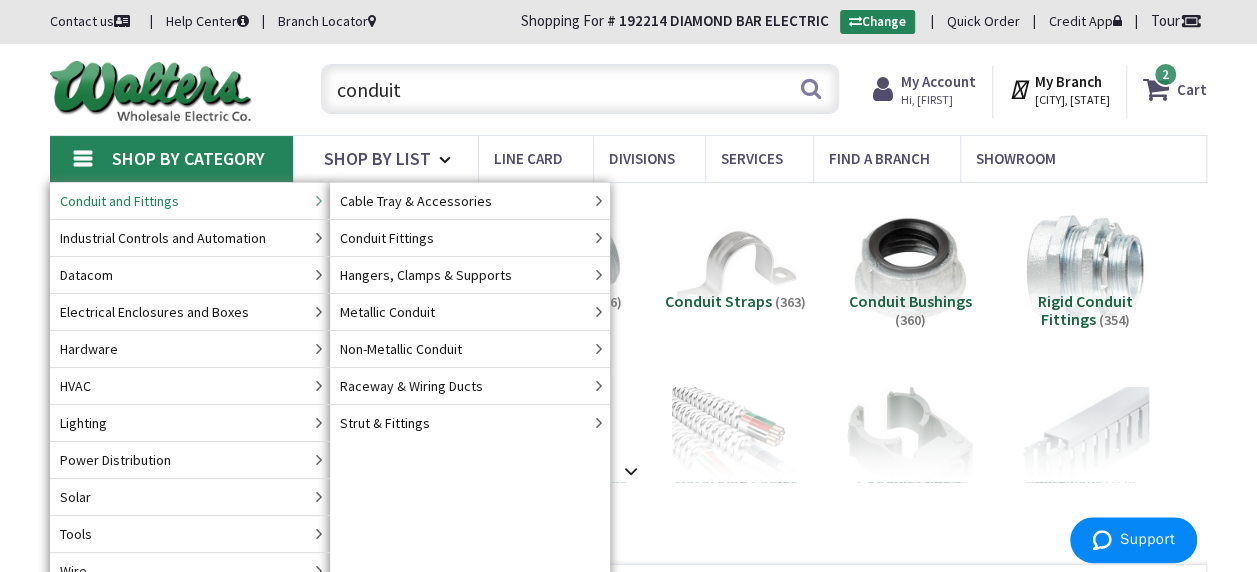 click on "Conduit and Fittings" at bounding box center [119, 201] 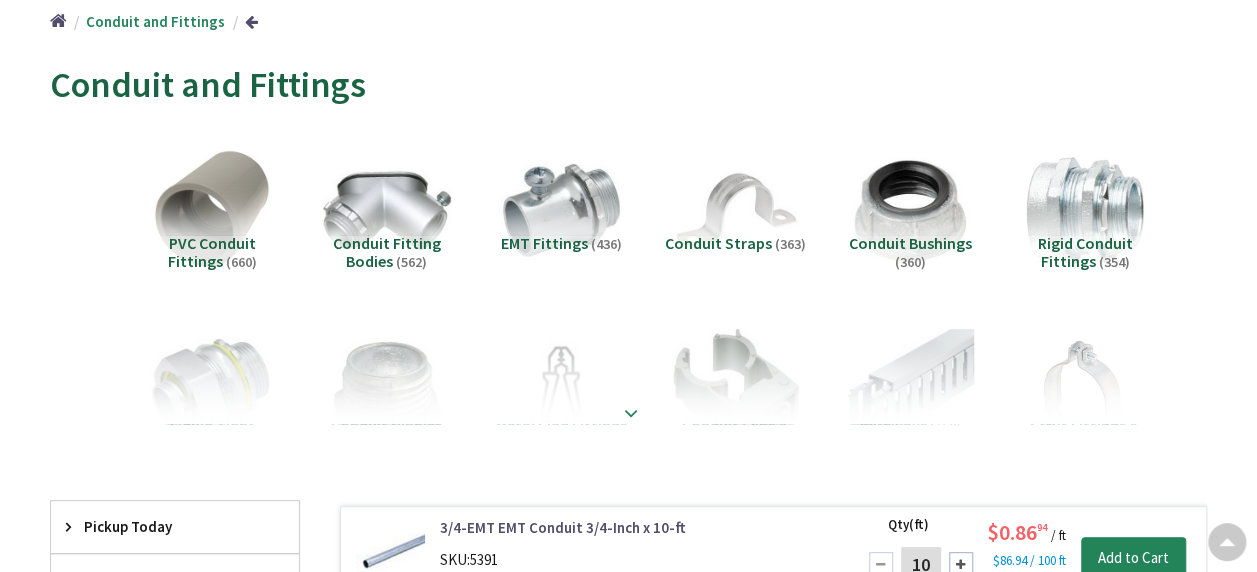 scroll, scrollTop: 200, scrollLeft: 0, axis: vertical 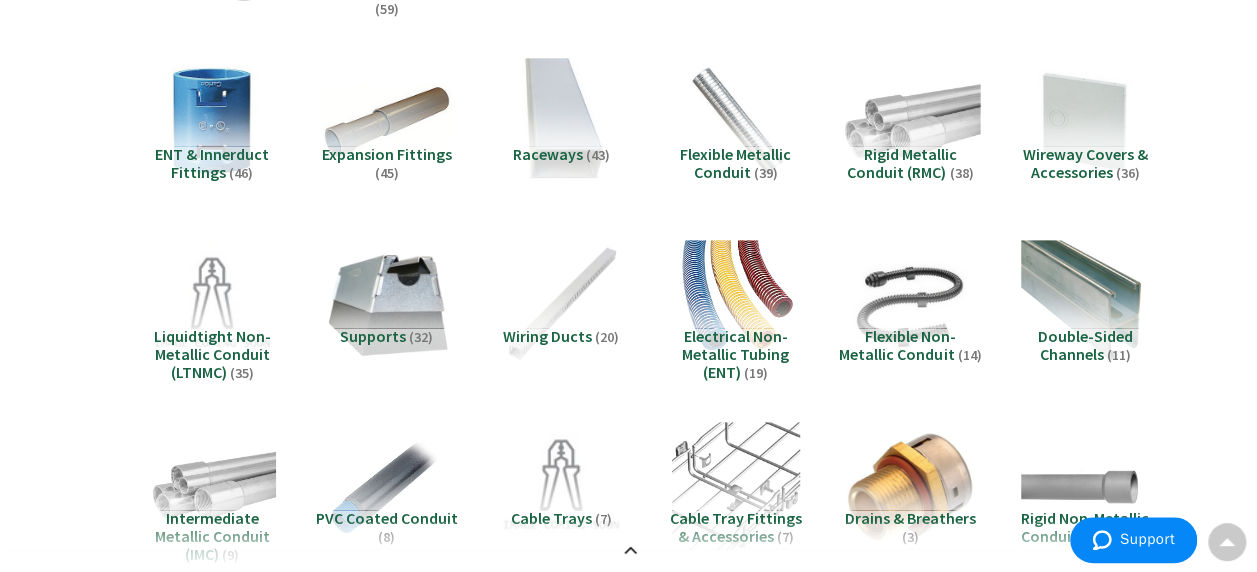 click at bounding box center [910, 122] 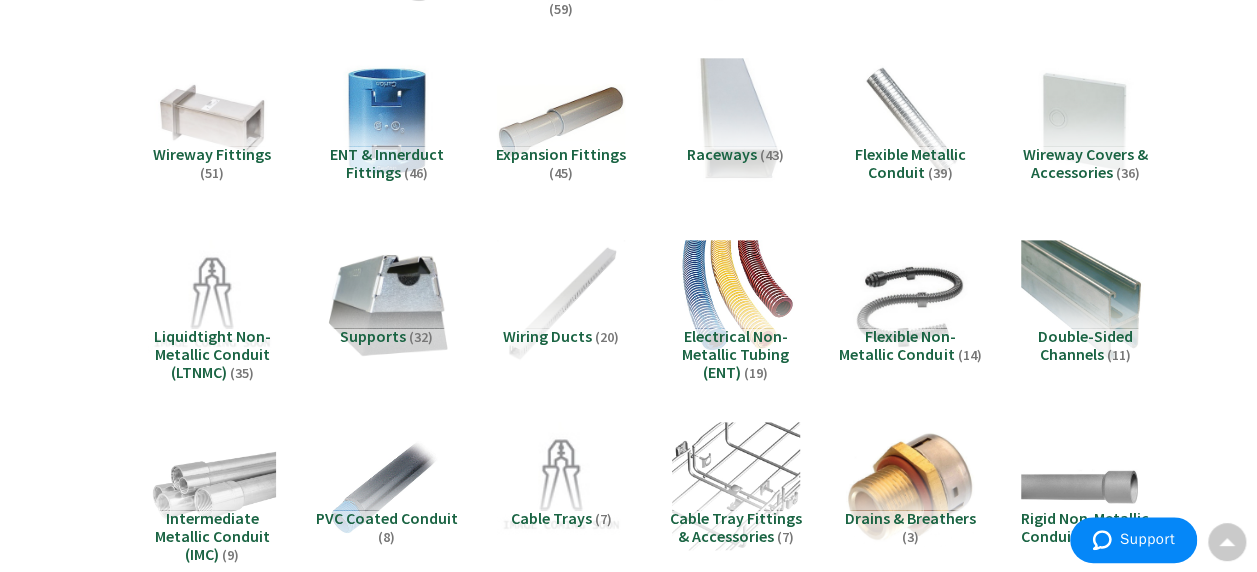 scroll, scrollTop: 2008, scrollLeft: 0, axis: vertical 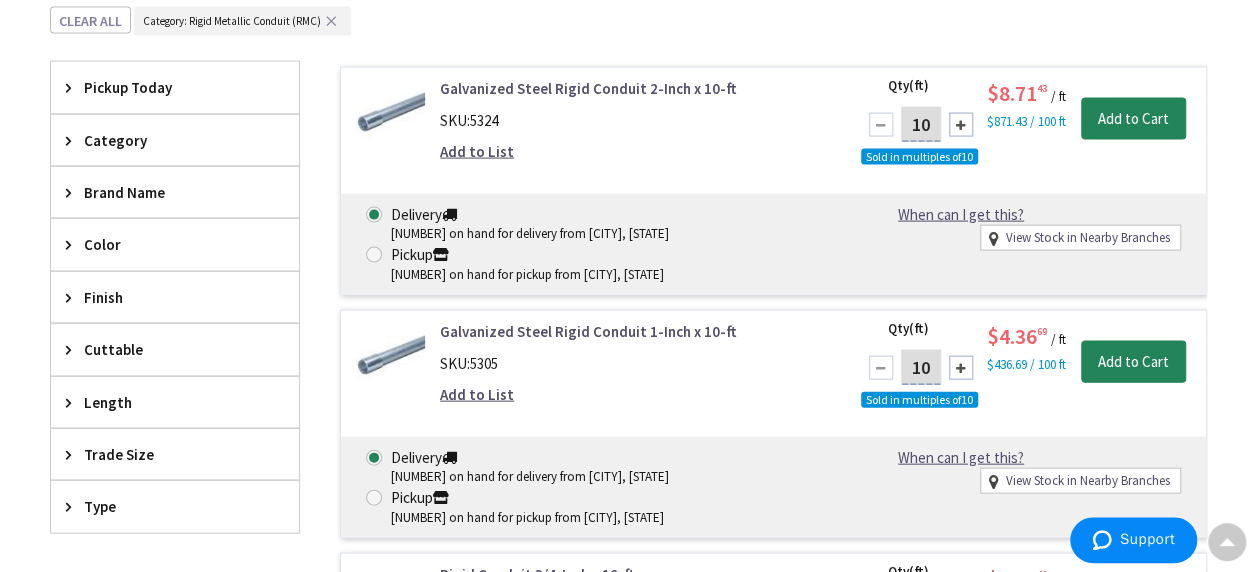 click on "Finish" at bounding box center (165, 297) 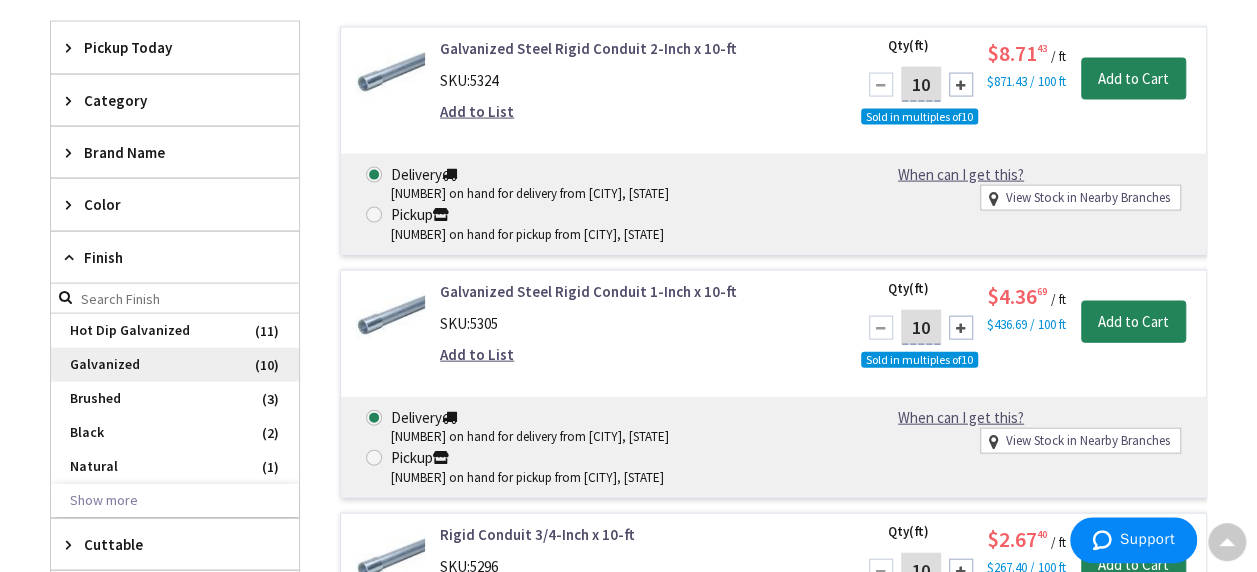 scroll, scrollTop: 2108, scrollLeft: 0, axis: vertical 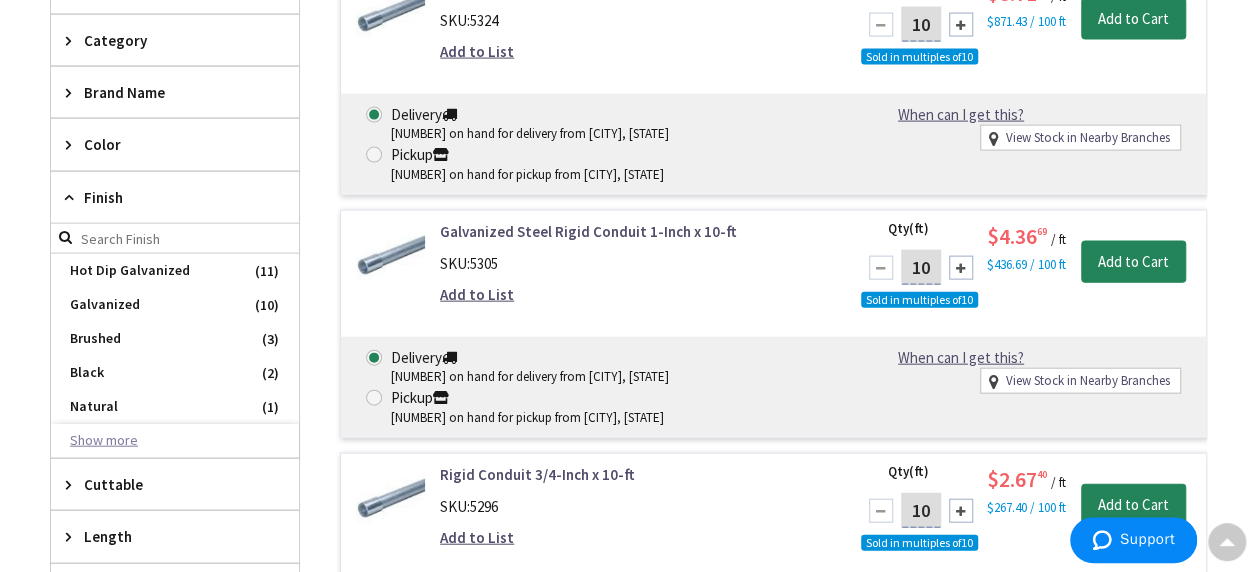 click on "Show more" at bounding box center [175, 441] 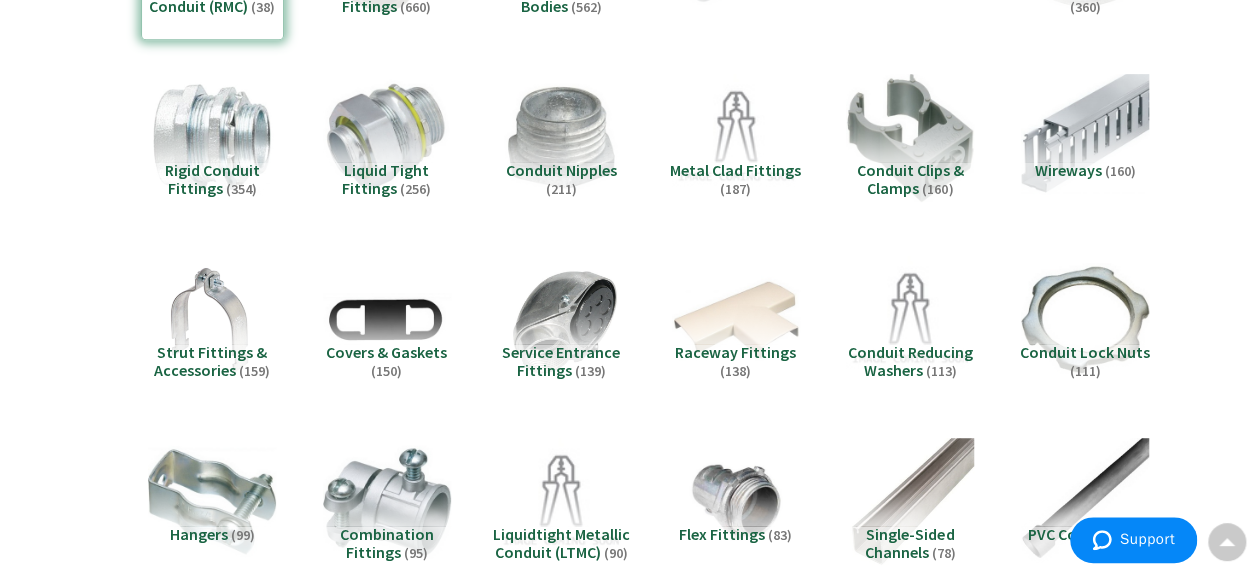 scroll, scrollTop: 0, scrollLeft: 0, axis: both 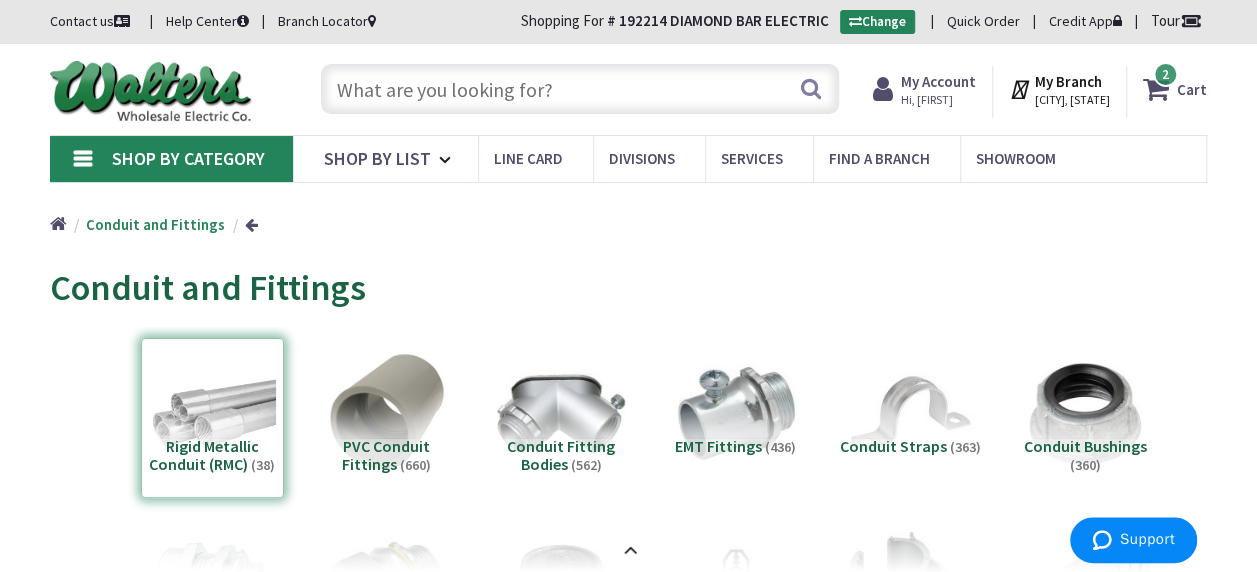 click at bounding box center [580, 89] 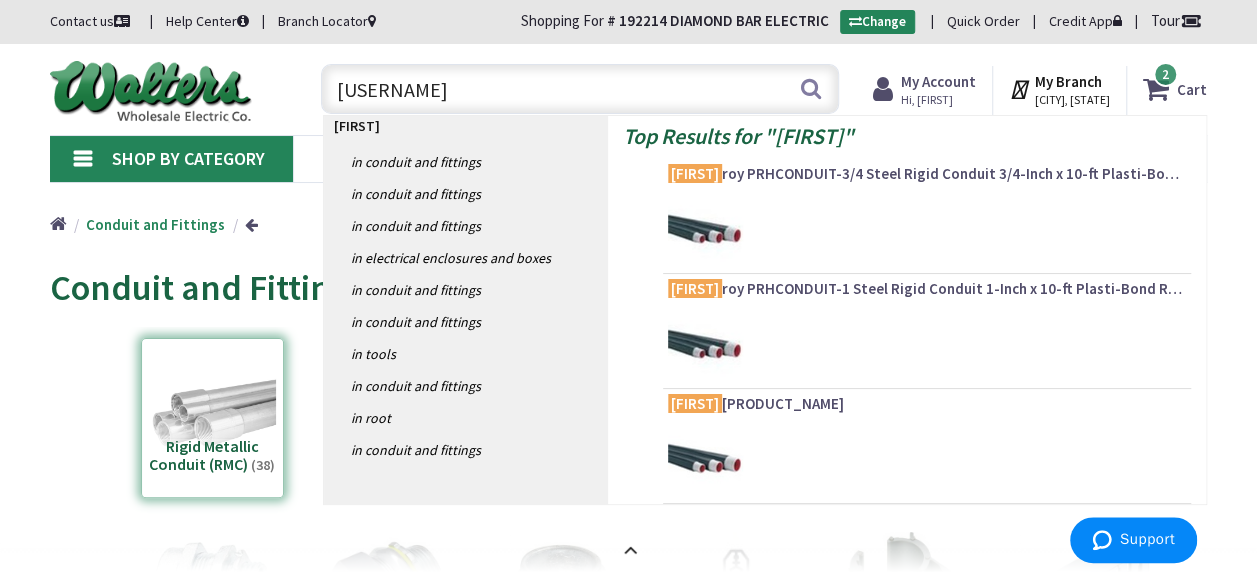 type on "robroy" 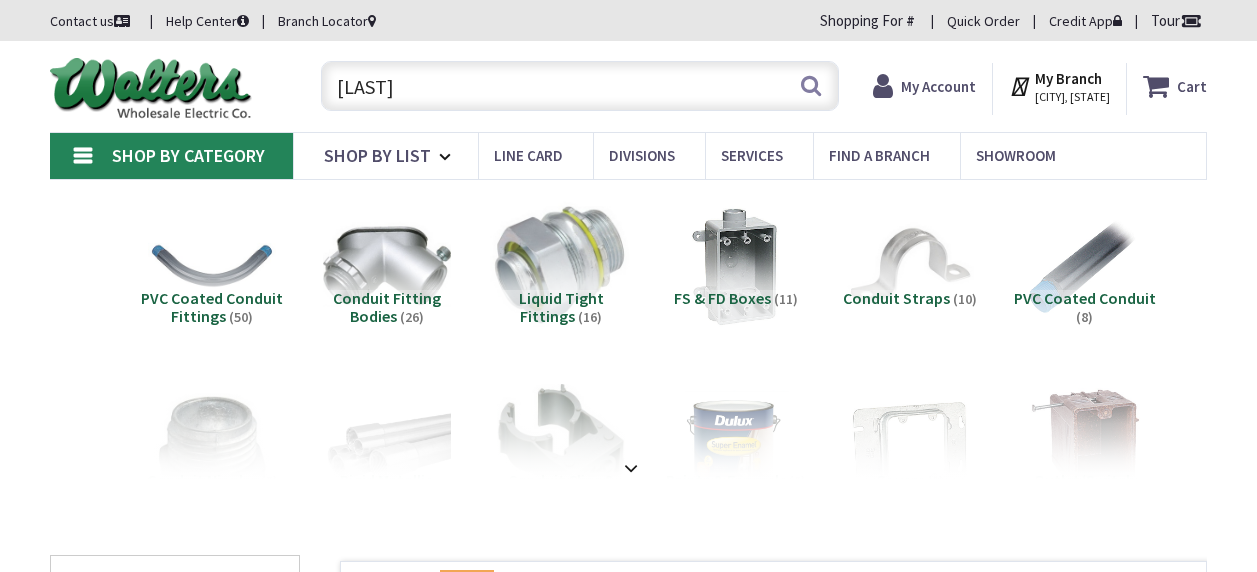 scroll, scrollTop: 0, scrollLeft: 0, axis: both 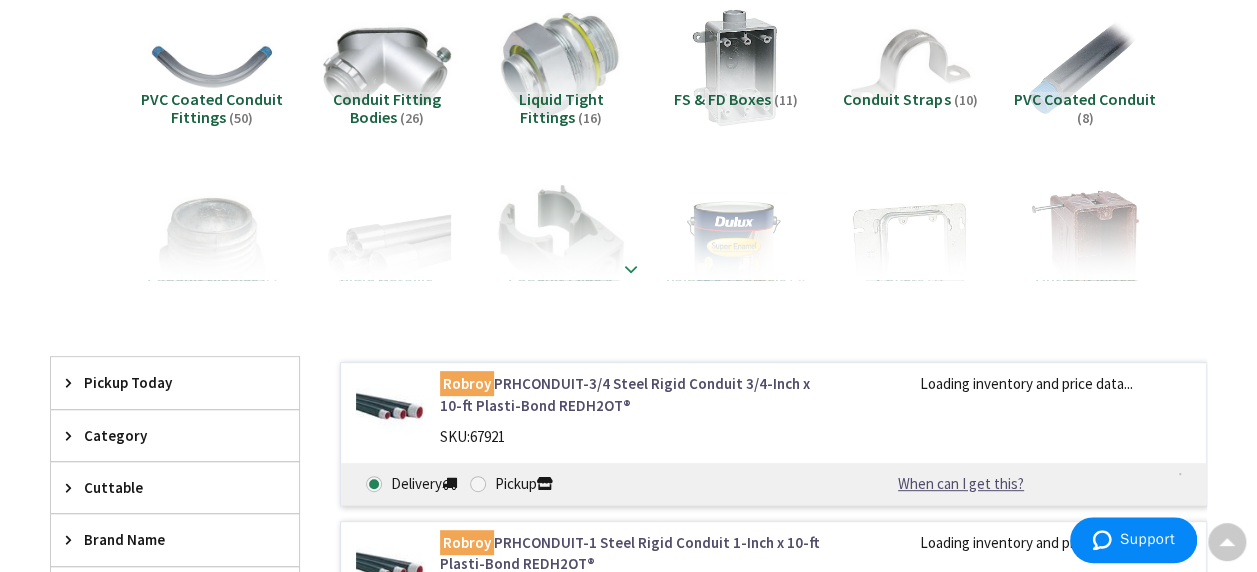 click at bounding box center [631, 269] 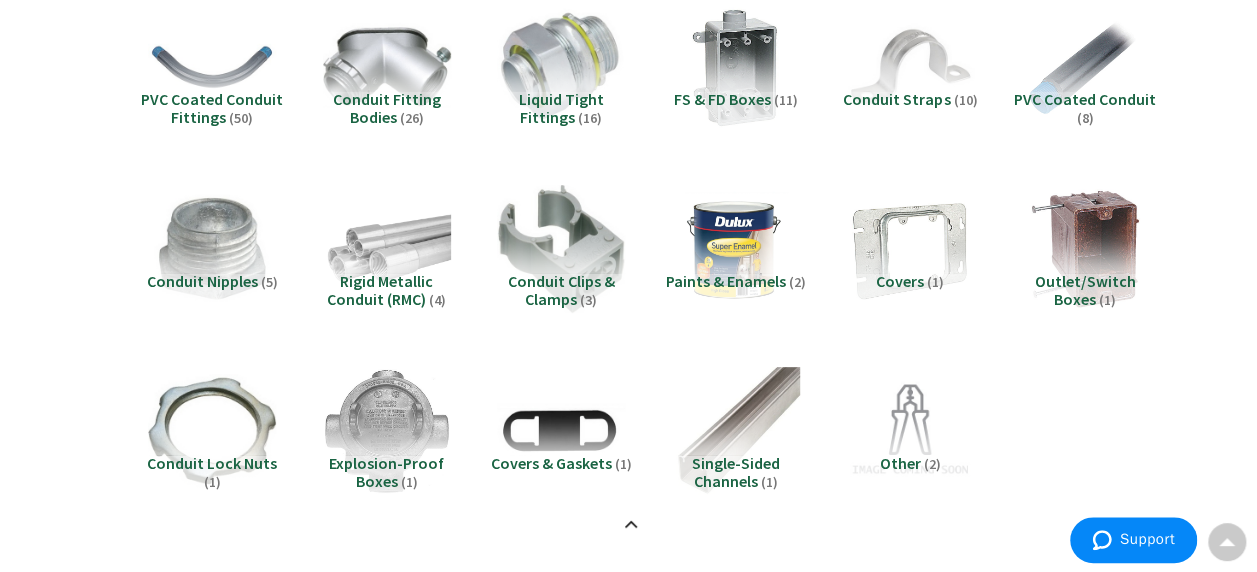 click on "Rigid Metallic Conduit (RMC)" at bounding box center (380, 290) 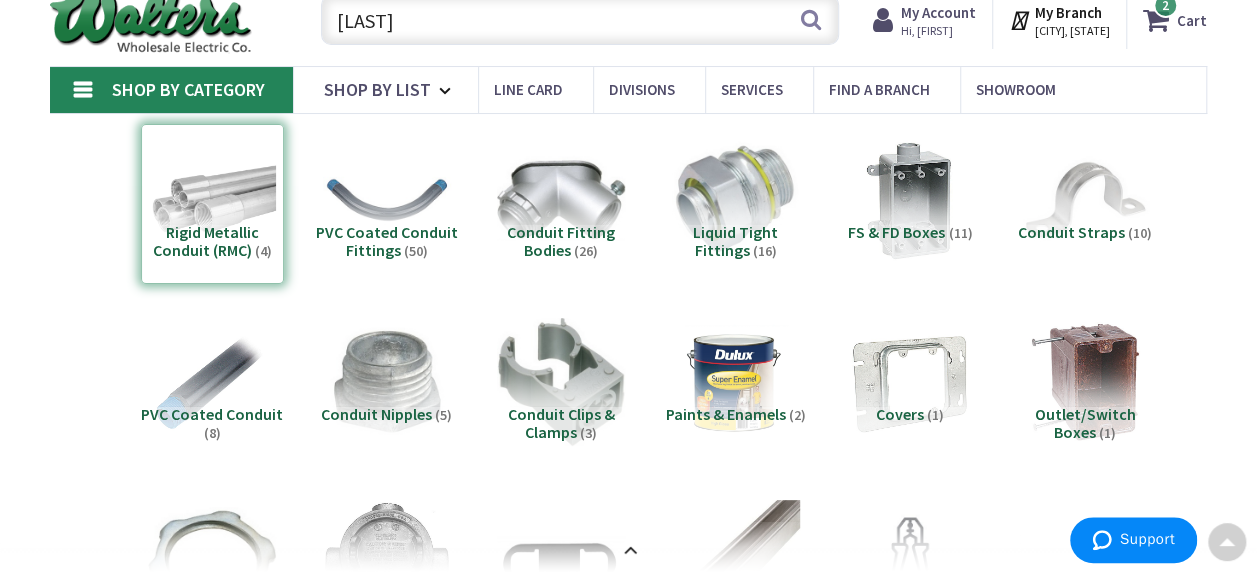 scroll, scrollTop: 0, scrollLeft: 0, axis: both 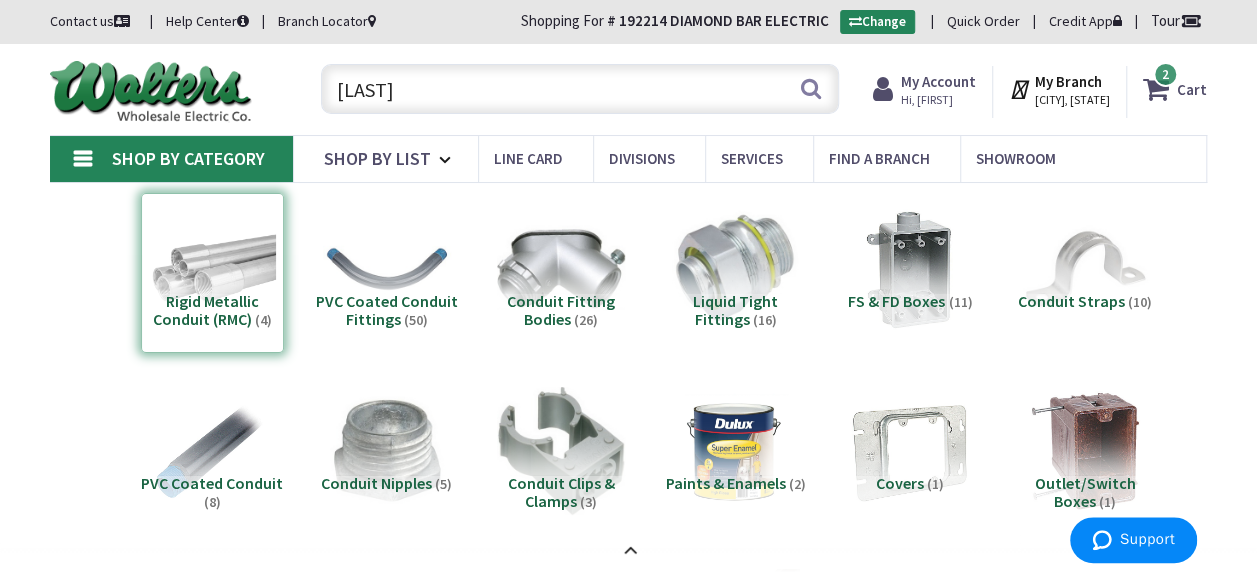 drag, startPoint x: 422, startPoint y: 94, endPoint x: 283, endPoint y: 95, distance: 139.0036 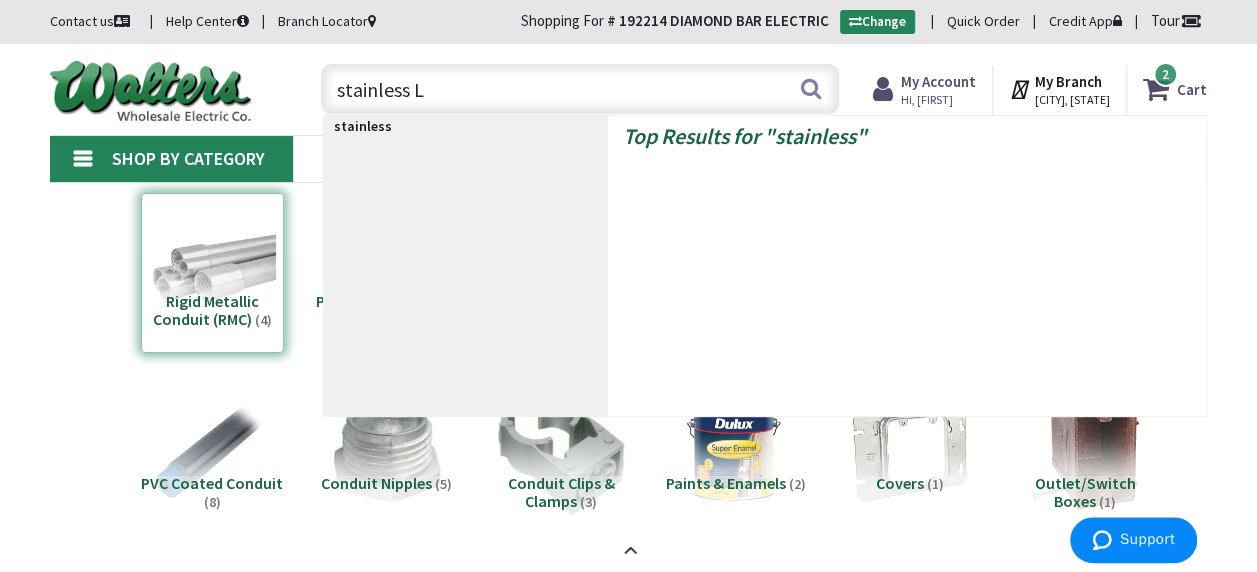 type on "stainless LB" 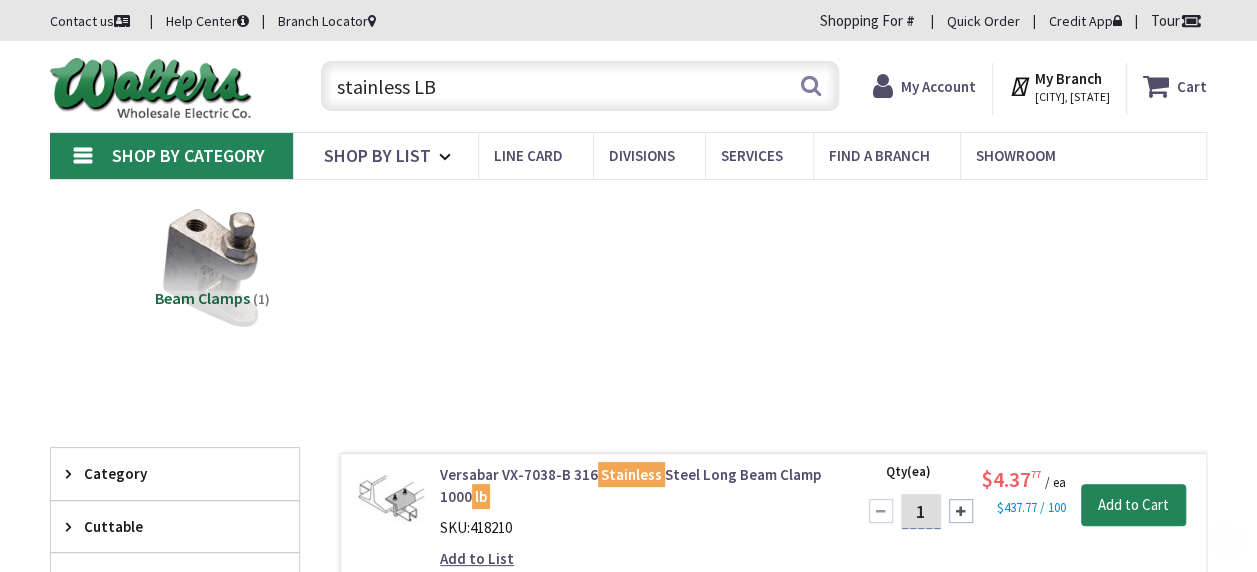 scroll, scrollTop: 312, scrollLeft: 0, axis: vertical 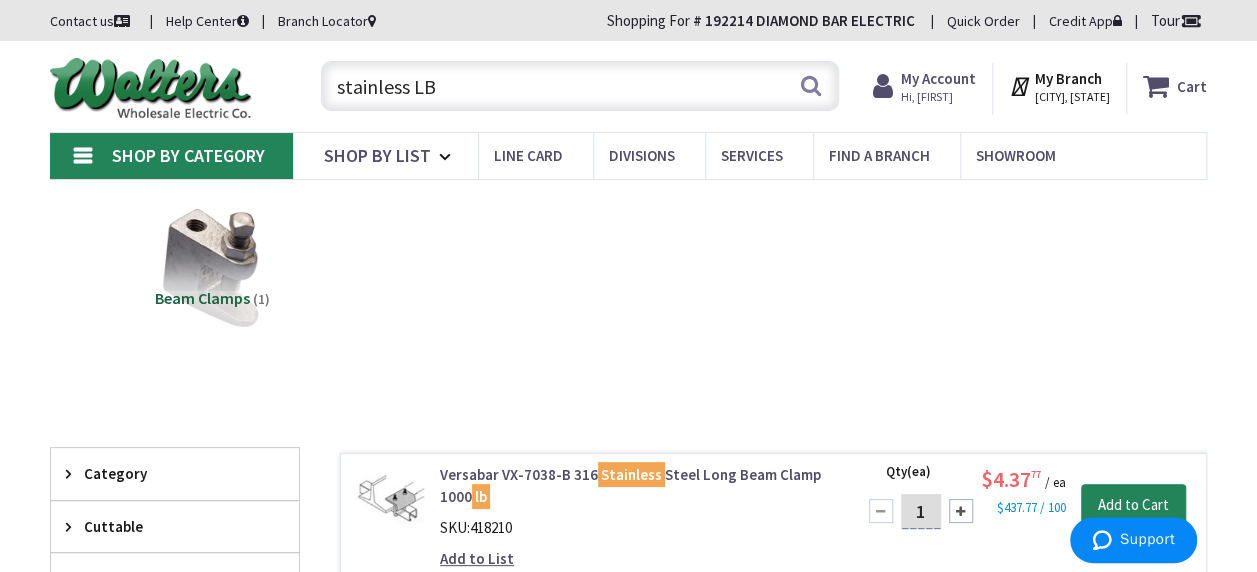 drag, startPoint x: 456, startPoint y: 86, endPoint x: 234, endPoint y: 102, distance: 222.57584 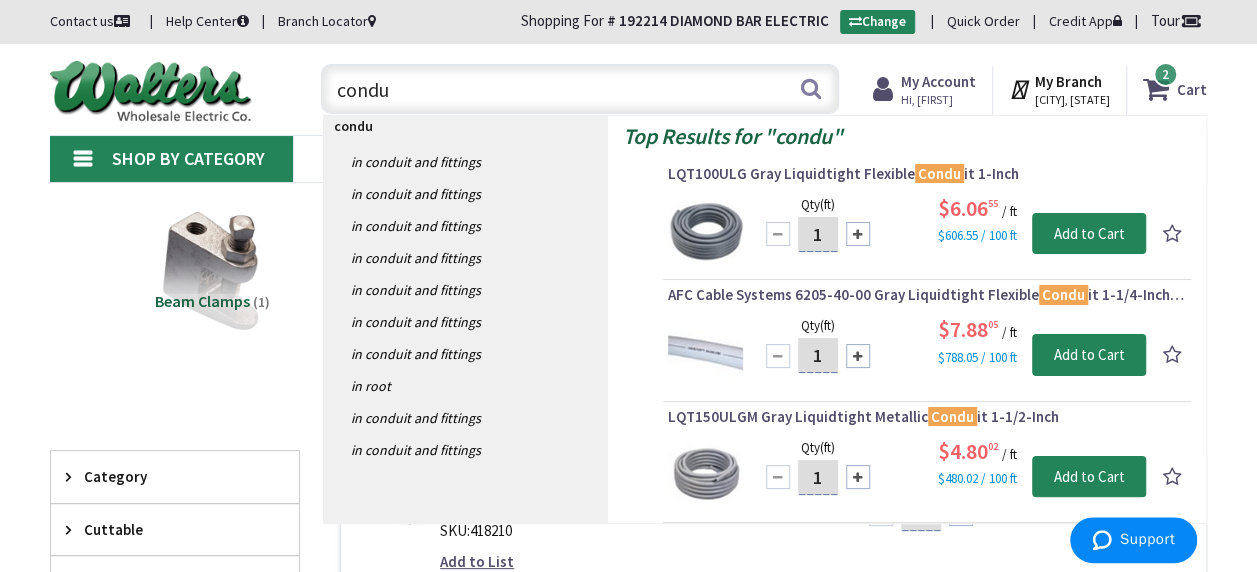 drag, startPoint x: 430, startPoint y: 96, endPoint x: 242, endPoint y: 104, distance: 188.17014 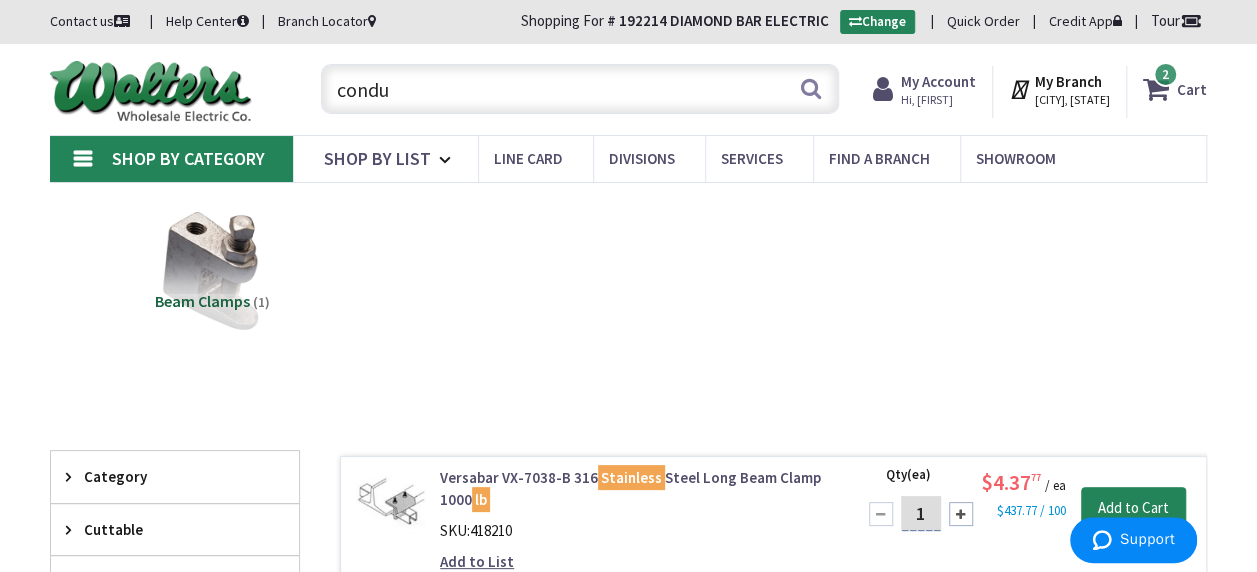 paste on "RSHUB216G" 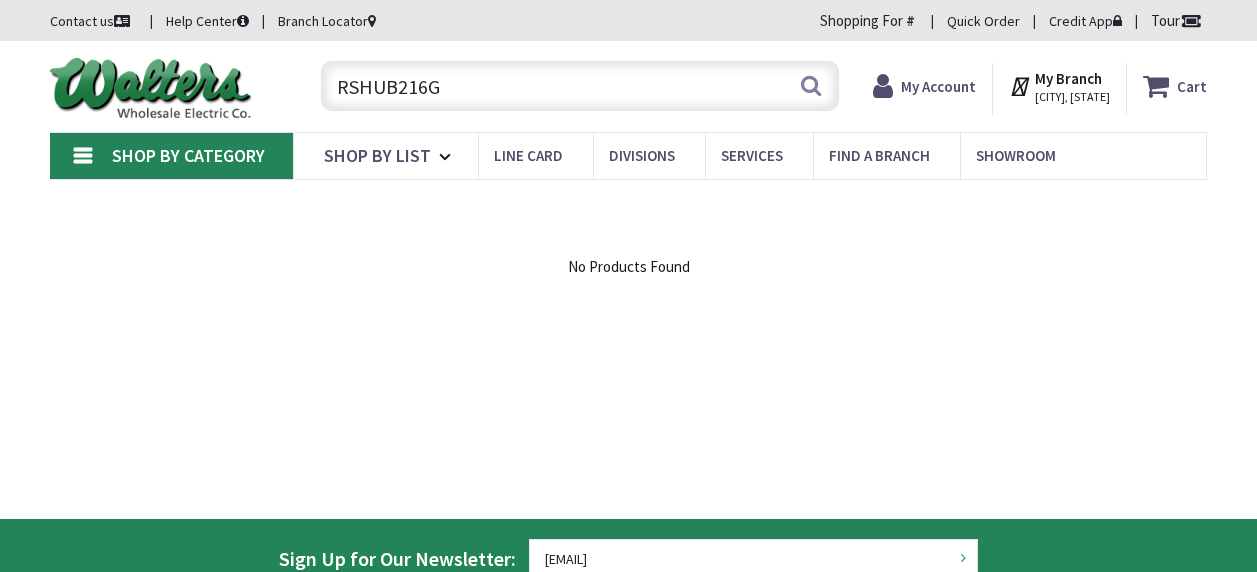scroll, scrollTop: 0, scrollLeft: 0, axis: both 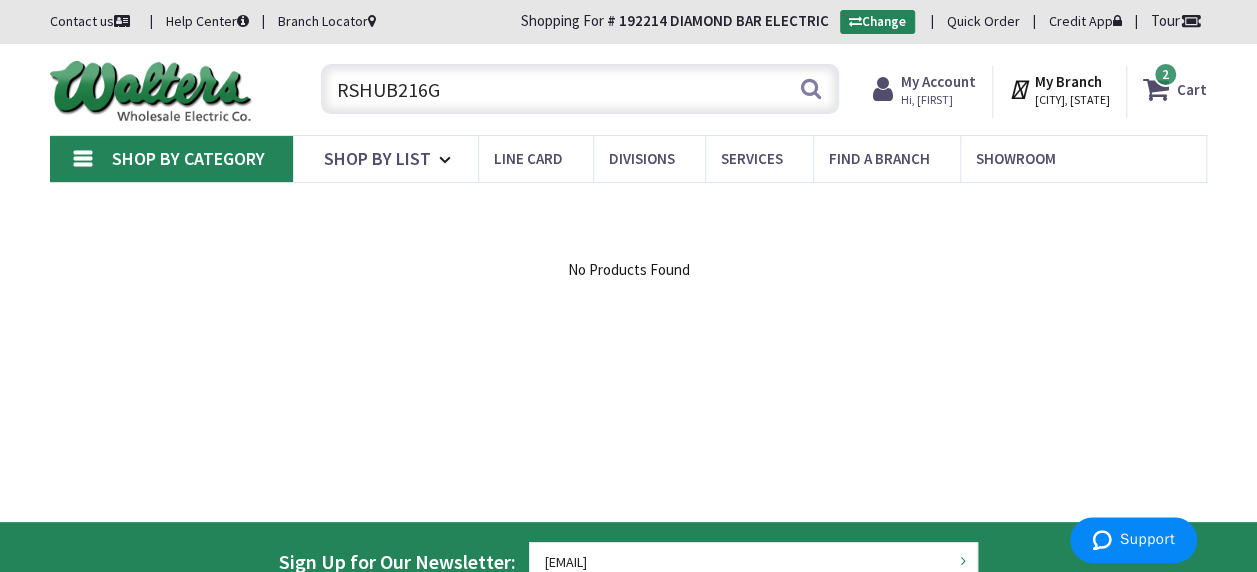 drag, startPoint x: 443, startPoint y: 92, endPoint x: 270, endPoint y: 68, distance: 174.6568 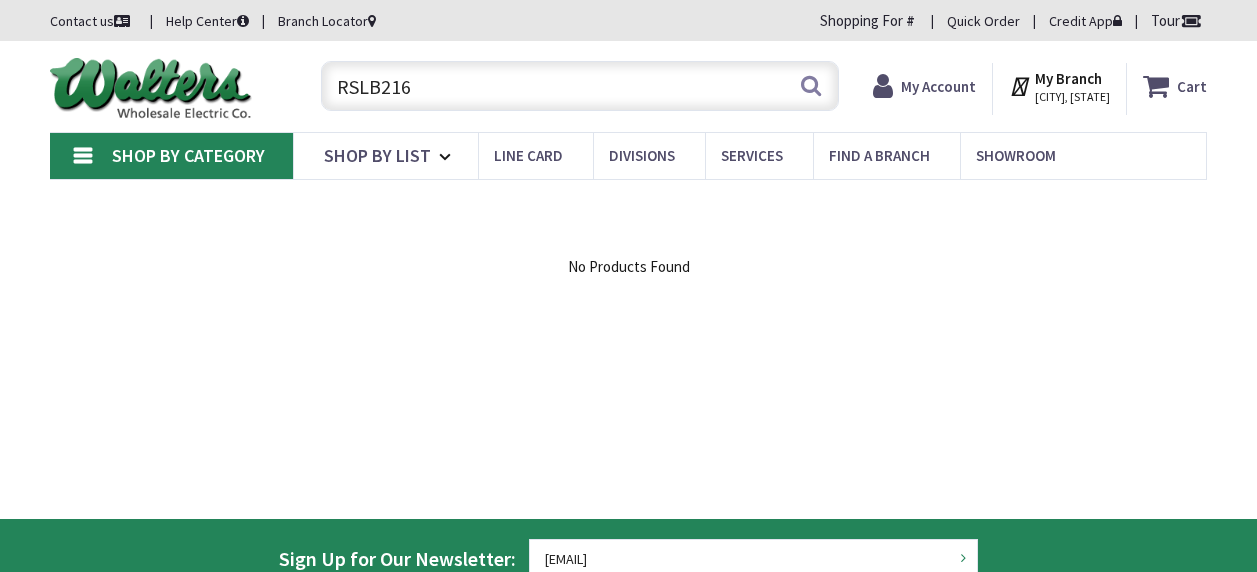 scroll, scrollTop: 0, scrollLeft: 0, axis: both 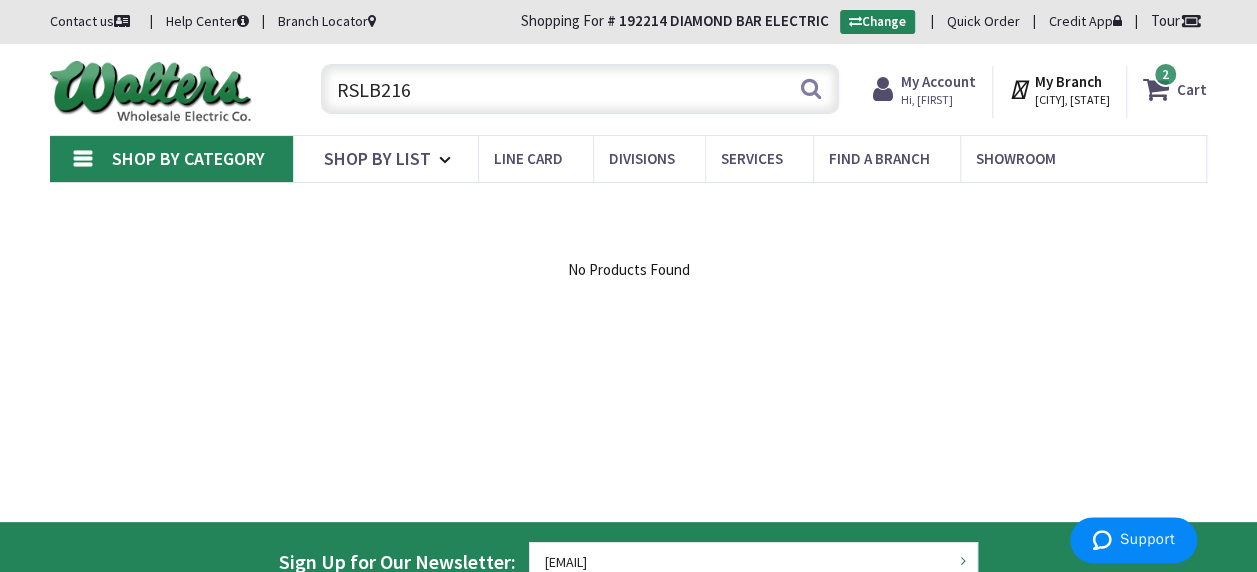 drag, startPoint x: 426, startPoint y: 101, endPoint x: 278, endPoint y: 96, distance: 148.08444 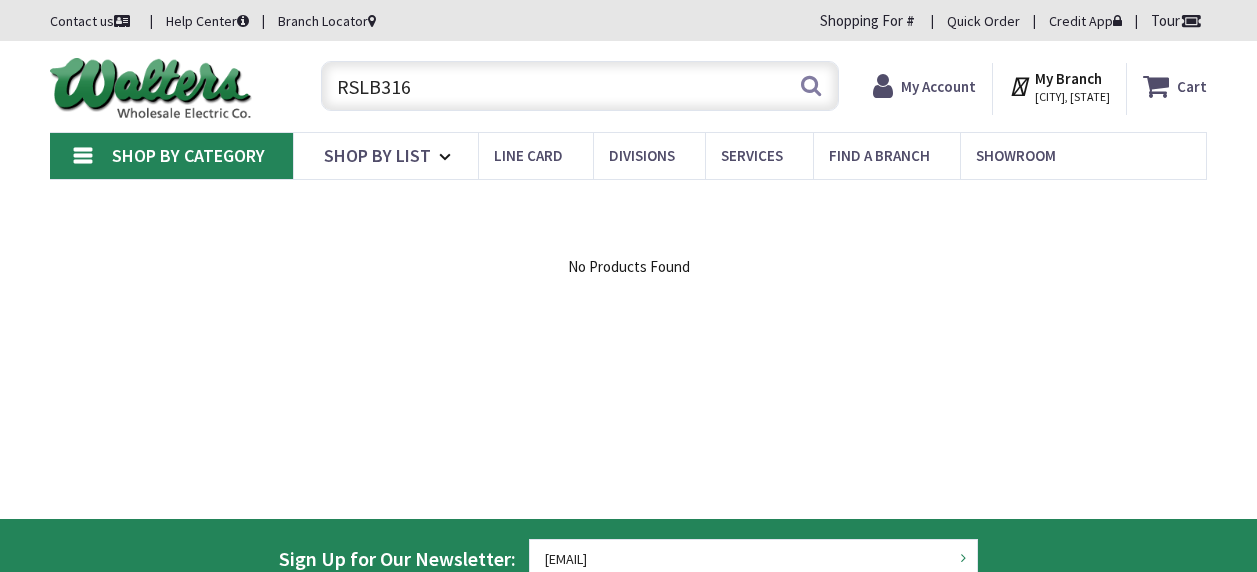 scroll, scrollTop: 0, scrollLeft: 0, axis: both 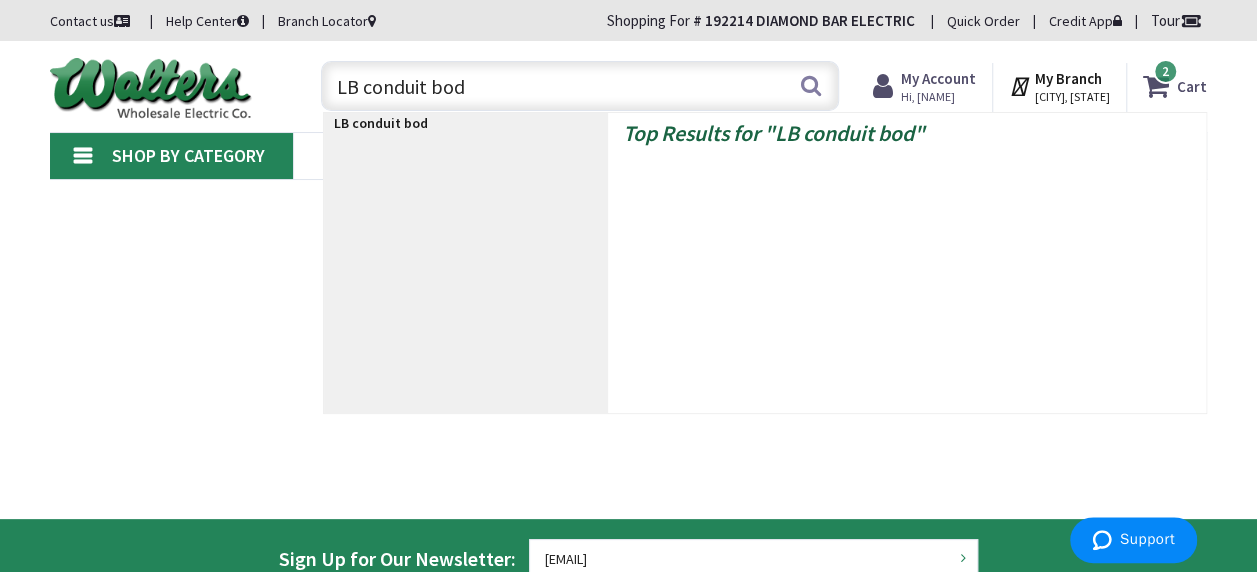 type on "LB conduit body" 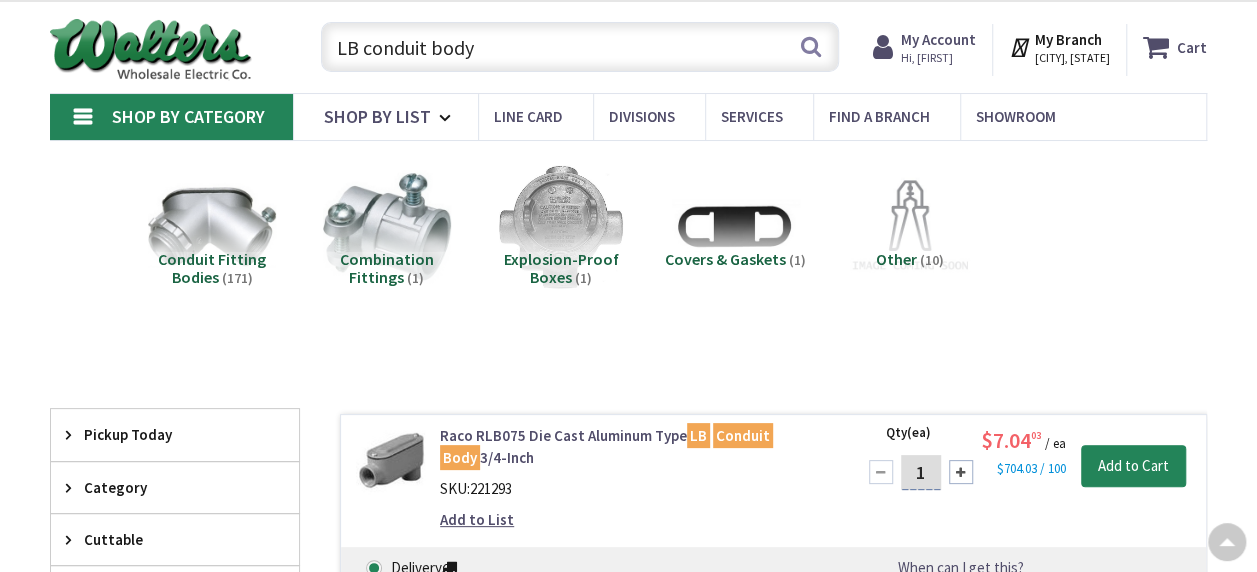 scroll, scrollTop: 200, scrollLeft: 0, axis: vertical 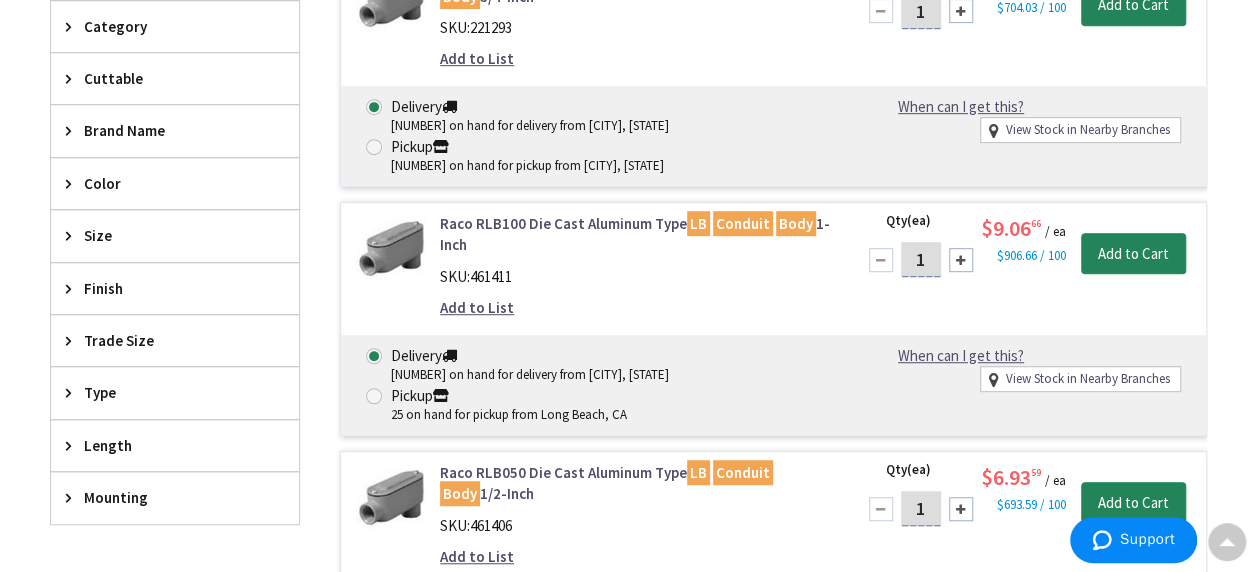 click on "Trade Size" at bounding box center (165, 340) 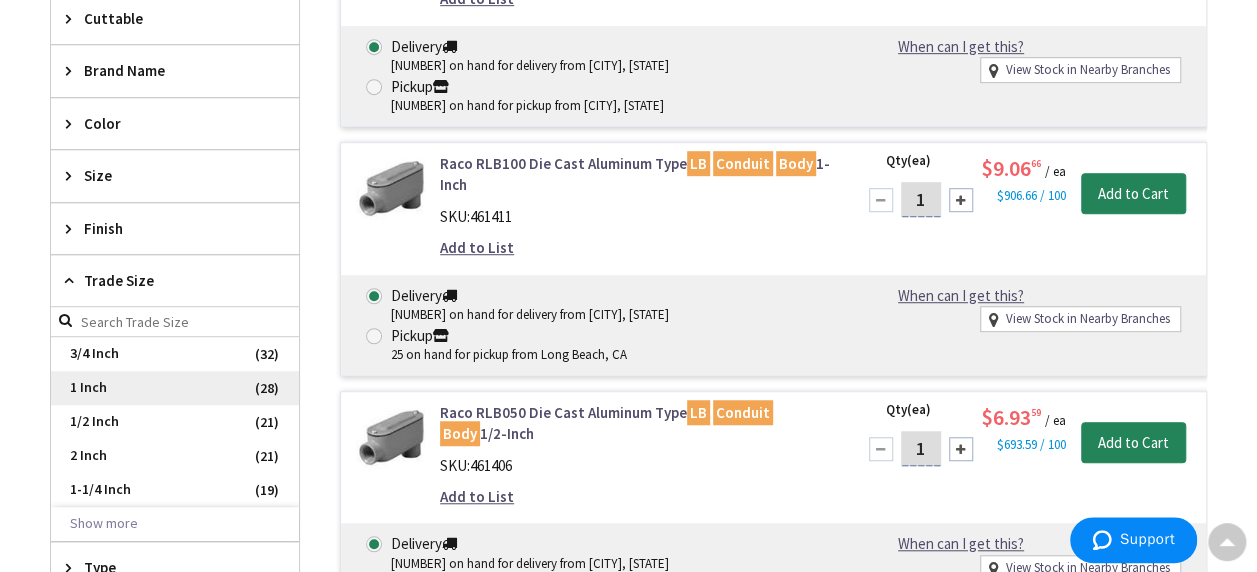 scroll, scrollTop: 602, scrollLeft: 0, axis: vertical 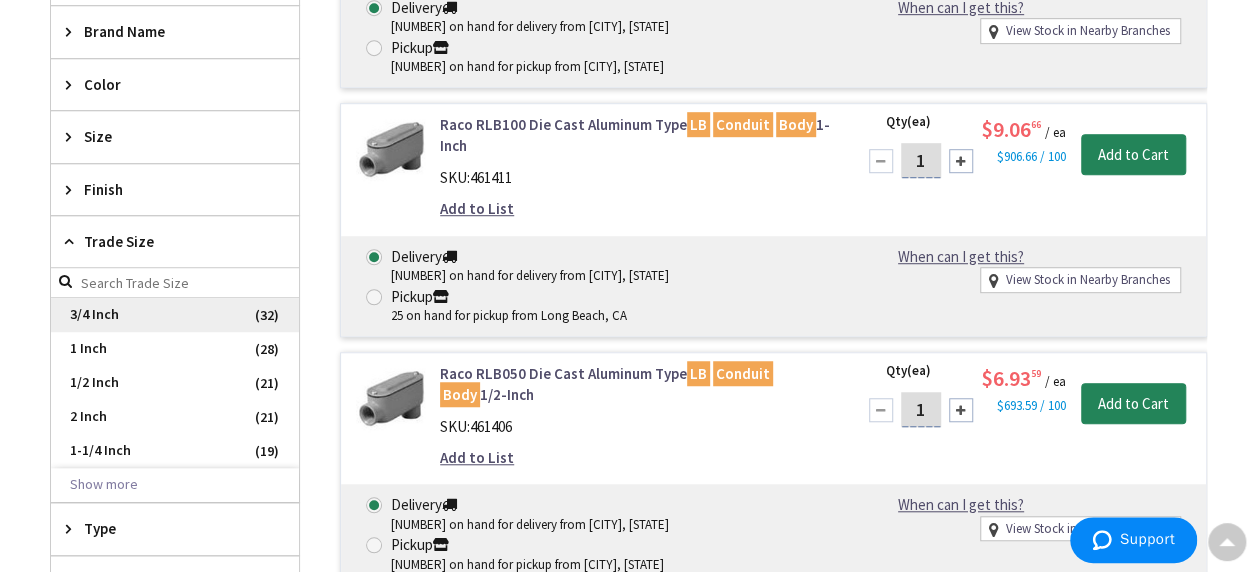 click on "3/4 Inch" at bounding box center [175, 315] 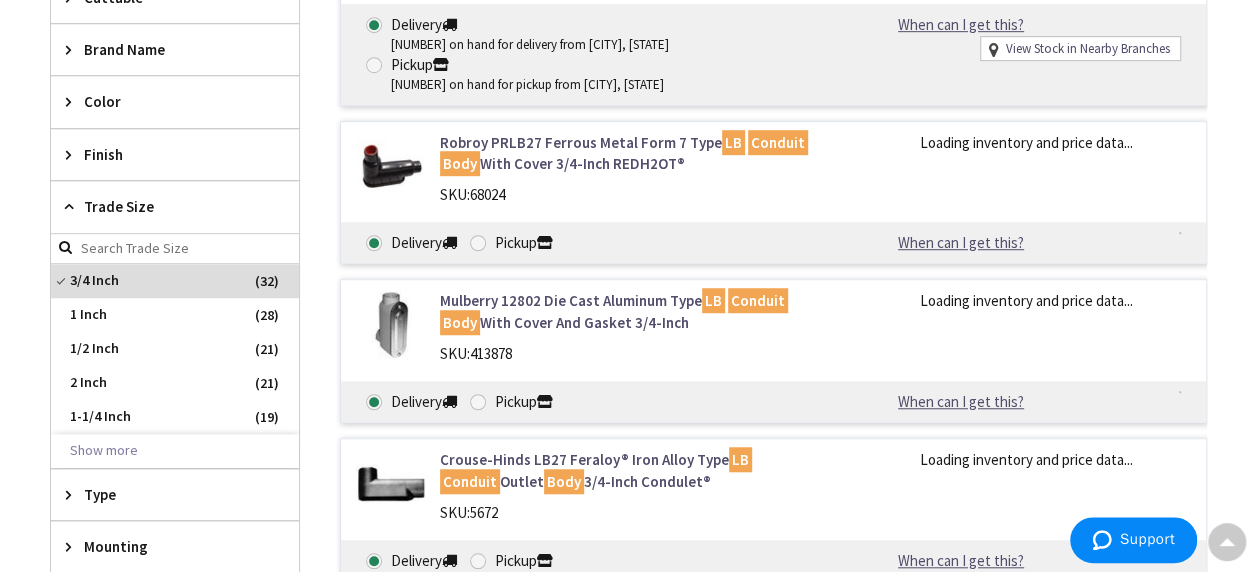 scroll, scrollTop: 620, scrollLeft: 0, axis: vertical 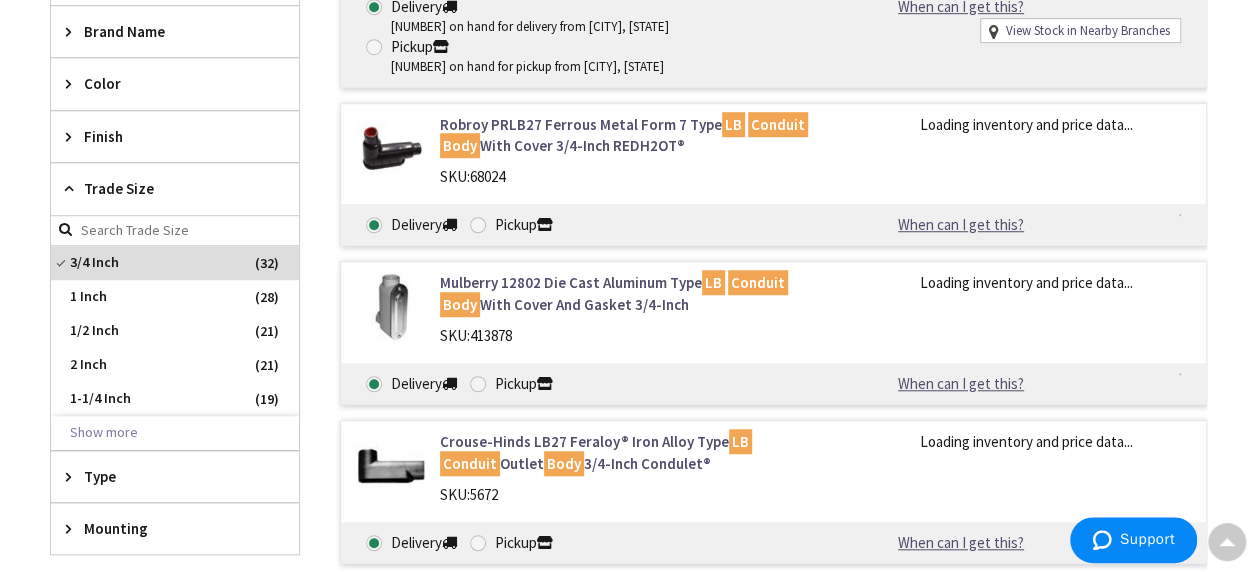 click on "Finish" at bounding box center [175, 136] 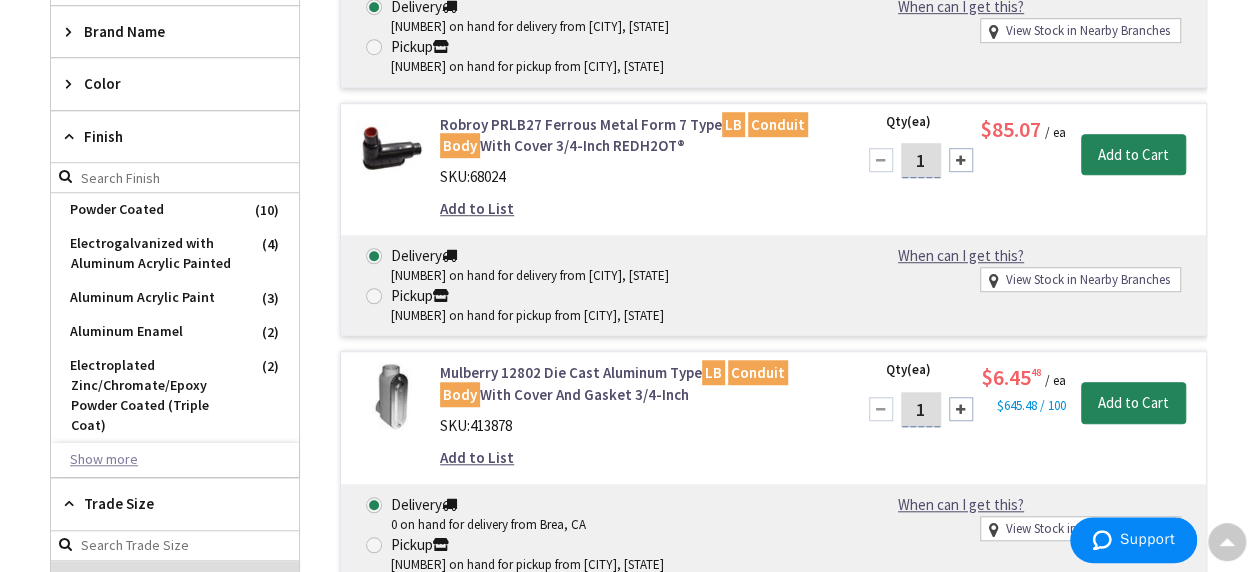 click on "Show more" at bounding box center (175, 460) 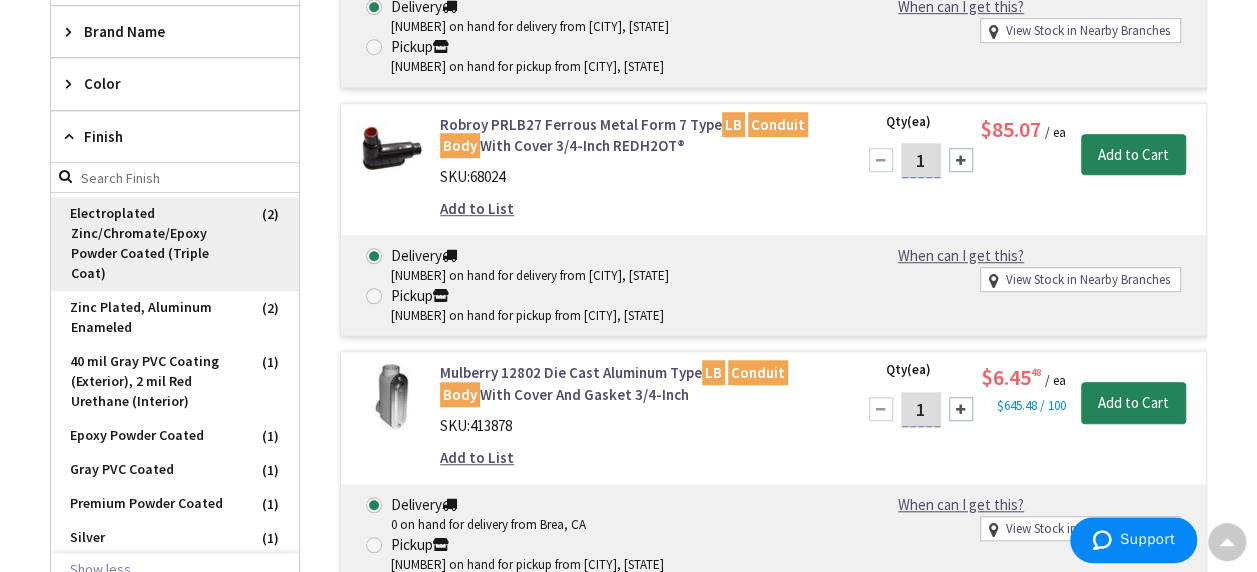 scroll, scrollTop: 194, scrollLeft: 0, axis: vertical 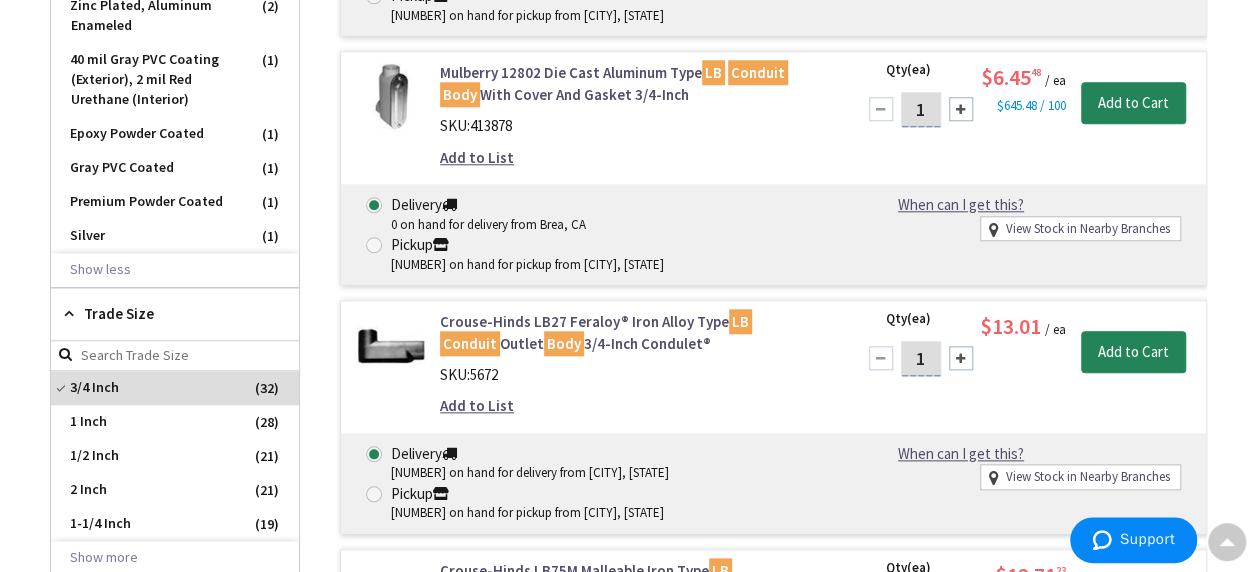 click on "Trade Size" at bounding box center [165, 313] 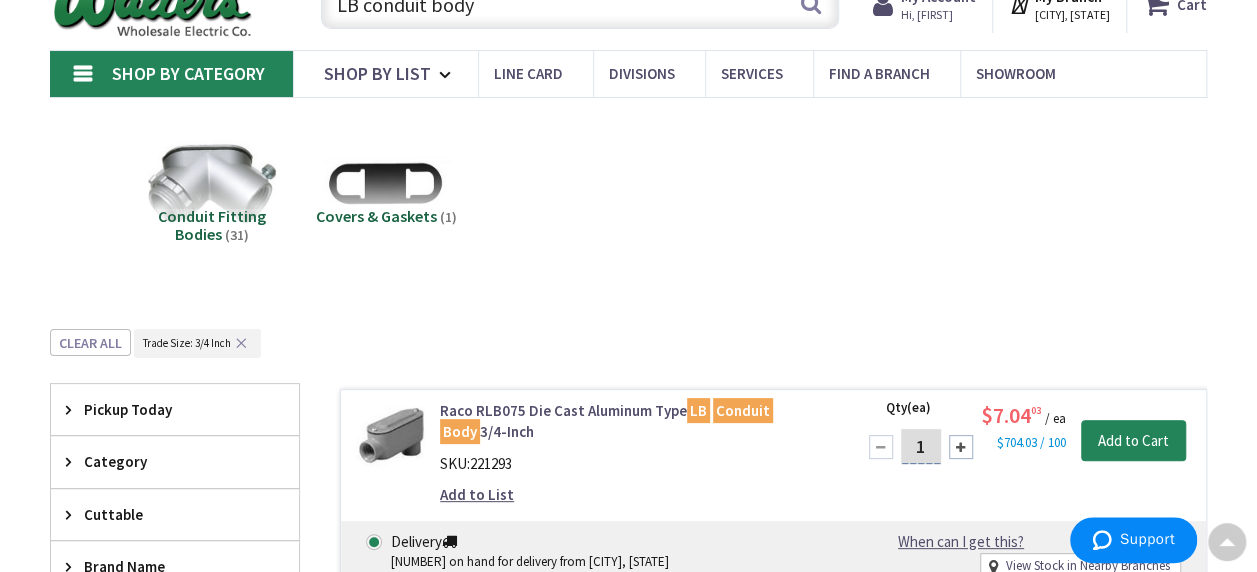 scroll, scrollTop: 0, scrollLeft: 0, axis: both 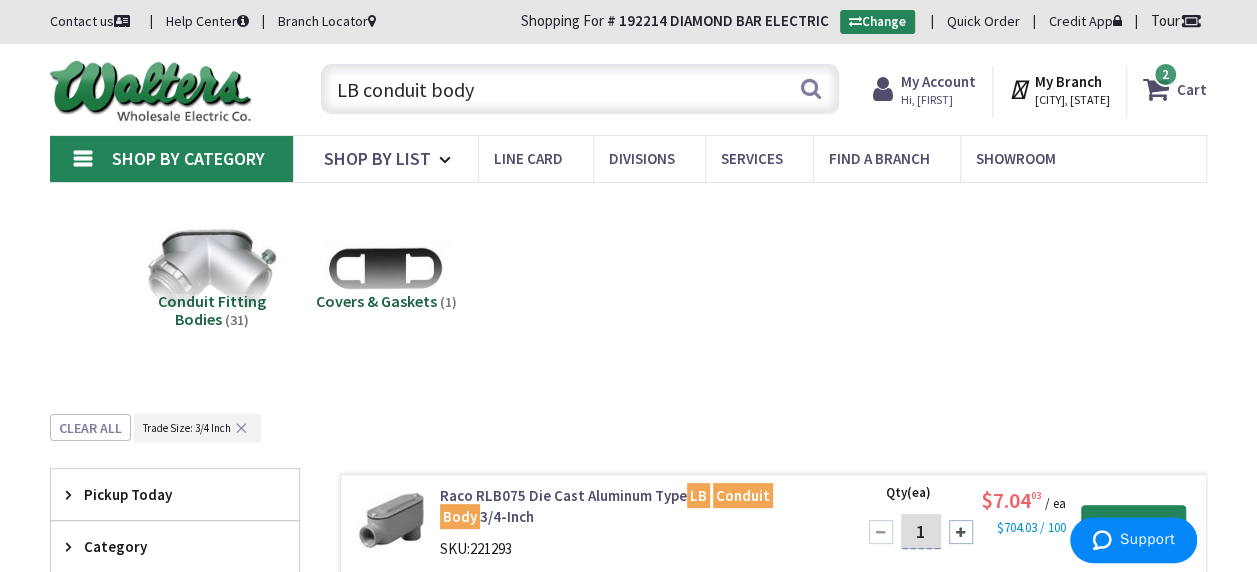 drag, startPoint x: 354, startPoint y: 87, endPoint x: 292, endPoint y: 88, distance: 62.008064 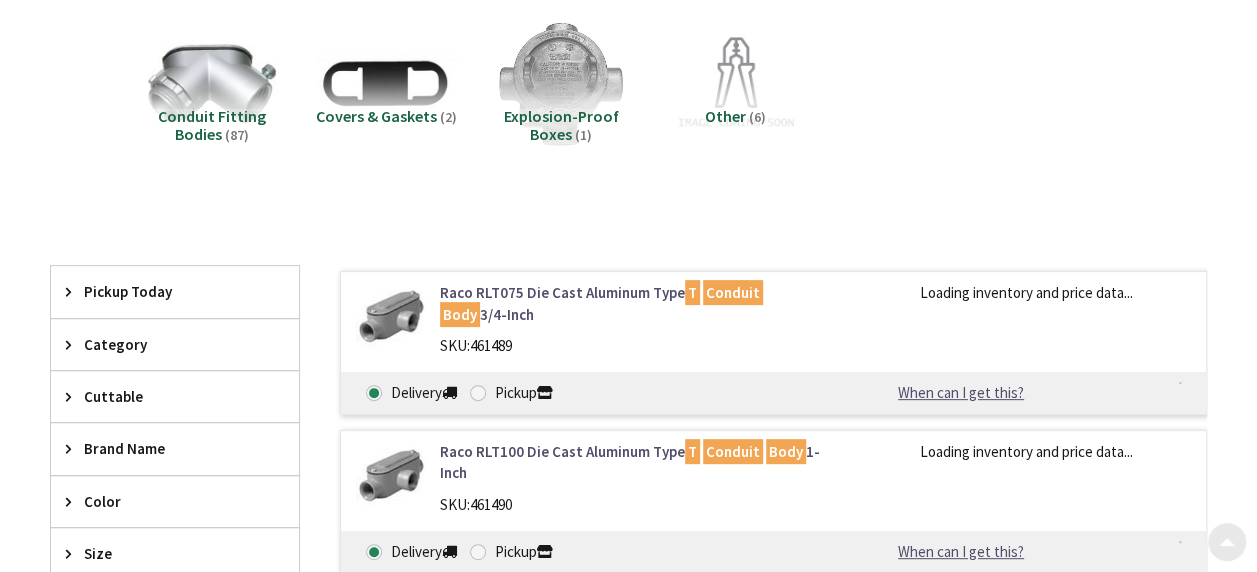 scroll, scrollTop: 300, scrollLeft: 0, axis: vertical 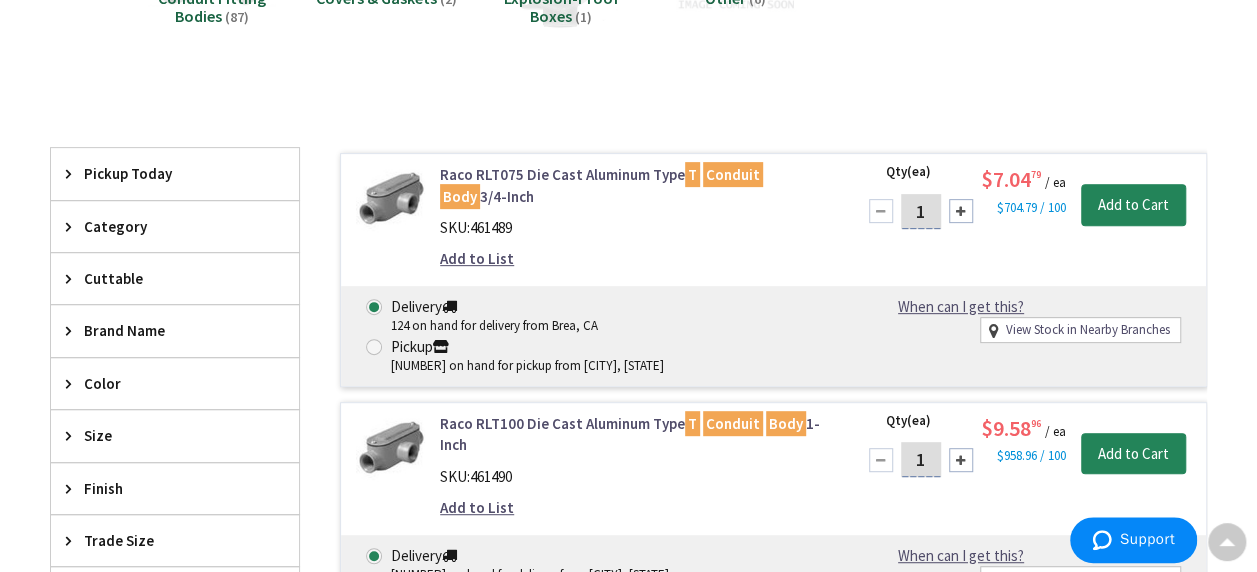click on "Finish" at bounding box center [165, 488] 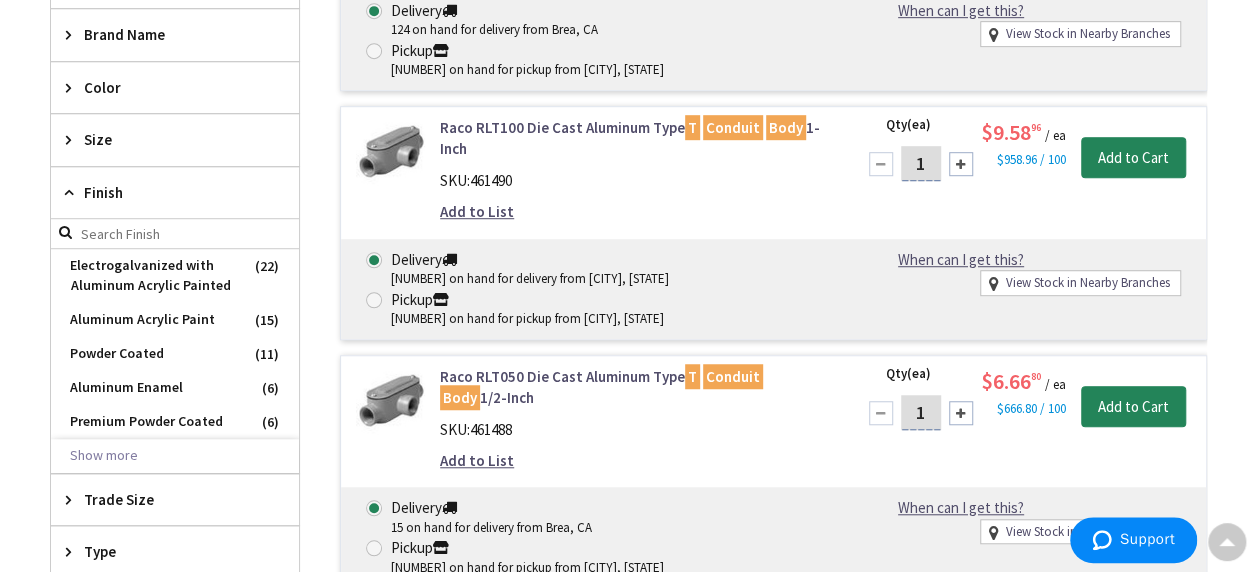 scroll, scrollTop: 600, scrollLeft: 0, axis: vertical 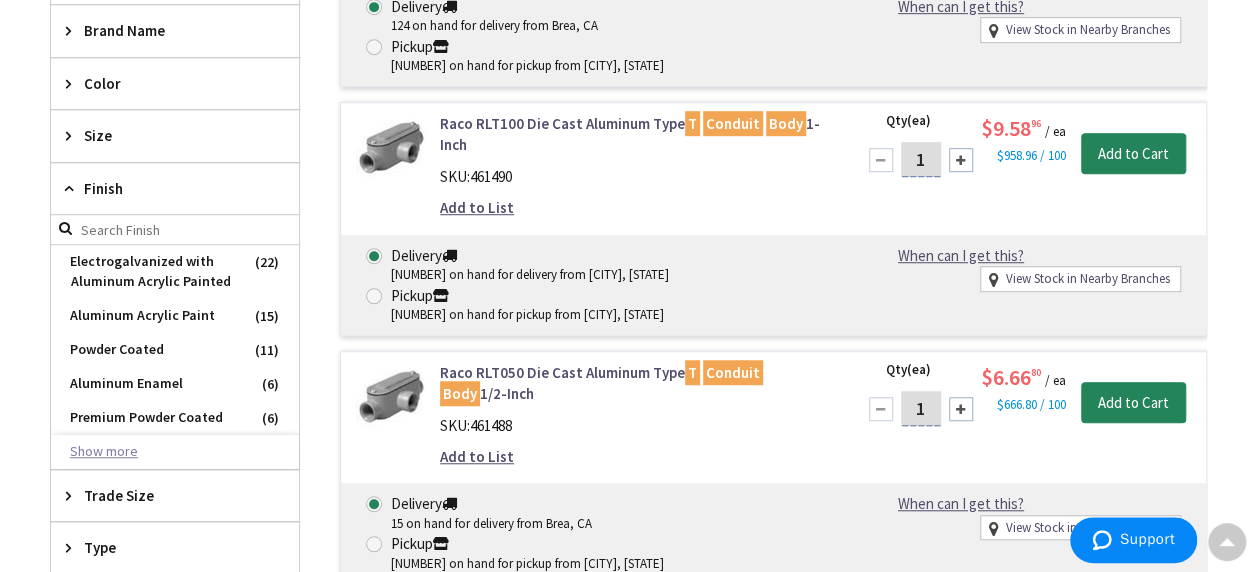 click on "Show more" at bounding box center (175, 452) 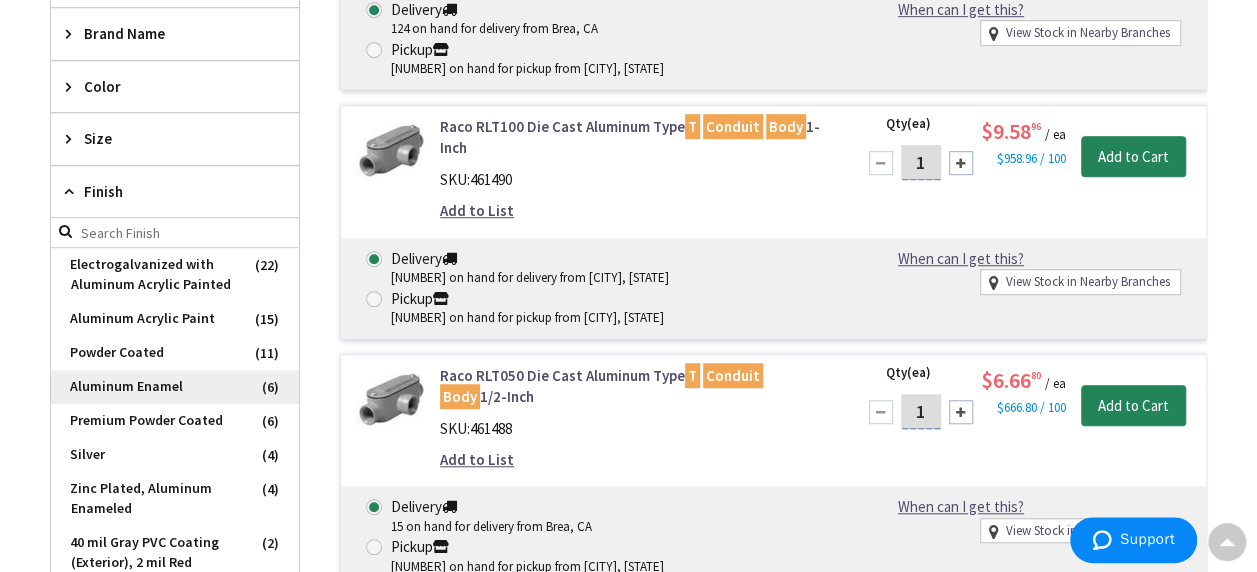 scroll, scrollTop: 602, scrollLeft: 0, axis: vertical 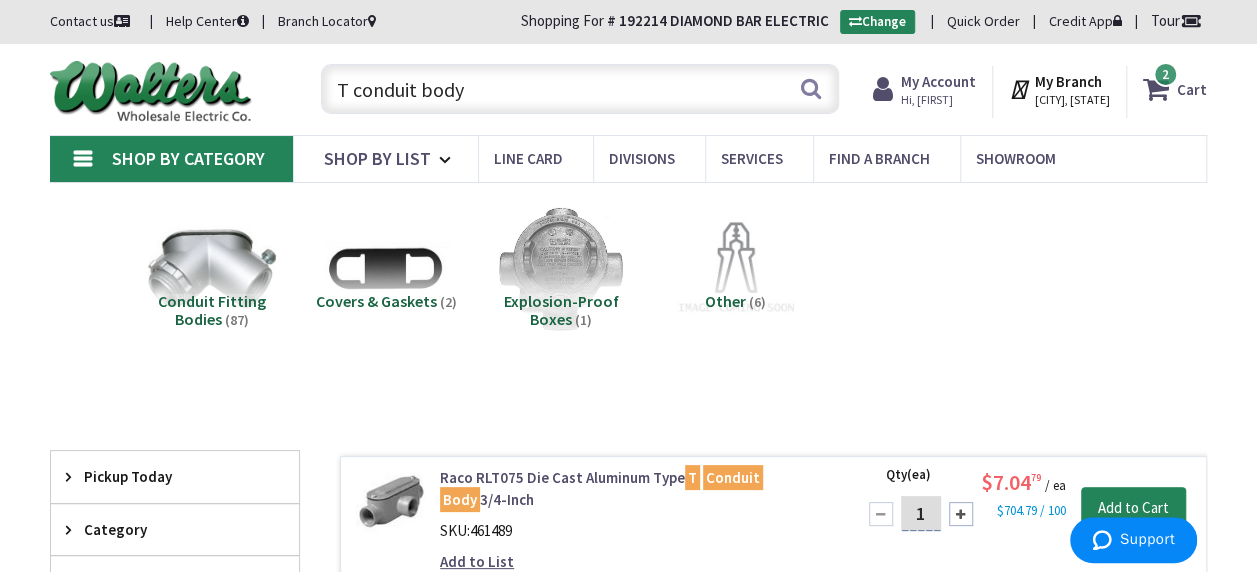 drag, startPoint x: 487, startPoint y: 91, endPoint x: 298, endPoint y: 84, distance: 189.12958 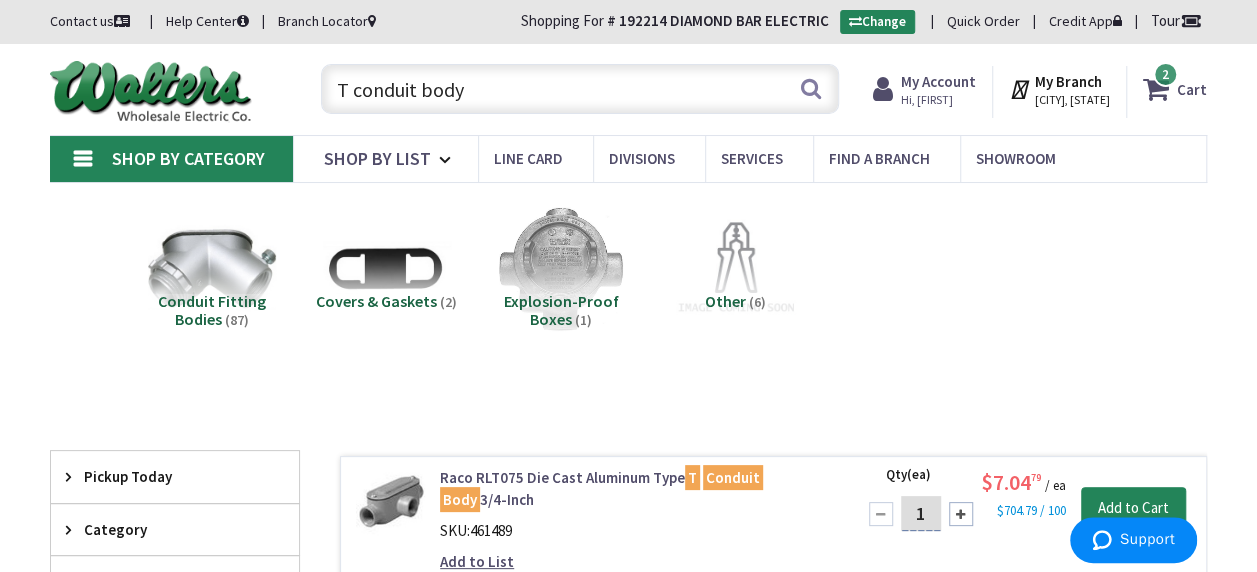 paste on "RSLQT116" 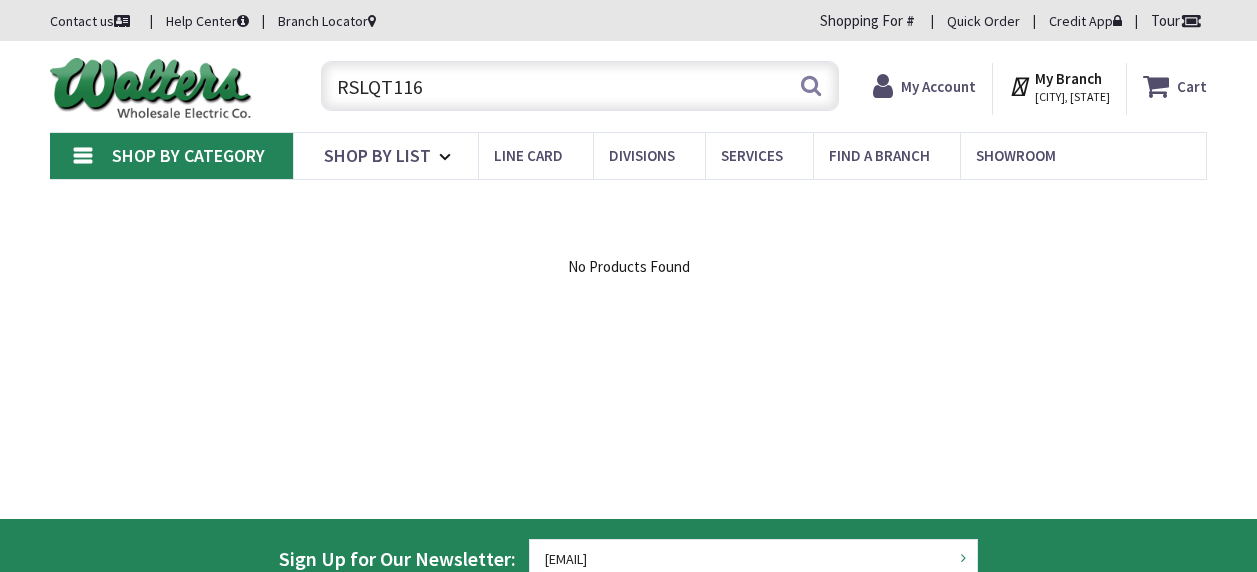 scroll, scrollTop: 0, scrollLeft: 0, axis: both 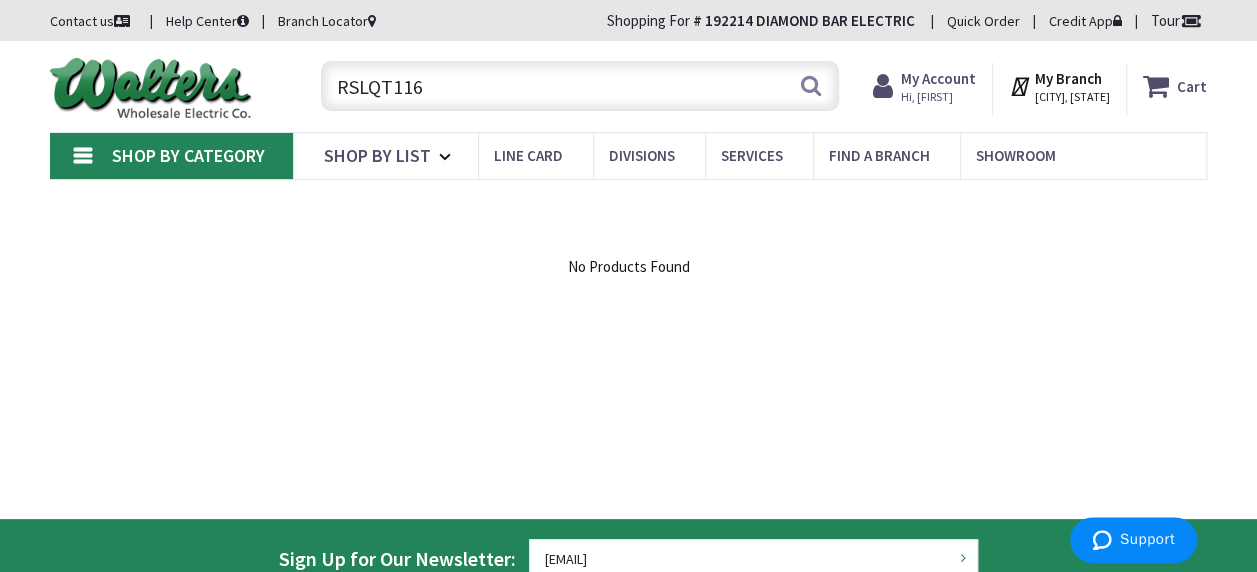 drag, startPoint x: 390, startPoint y: 85, endPoint x: 277, endPoint y: 92, distance: 113.216606 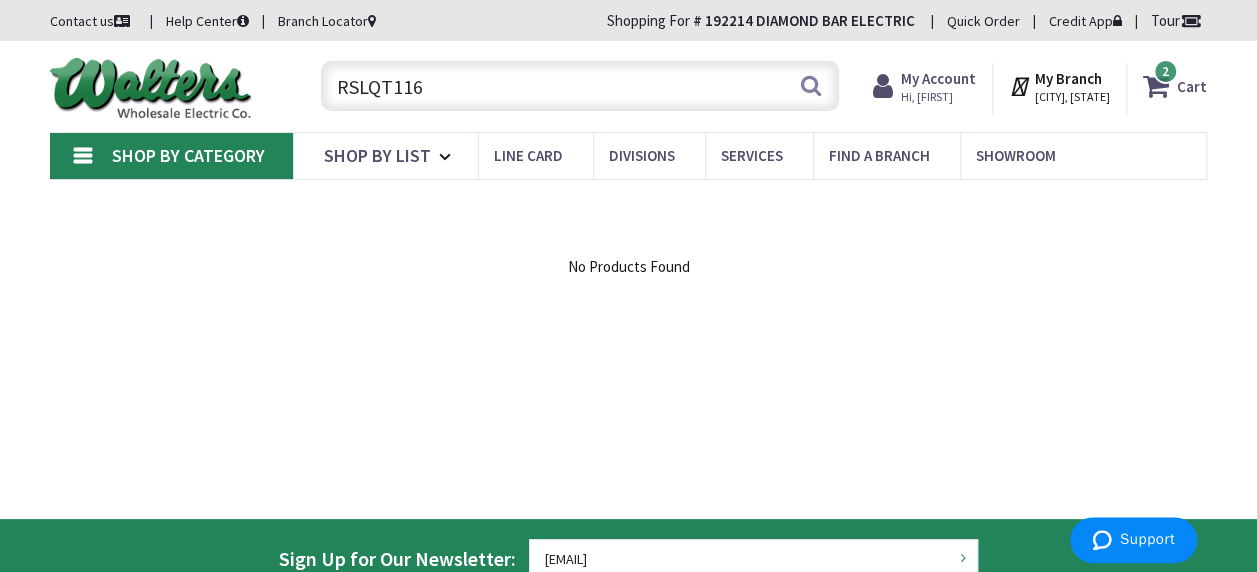 type on "116" 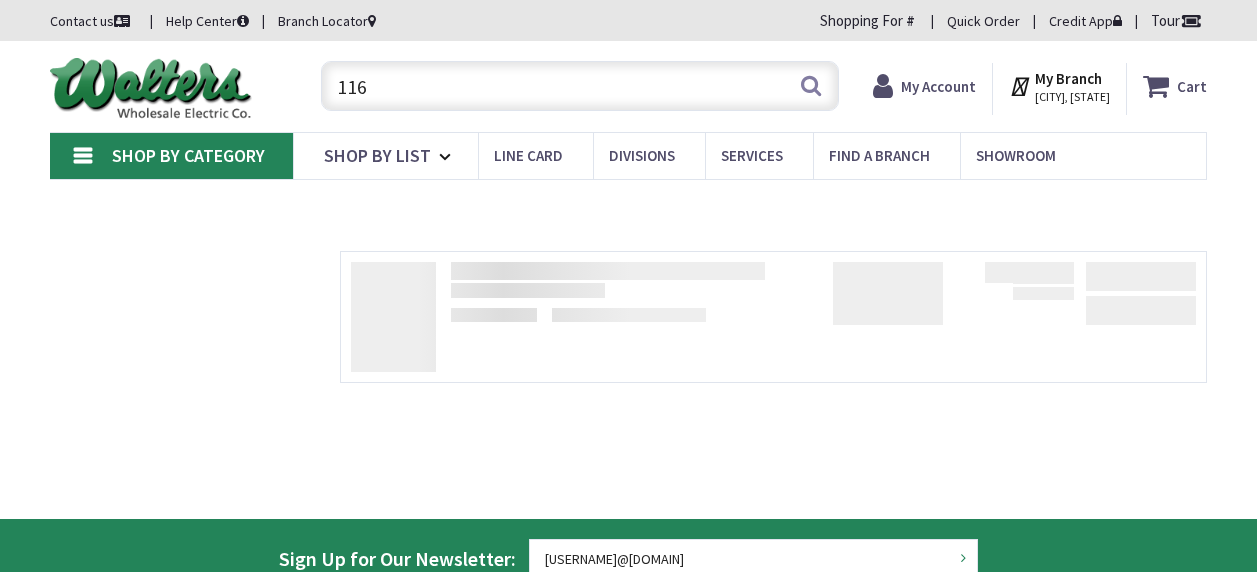 scroll, scrollTop: 0, scrollLeft: 0, axis: both 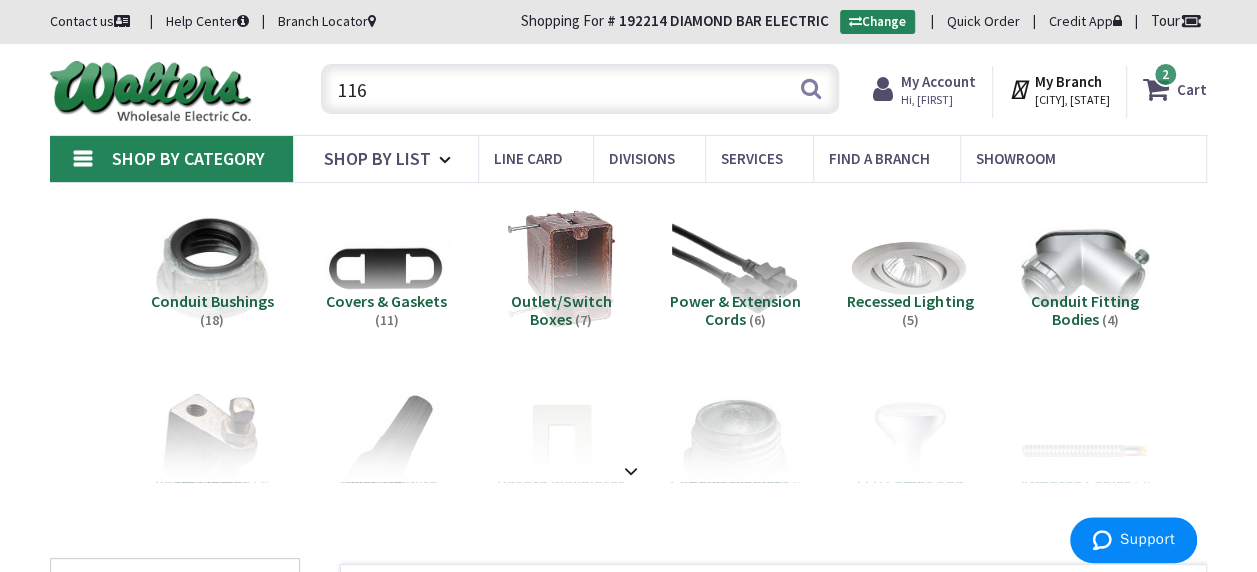 drag, startPoint x: 420, startPoint y: 96, endPoint x: 280, endPoint y: 102, distance: 140.12851 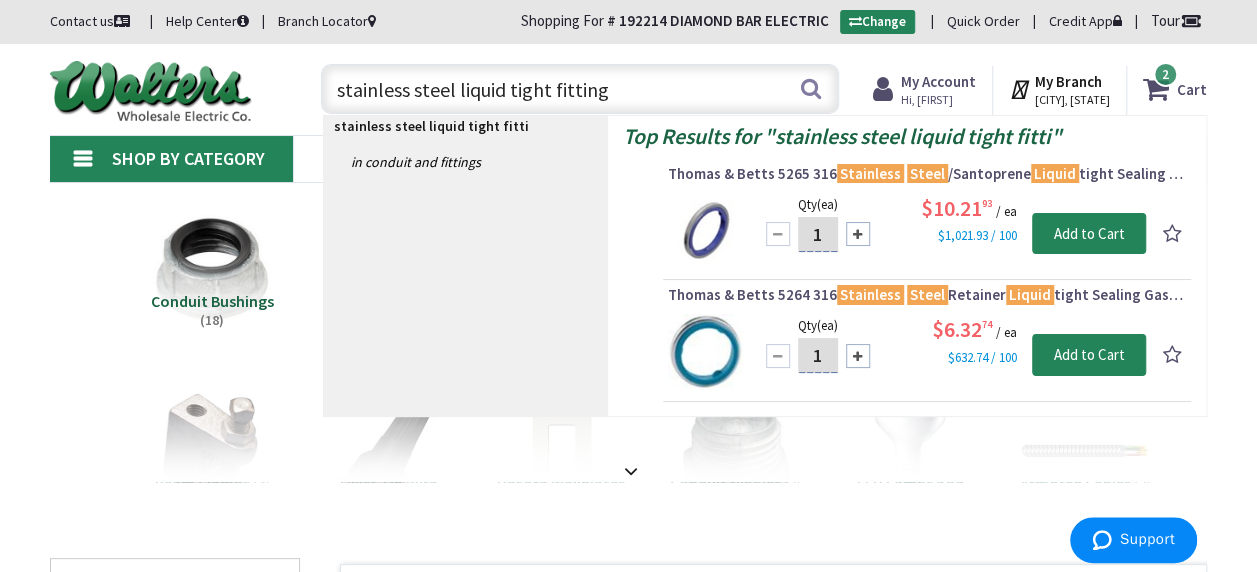 type on "stainless steel liquid tight fittings" 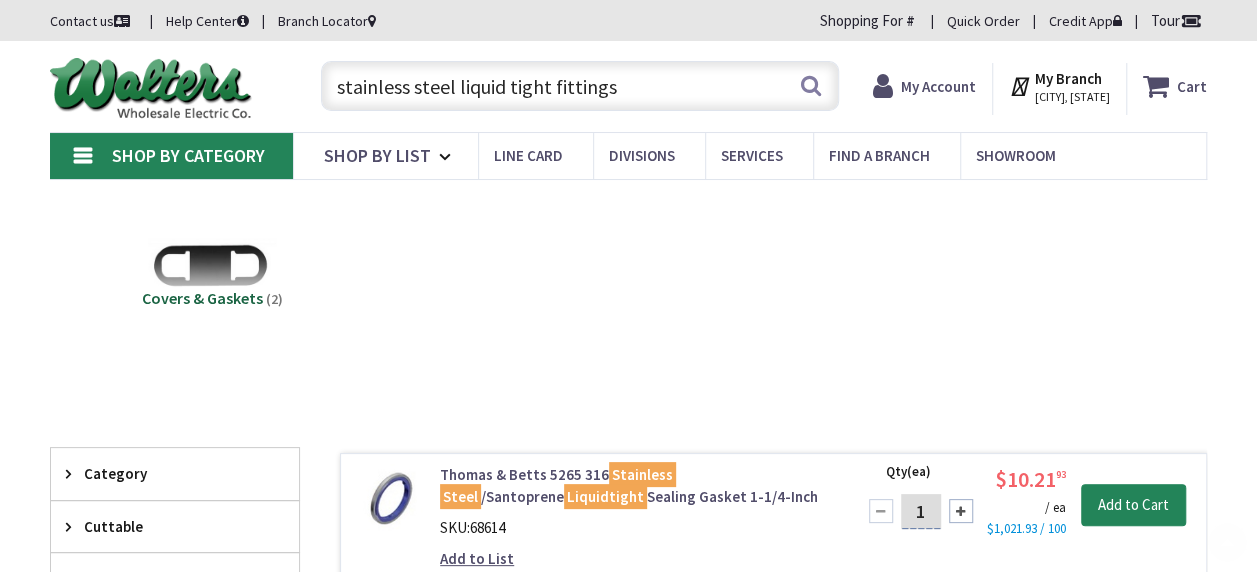 scroll, scrollTop: 470, scrollLeft: 0, axis: vertical 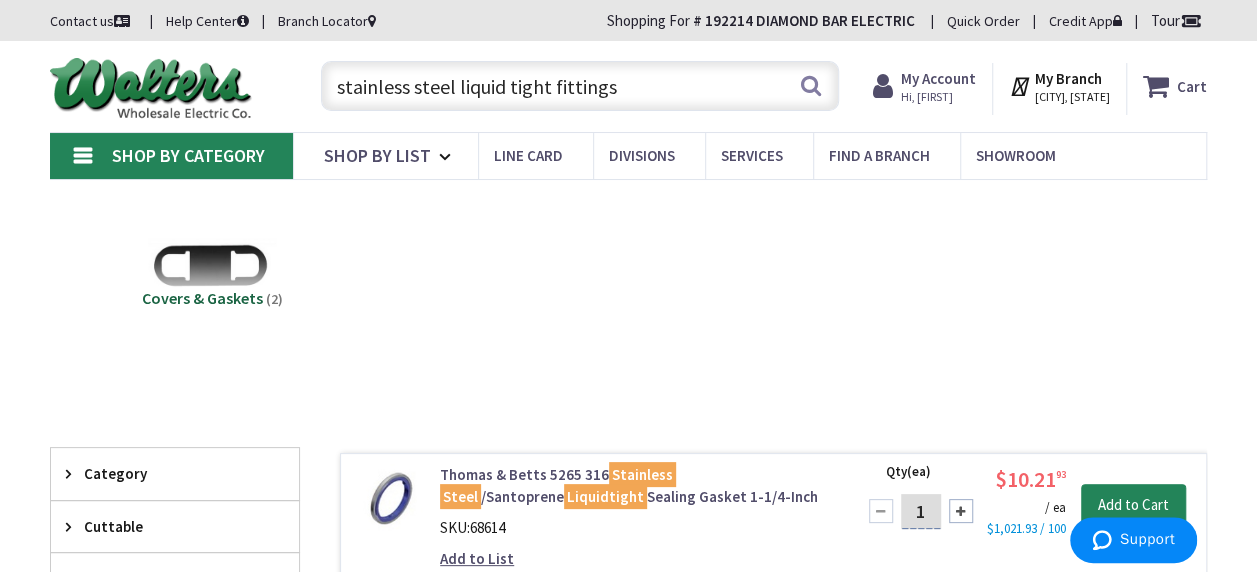 click on "Hi, [FIRST]" at bounding box center (938, 97) 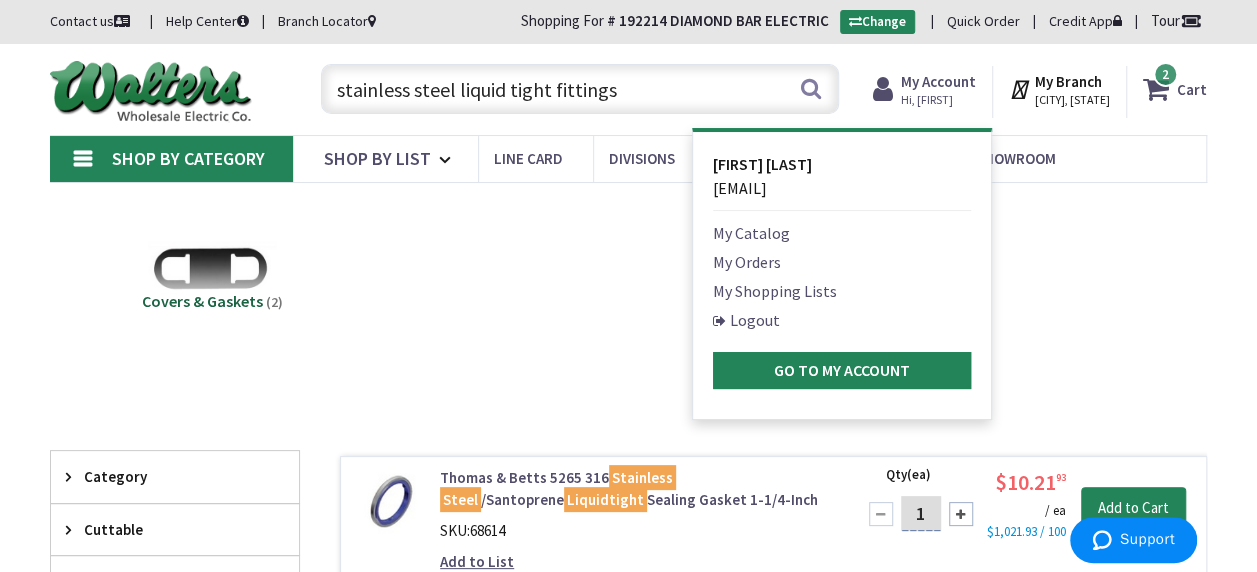 click on "Logout" at bounding box center (746, 320) 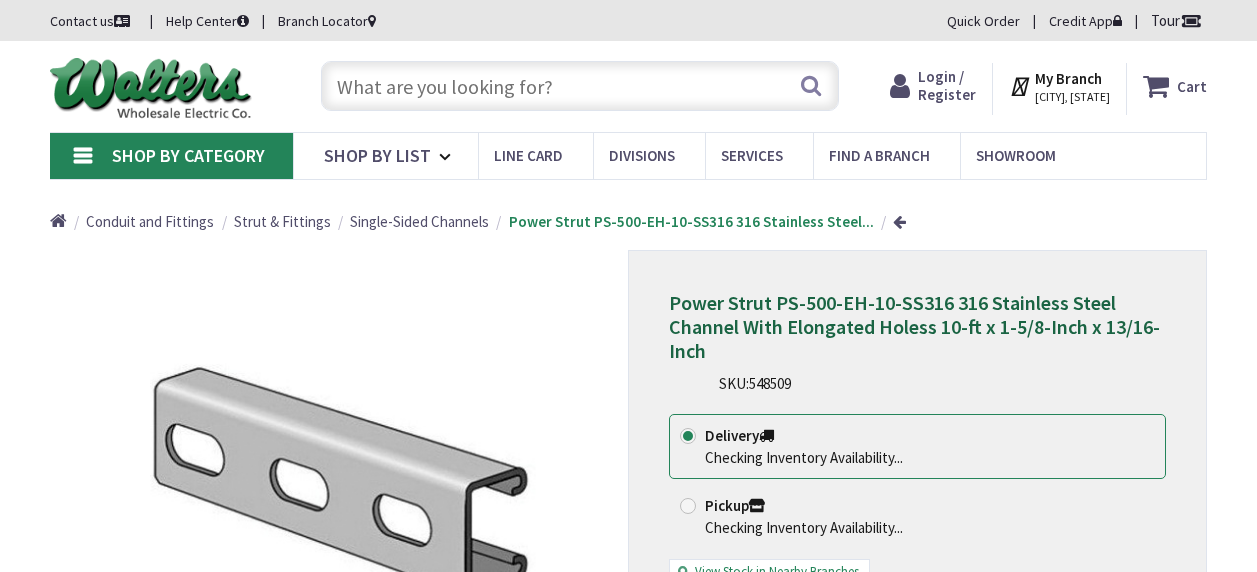 scroll, scrollTop: 0, scrollLeft: 0, axis: both 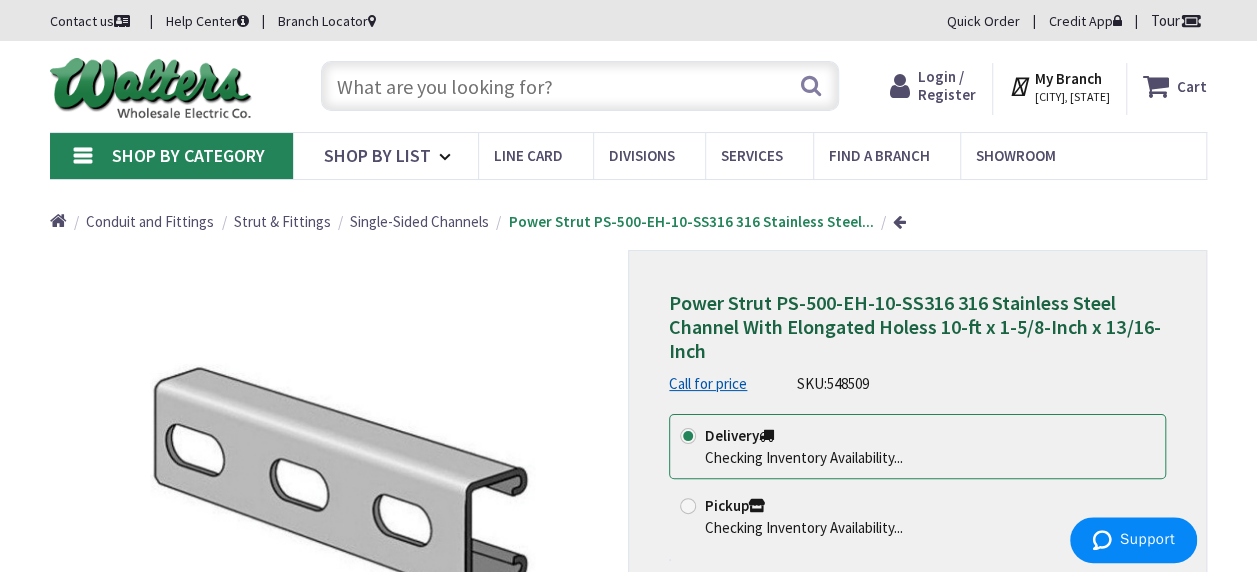 click at bounding box center [580, 86] 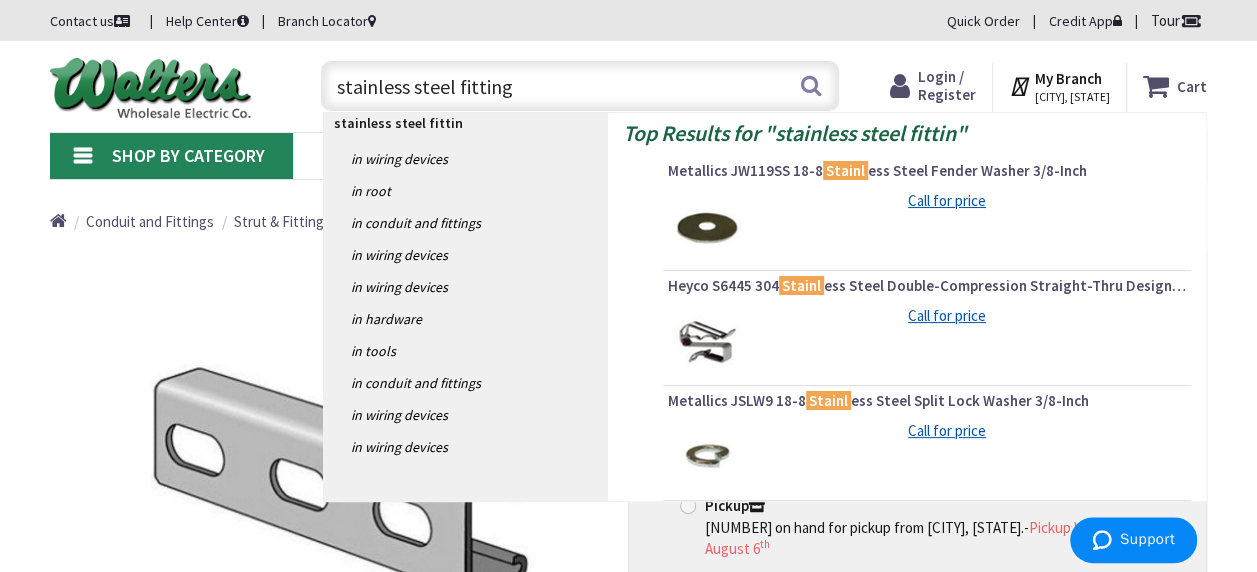 type on "stainless steel fittings" 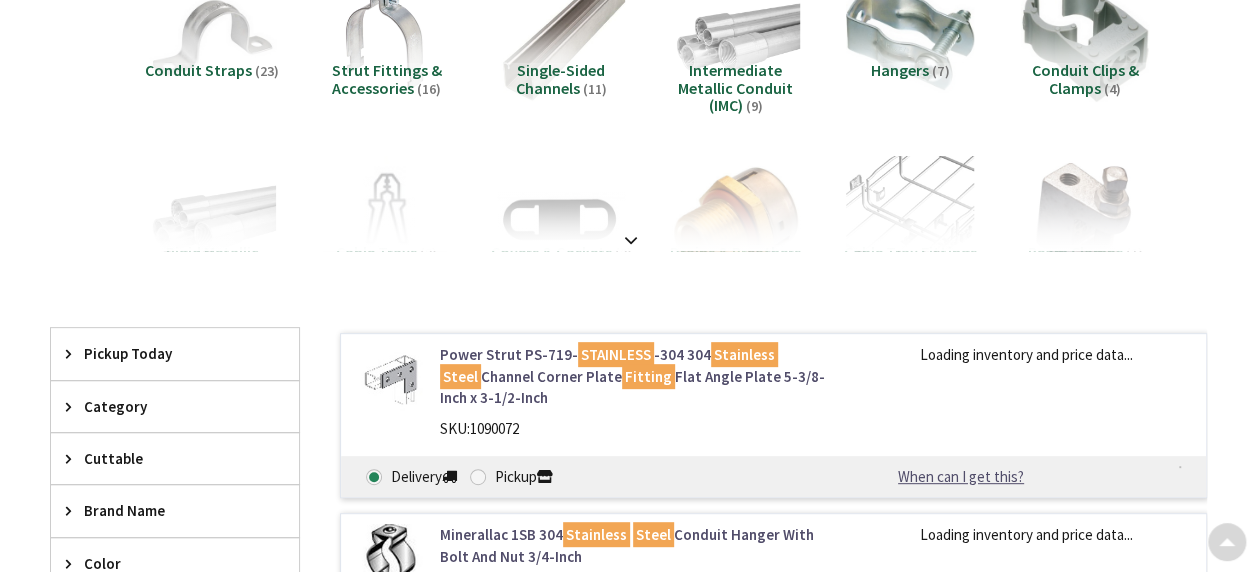scroll, scrollTop: 300, scrollLeft: 0, axis: vertical 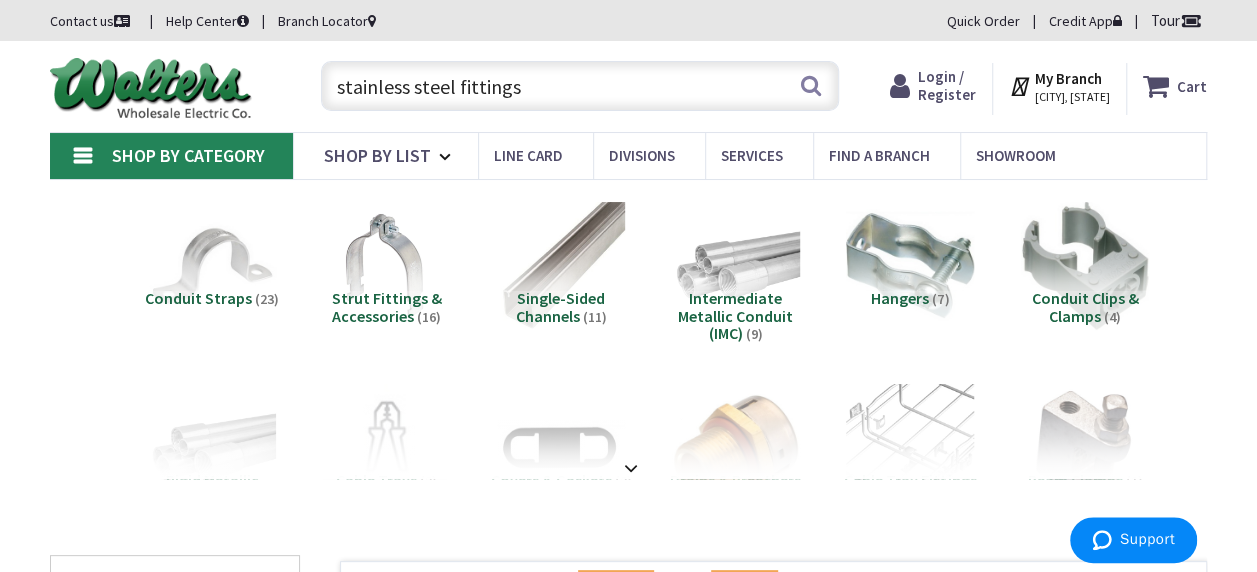 click on "Login / Register" at bounding box center (947, 85) 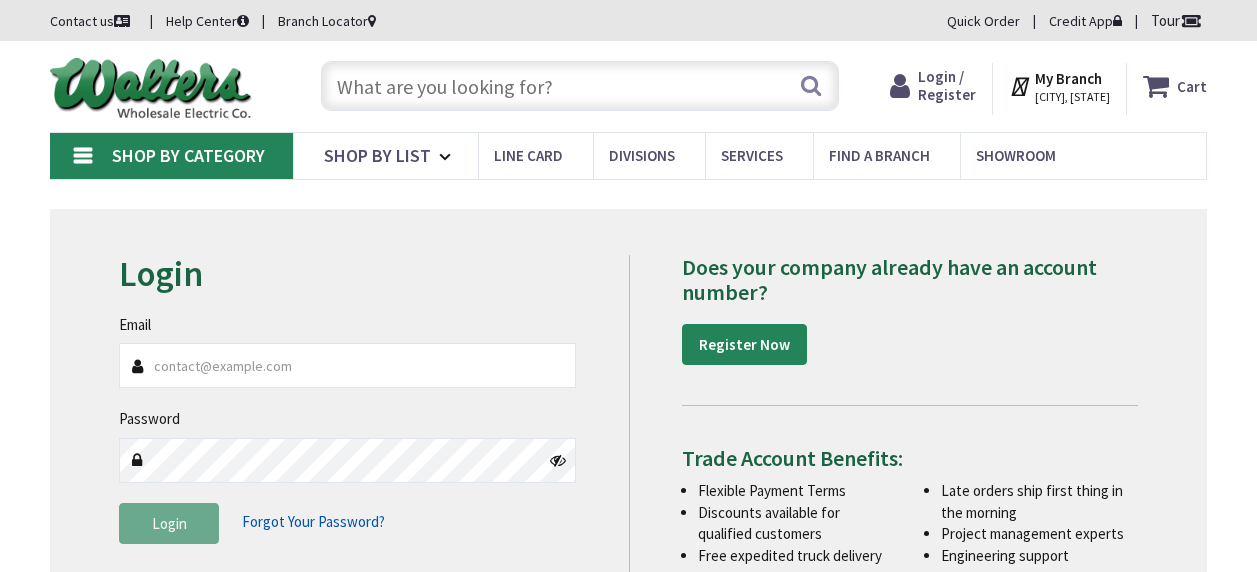 scroll, scrollTop: 0, scrollLeft: 0, axis: both 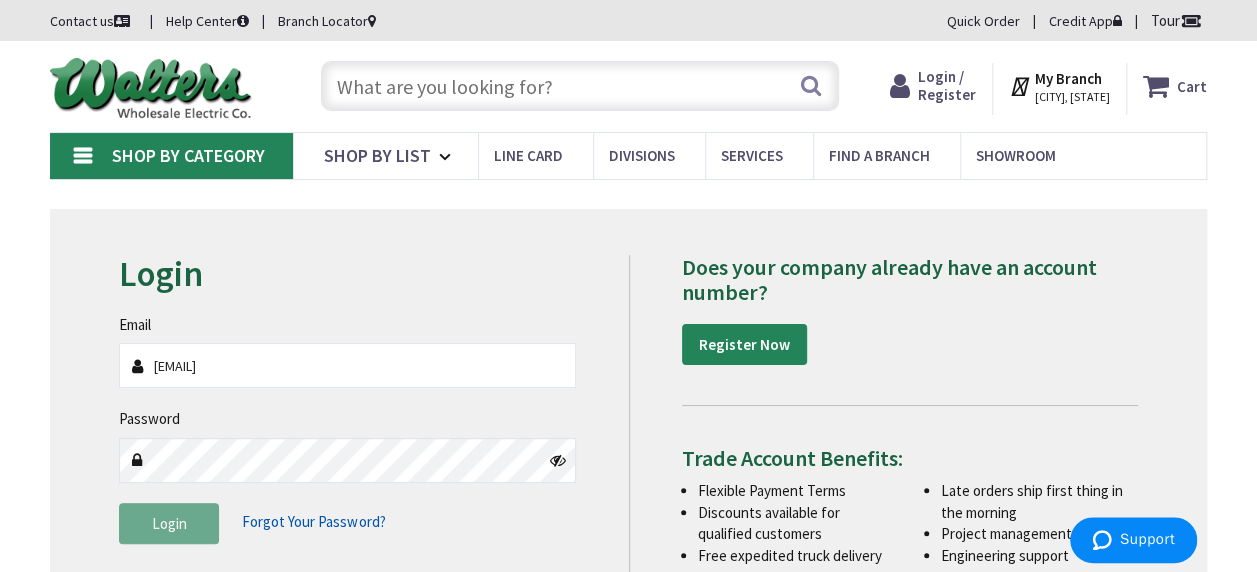 type on "[EMAIL]" 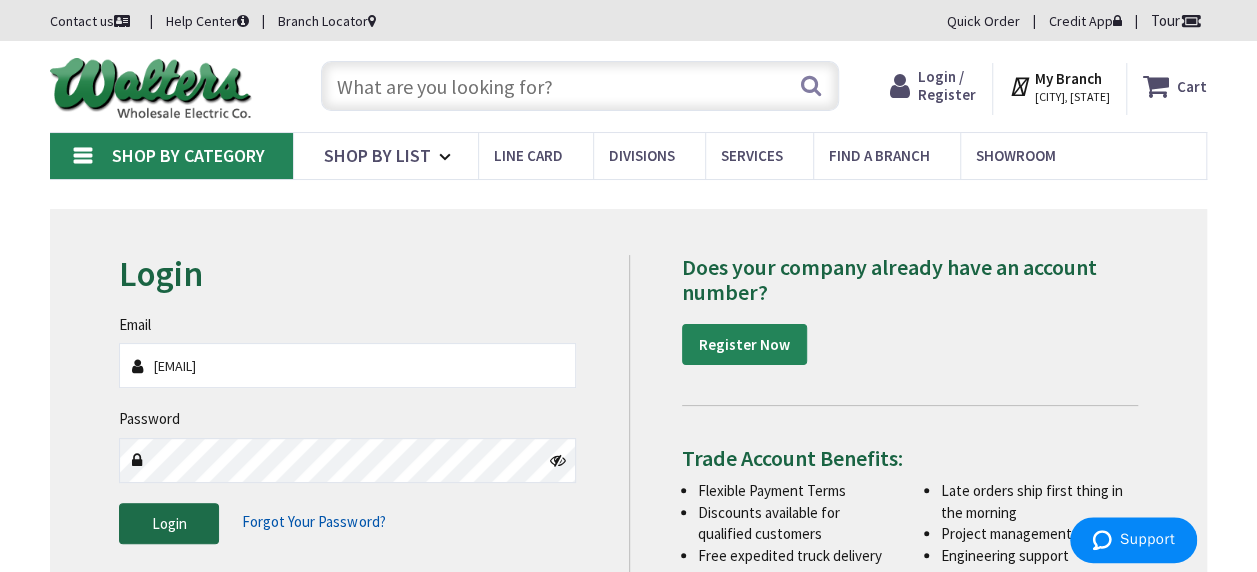 click on "Login" at bounding box center (169, 523) 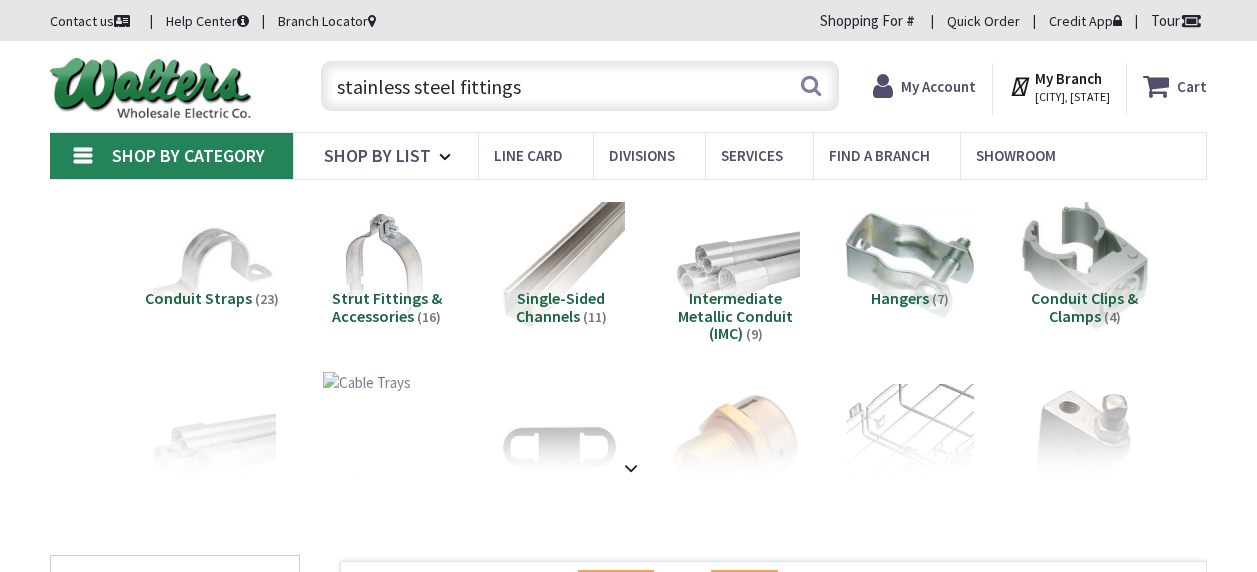 scroll, scrollTop: 0, scrollLeft: 0, axis: both 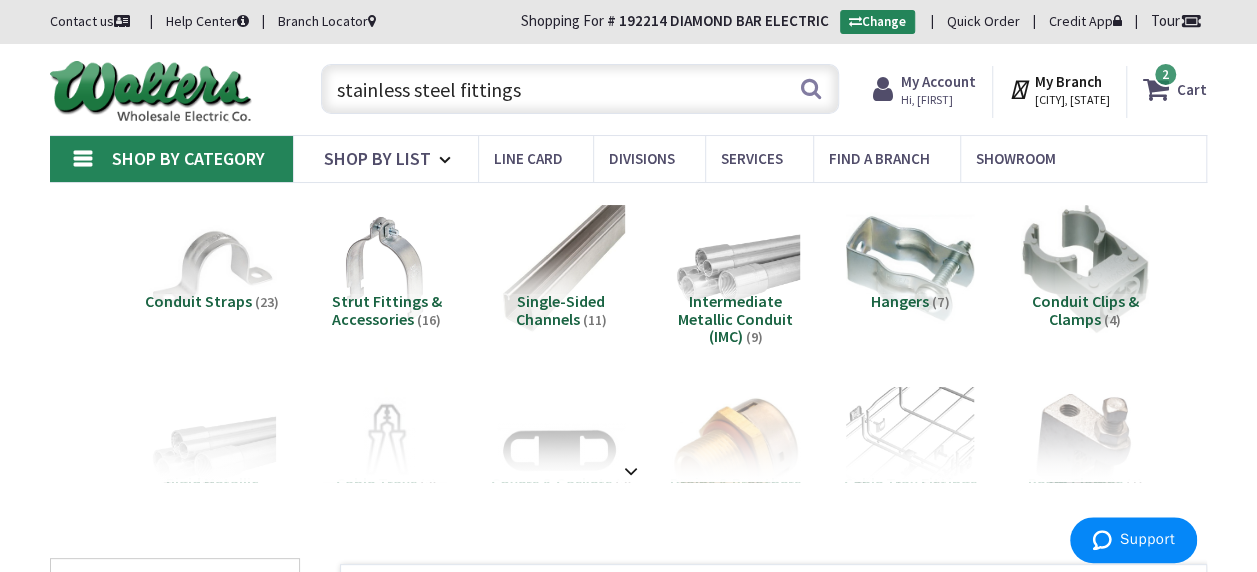 drag, startPoint x: 462, startPoint y: 98, endPoint x: 310, endPoint y: 102, distance: 152.05263 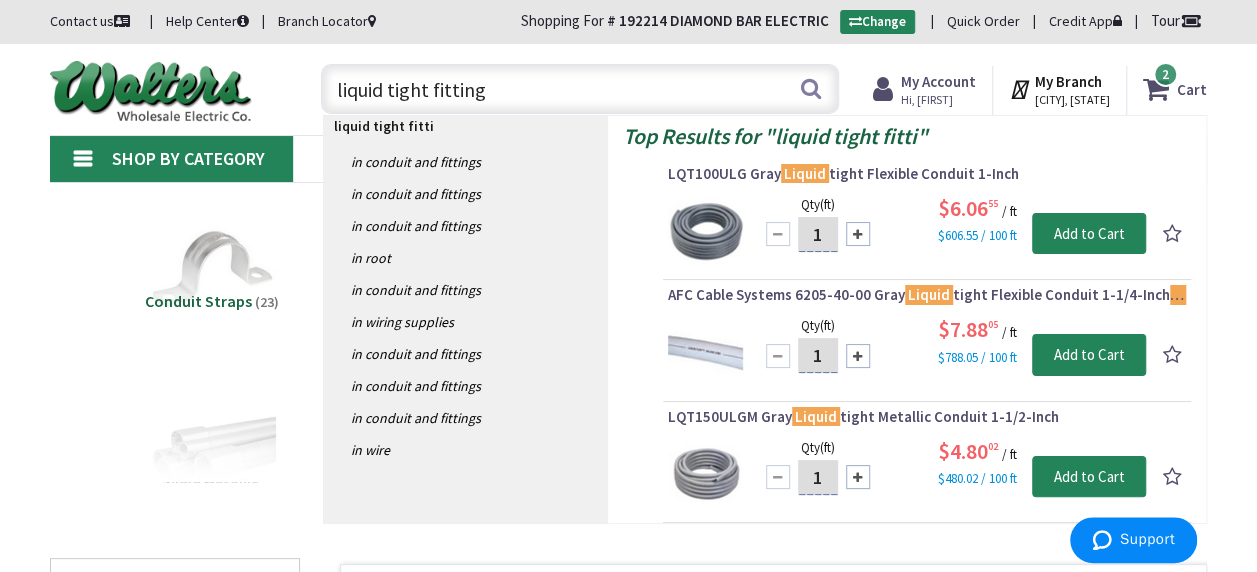 type on "liquid tight fittings" 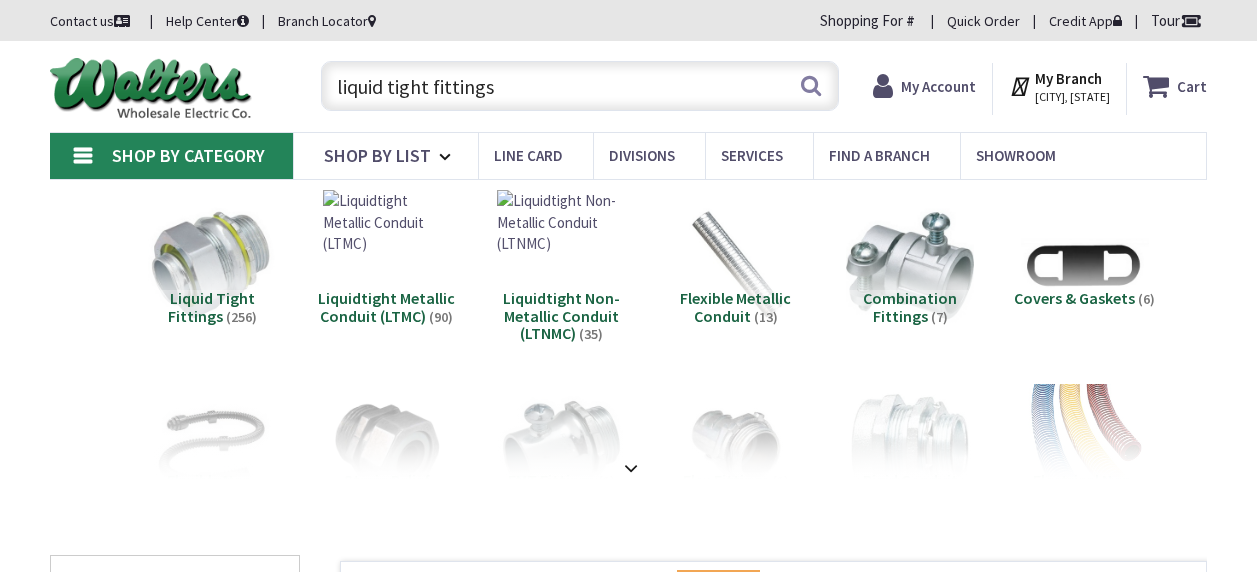 scroll, scrollTop: 0, scrollLeft: 0, axis: both 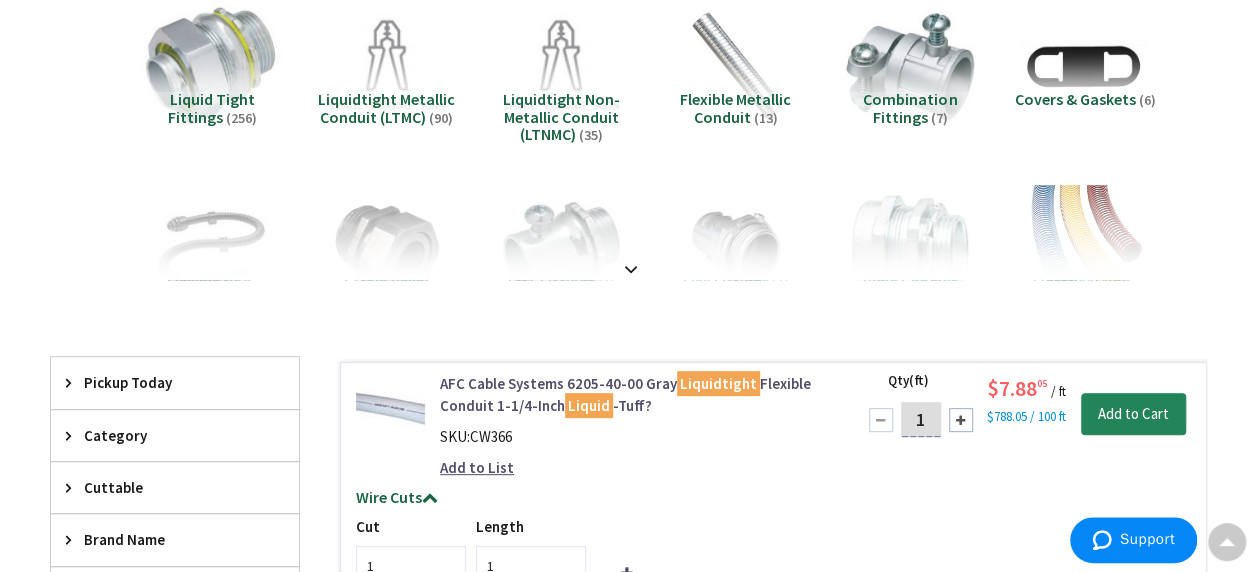click at bounding box center [212, 66] 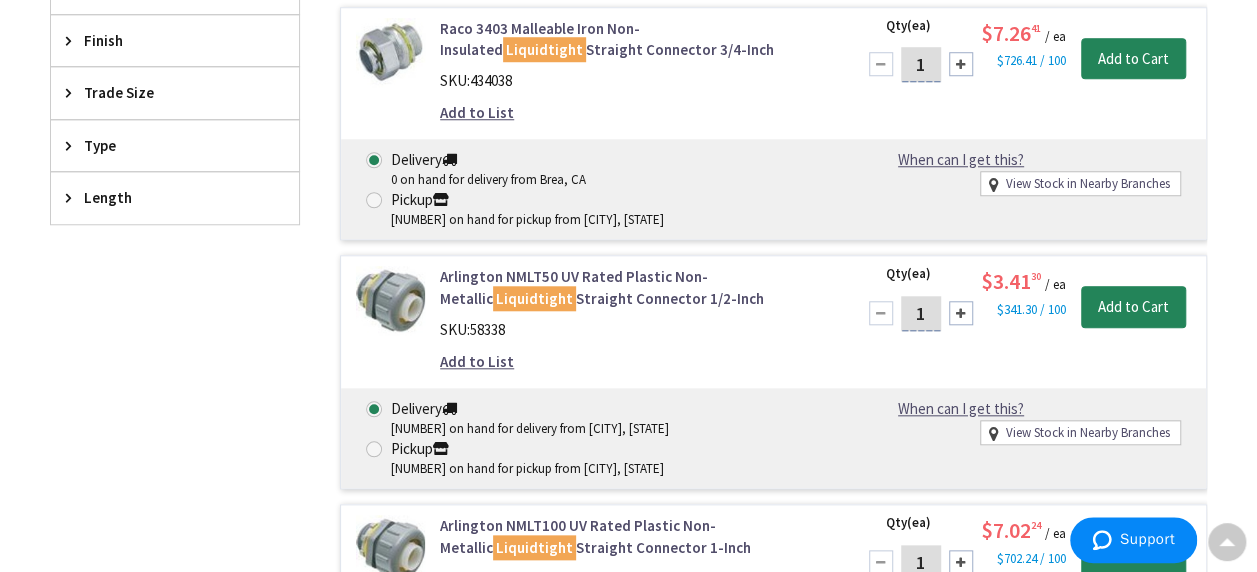 scroll, scrollTop: 621, scrollLeft: 0, axis: vertical 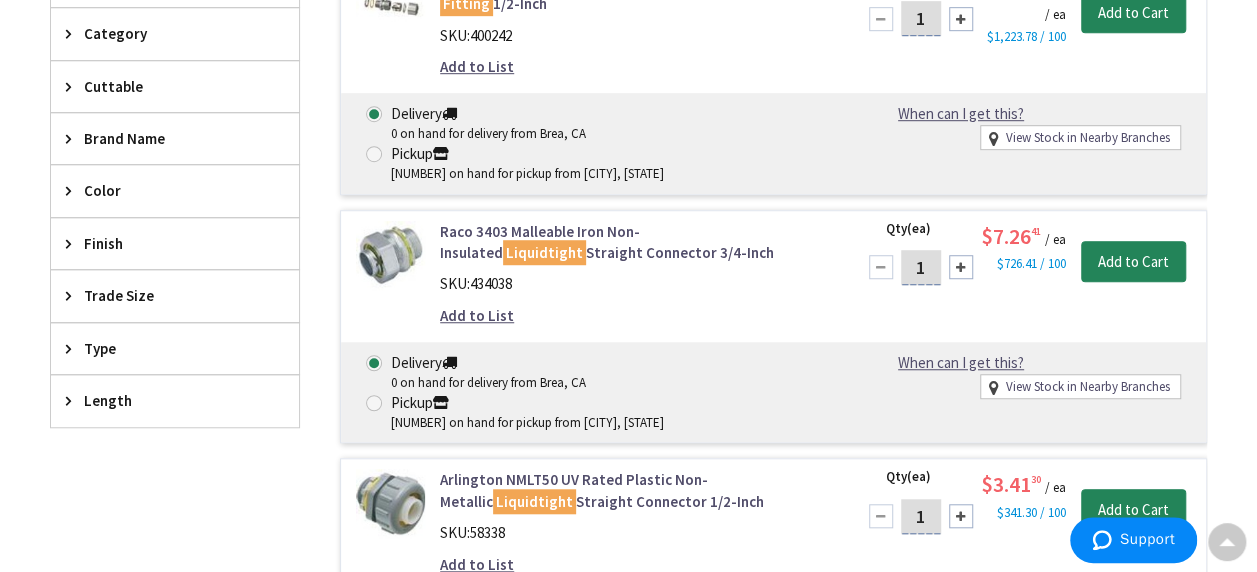click on "Finish" at bounding box center (165, 243) 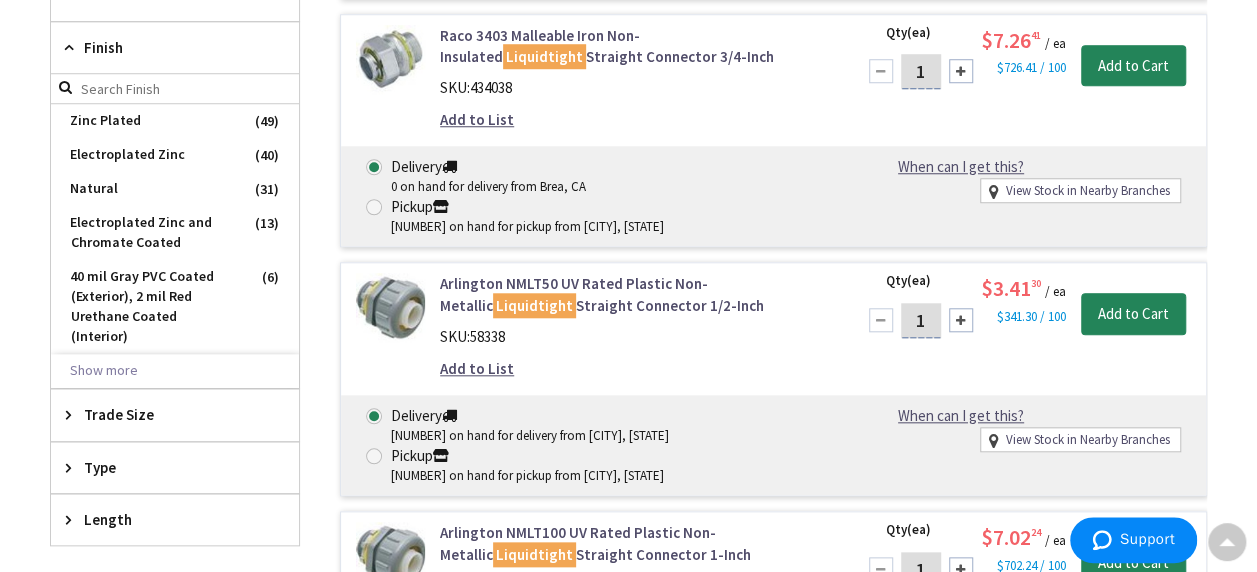 scroll, scrollTop: 821, scrollLeft: 0, axis: vertical 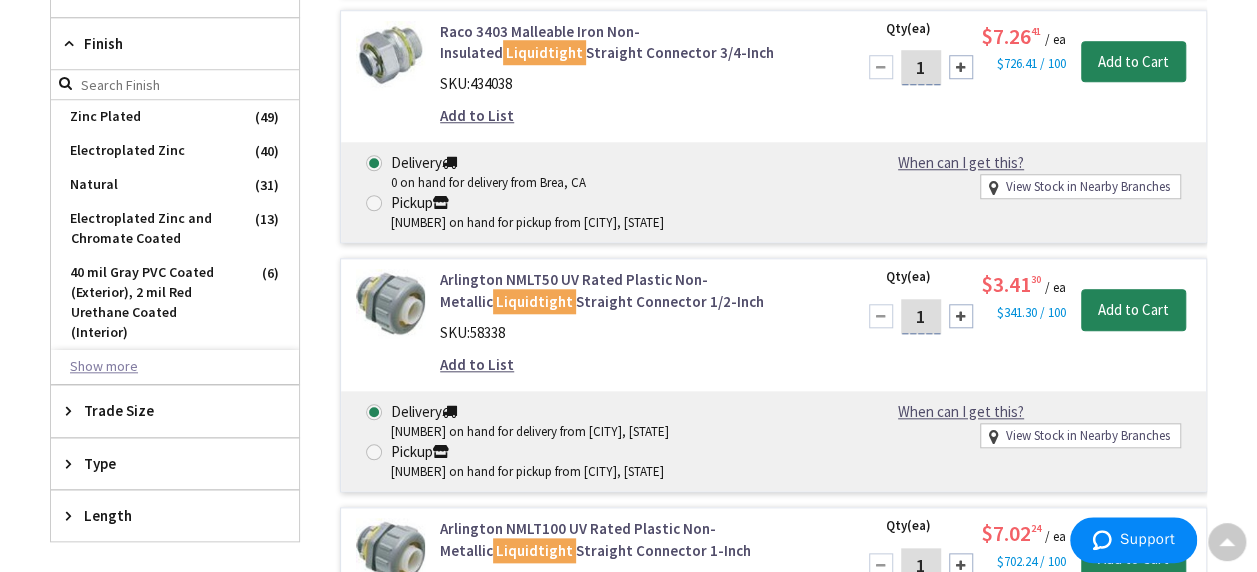 click on "Show more" at bounding box center (175, 367) 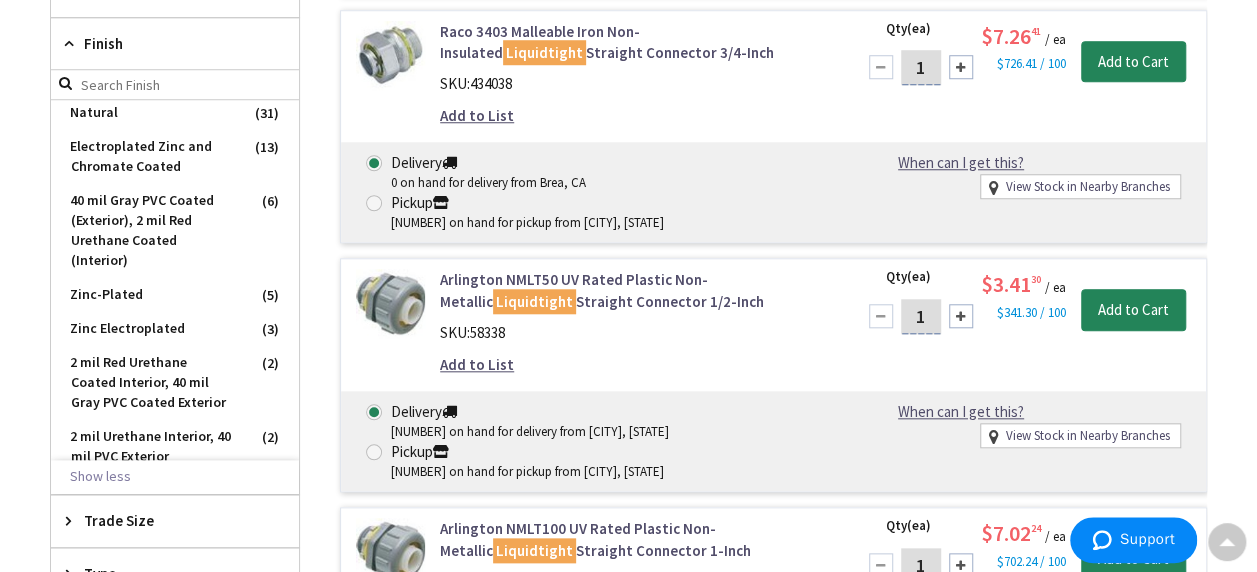 scroll, scrollTop: 0, scrollLeft: 0, axis: both 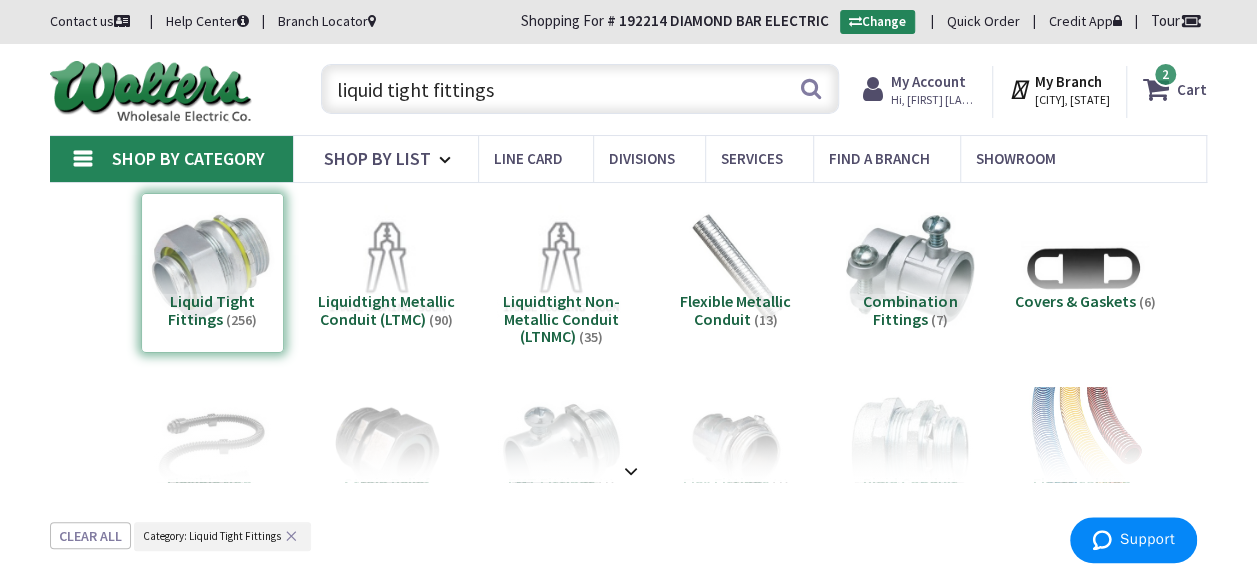 drag, startPoint x: 499, startPoint y: 85, endPoint x: 307, endPoint y: 76, distance: 192.21082 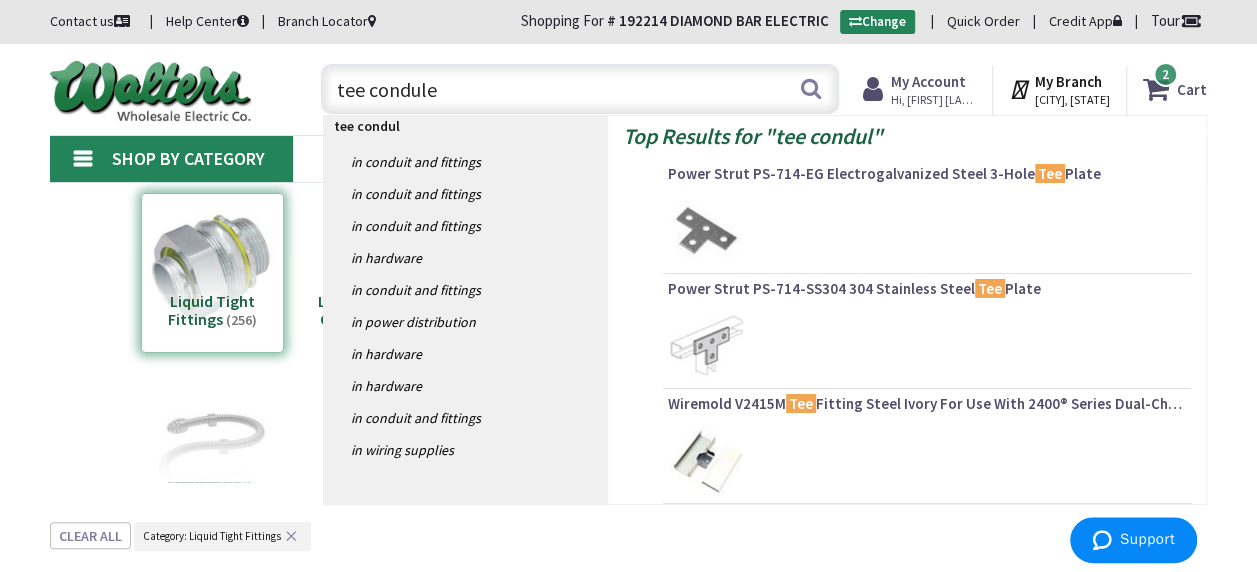 type on "tee condulet" 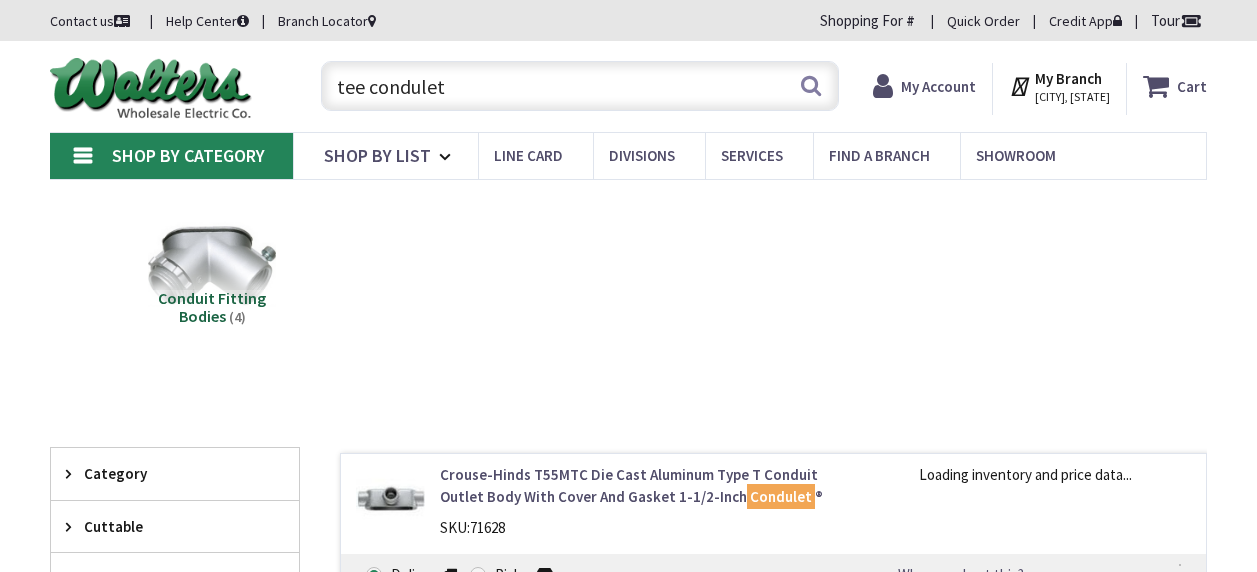 scroll, scrollTop: 0, scrollLeft: 0, axis: both 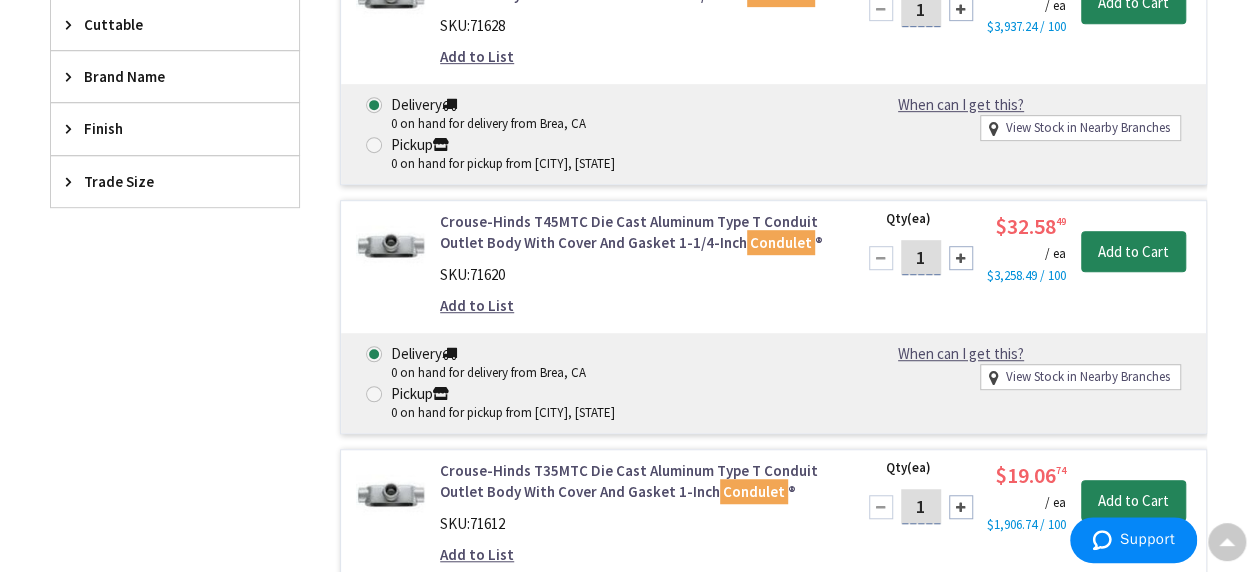 click on "Trade Size" at bounding box center [165, 181] 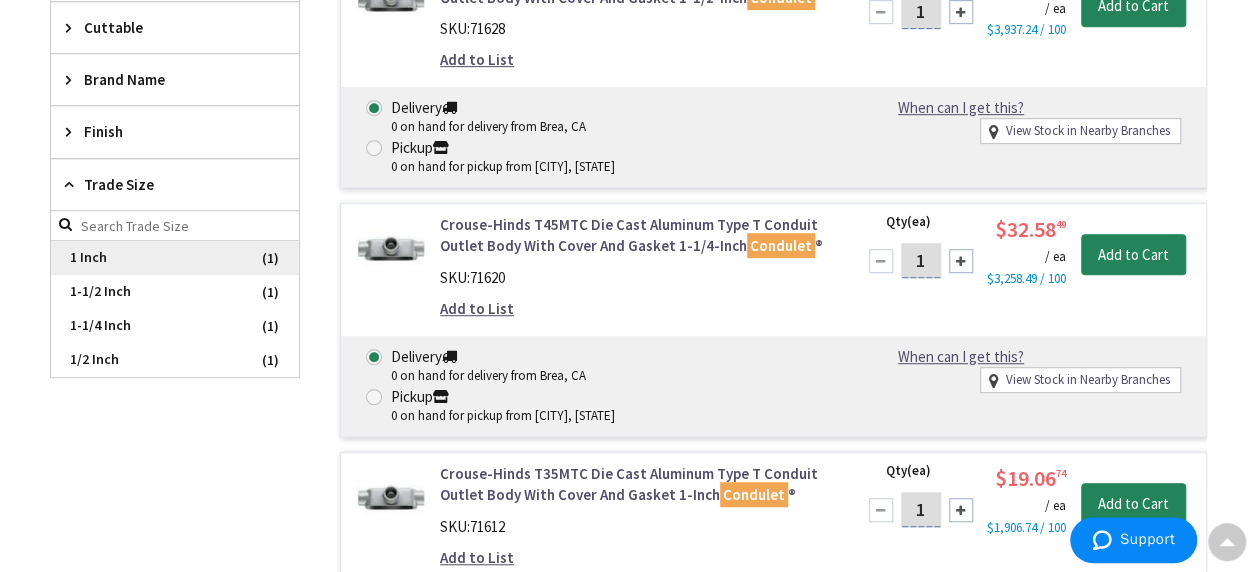 click on "1 Inch" at bounding box center (175, 258) 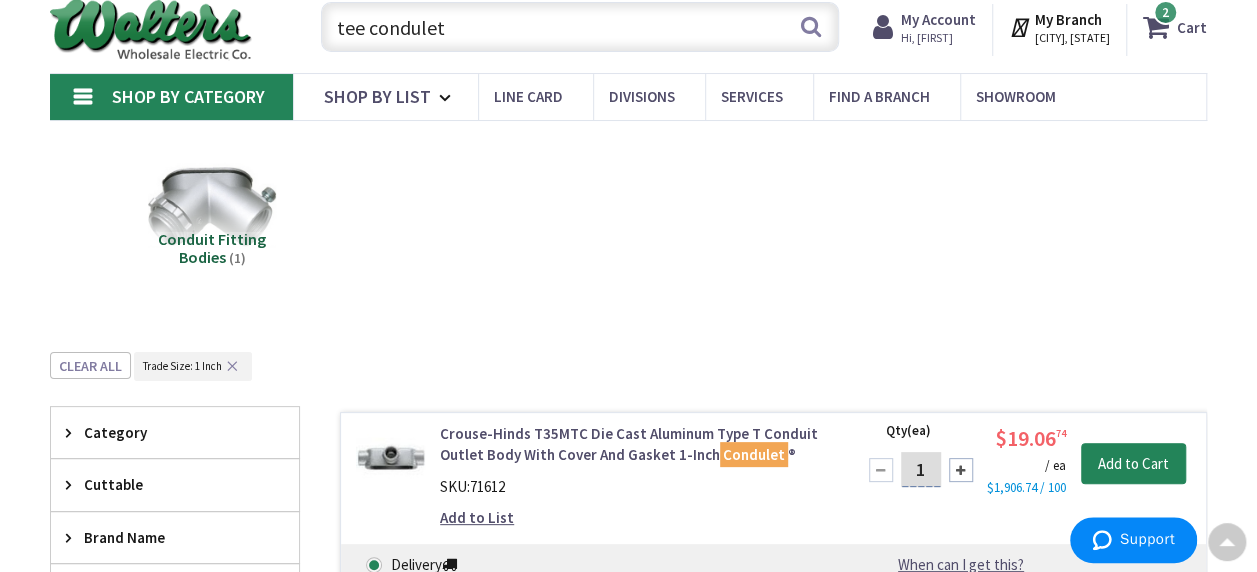 scroll, scrollTop: 0, scrollLeft: 0, axis: both 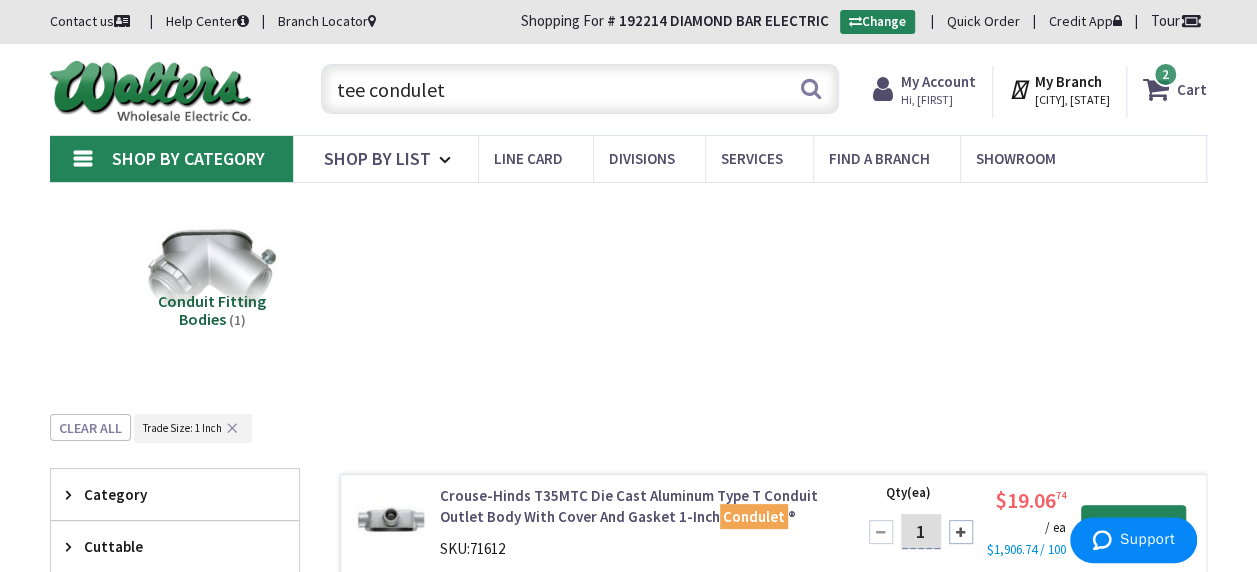 drag, startPoint x: 442, startPoint y: 88, endPoint x: 330, endPoint y: 91, distance: 112.04017 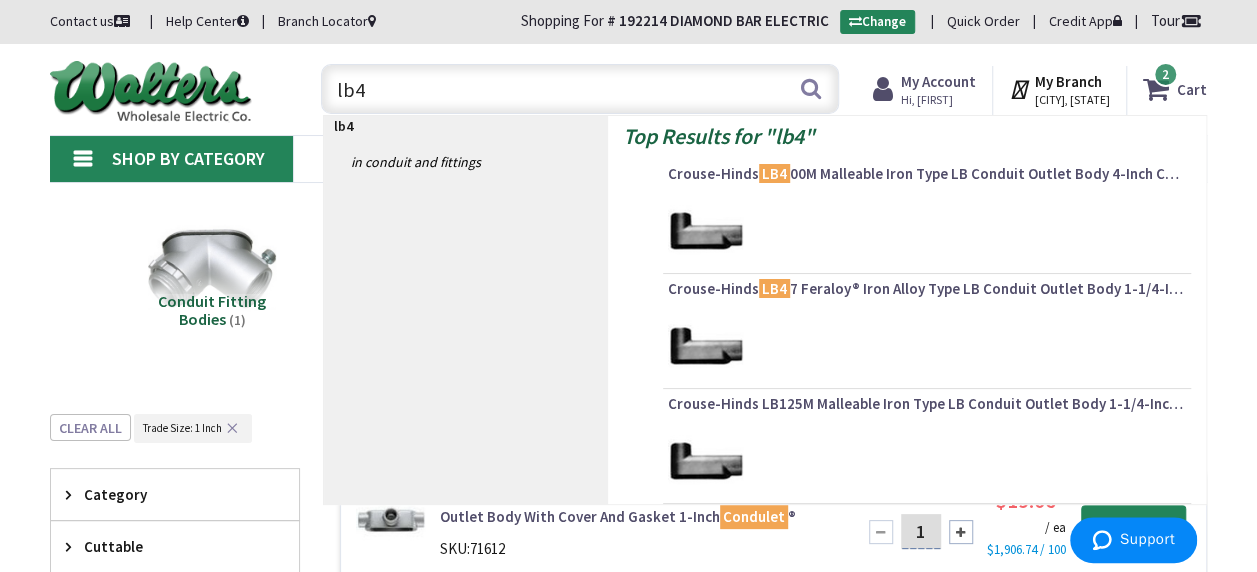 type on "lb" 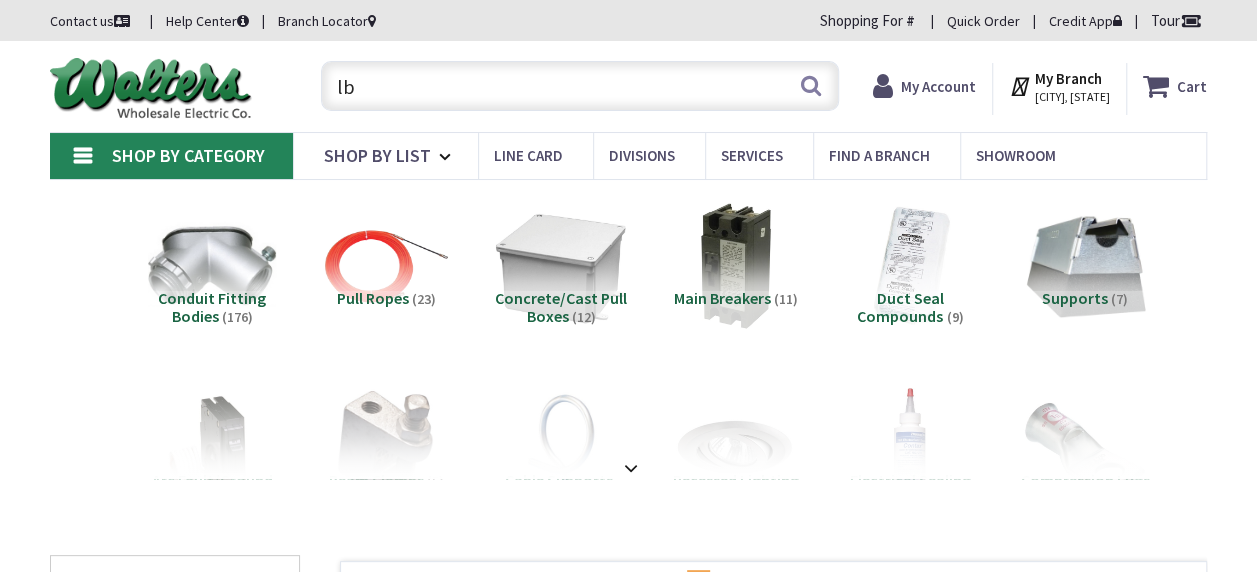 scroll, scrollTop: 16, scrollLeft: 0, axis: vertical 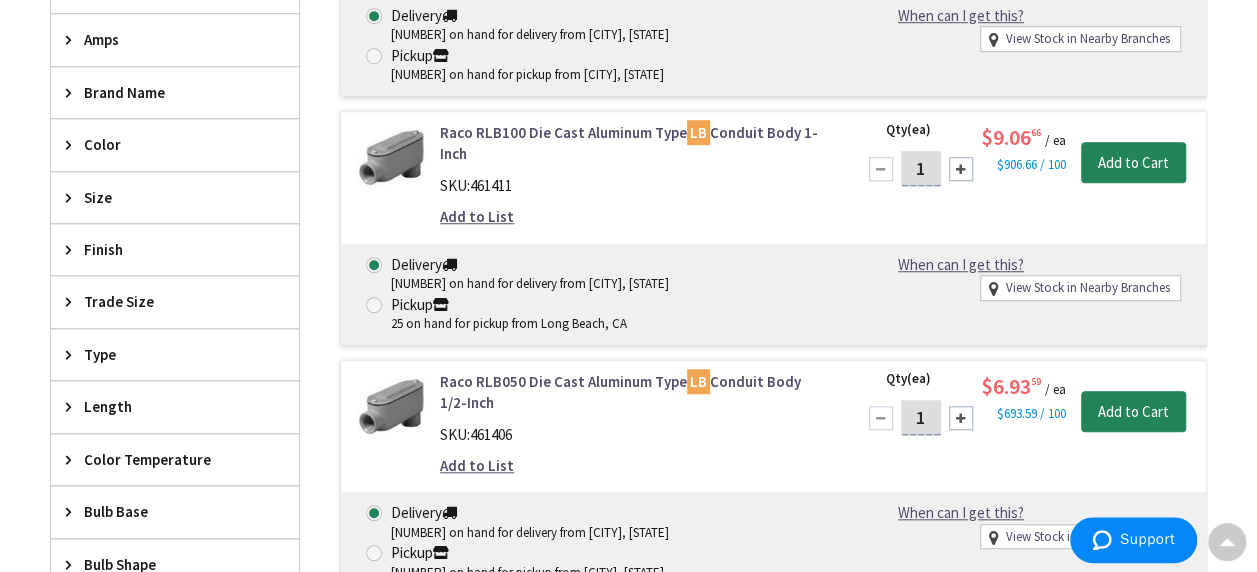 click on "Finish" at bounding box center [175, 249] 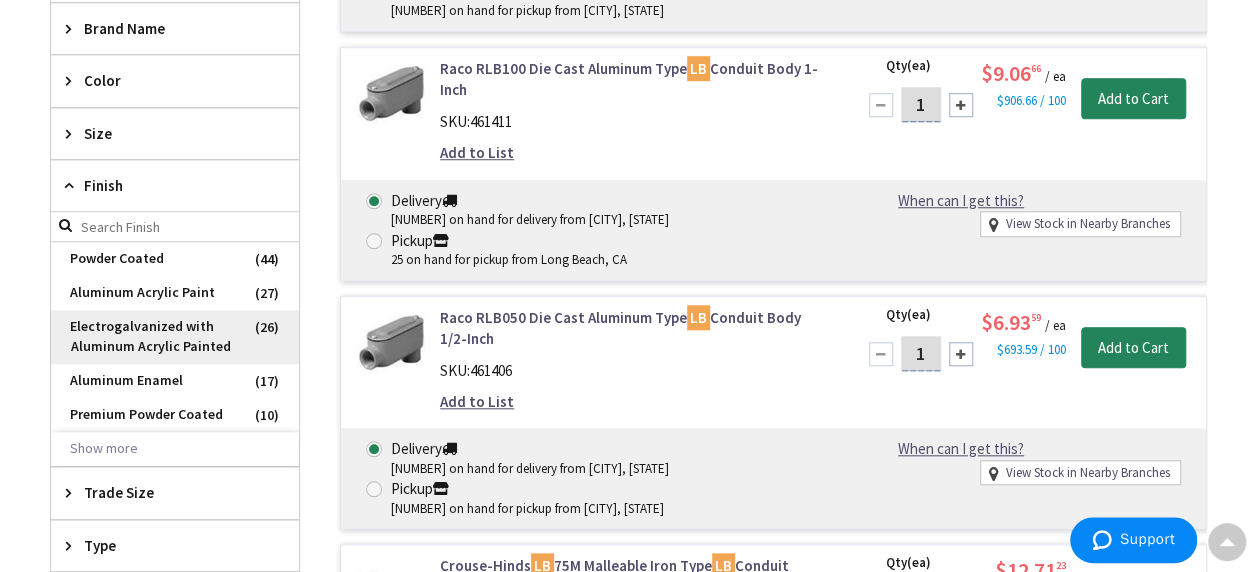 scroll, scrollTop: 902, scrollLeft: 0, axis: vertical 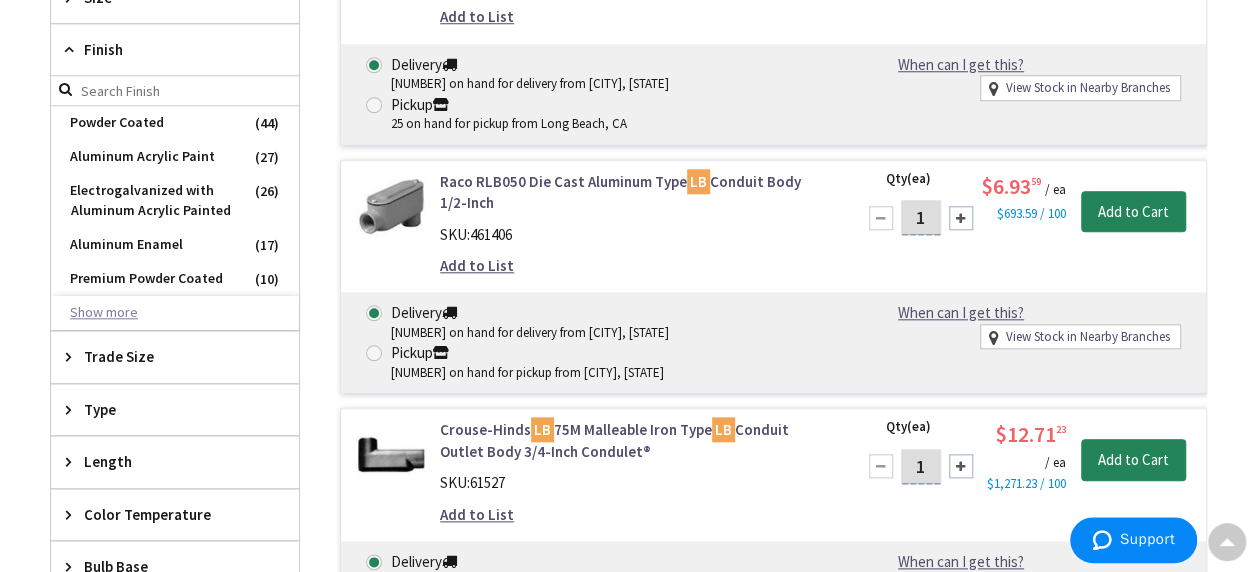 click on "Show more" at bounding box center (175, 313) 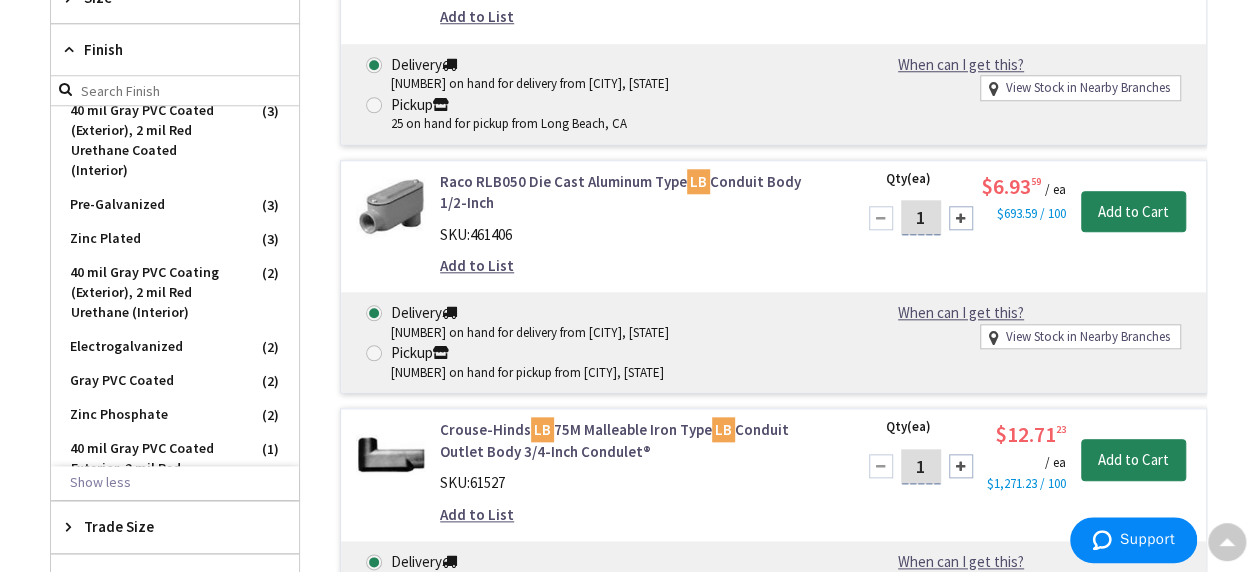 scroll, scrollTop: 0, scrollLeft: 0, axis: both 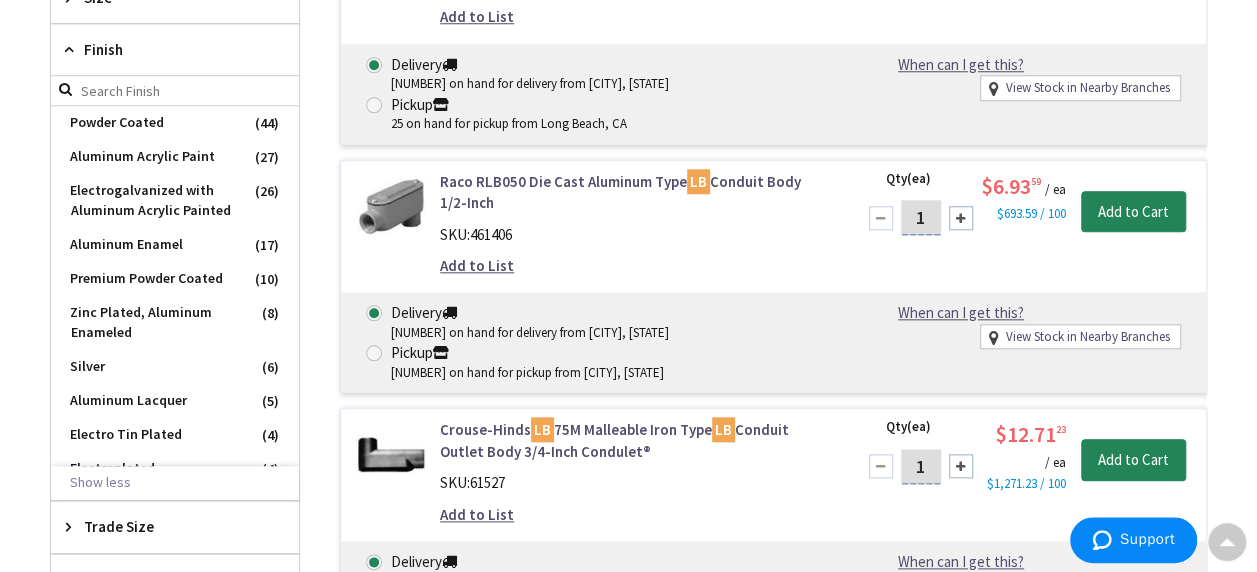 click on "Trade Size" at bounding box center (165, 526) 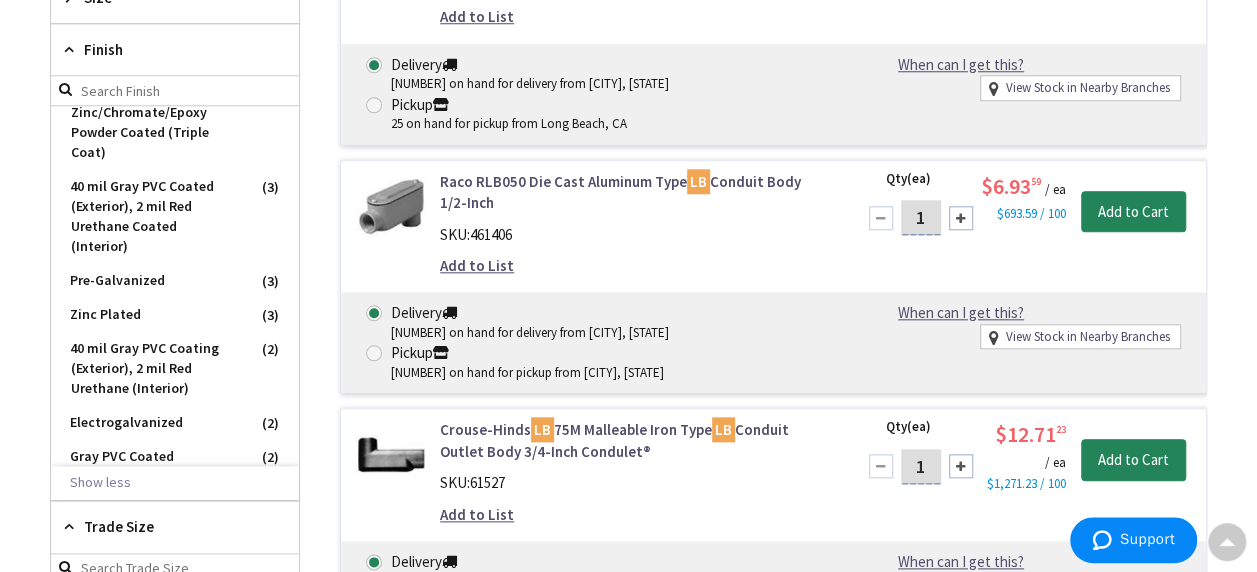 scroll, scrollTop: 400, scrollLeft: 0, axis: vertical 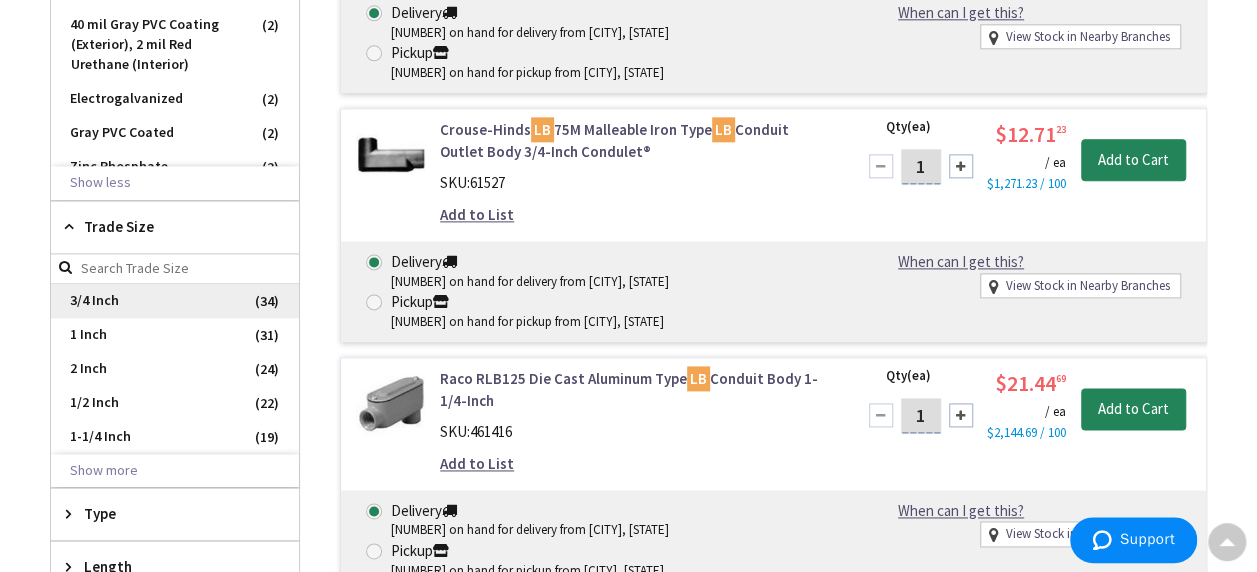 click on "3/4 Inch" at bounding box center [175, 301] 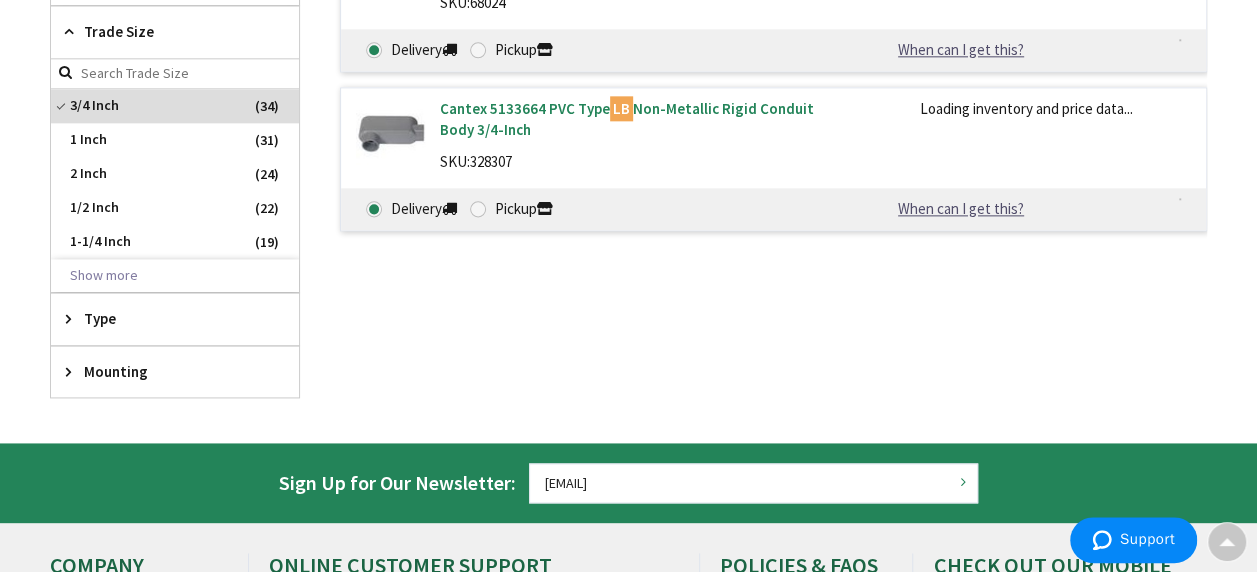 scroll, scrollTop: 1008, scrollLeft: 0, axis: vertical 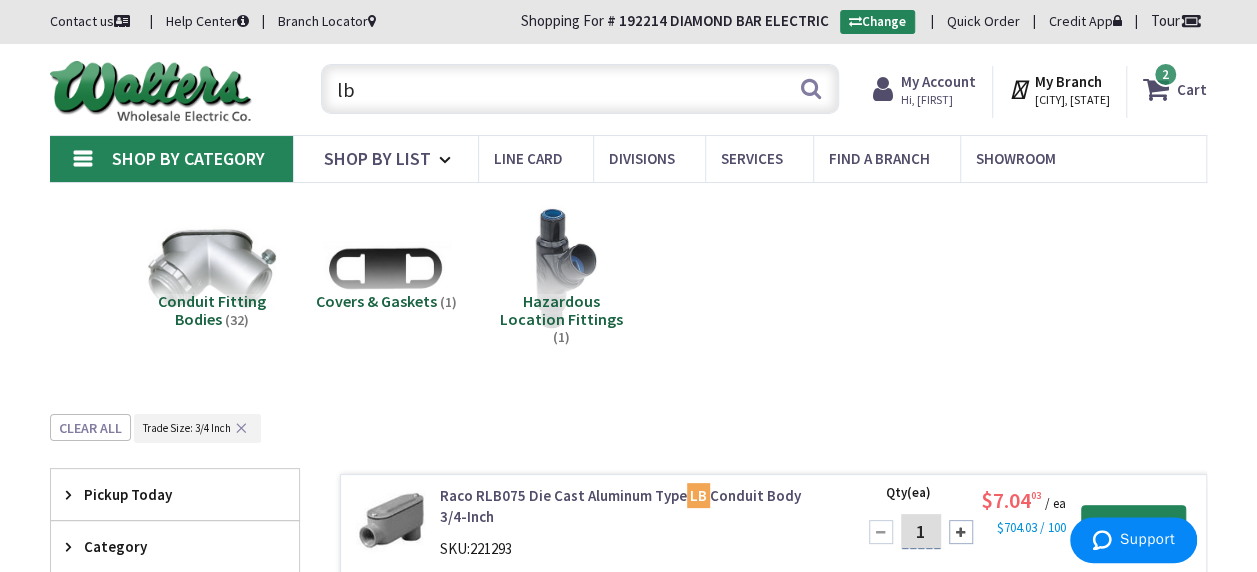 drag, startPoint x: 466, startPoint y: 92, endPoint x: 273, endPoint y: 95, distance: 193.02332 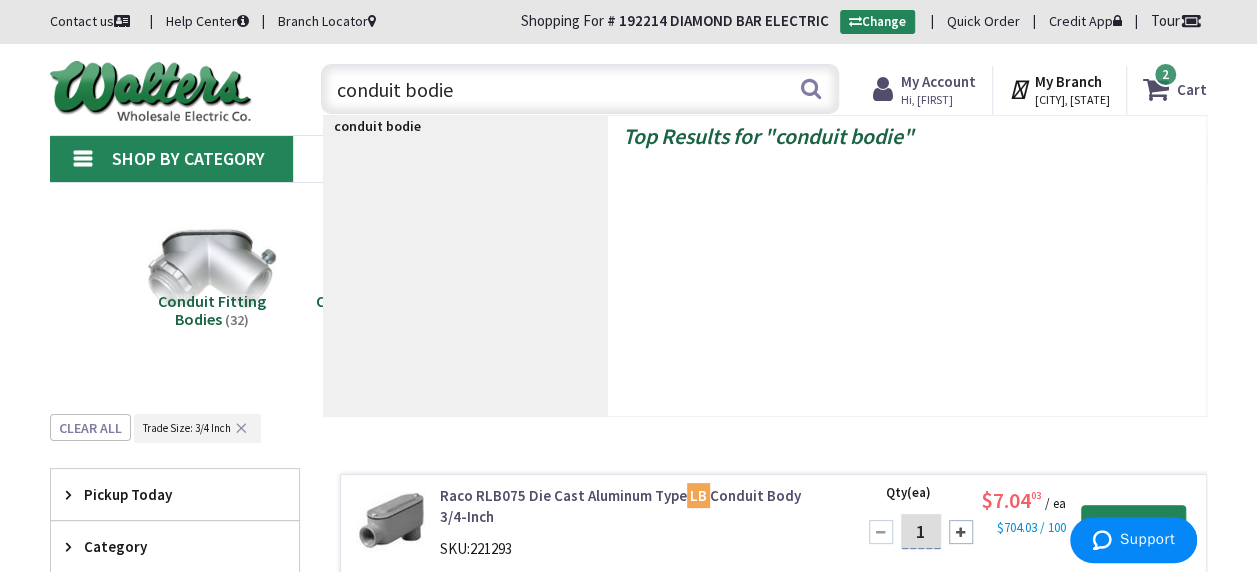 type on "conduit bodies" 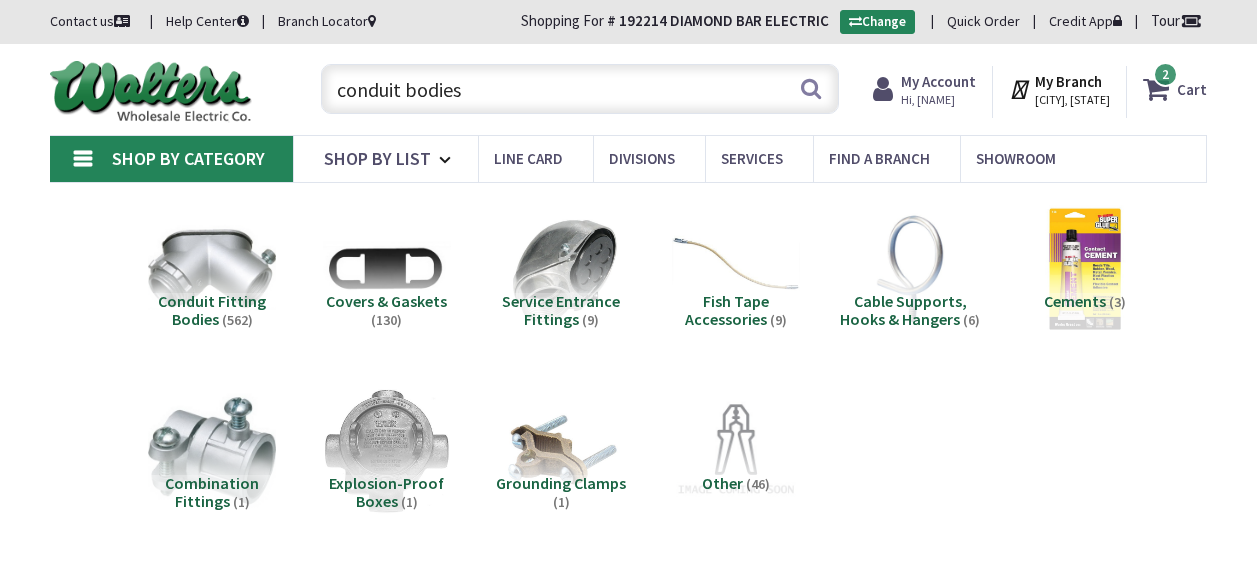 scroll, scrollTop: 0, scrollLeft: 0, axis: both 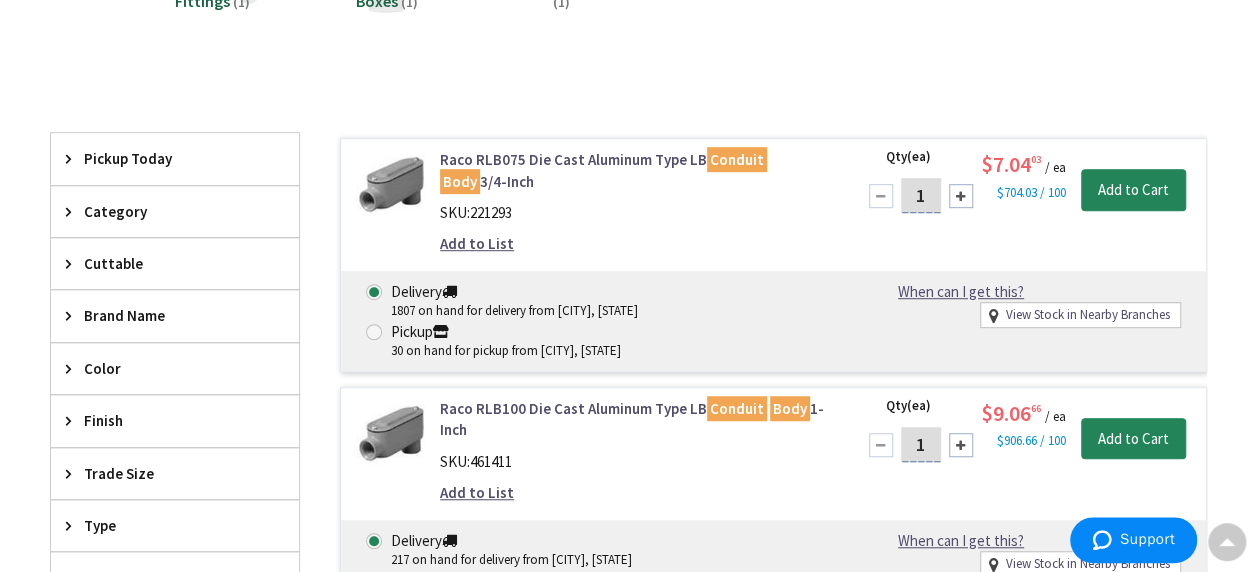 click on "Finish" at bounding box center (165, 420) 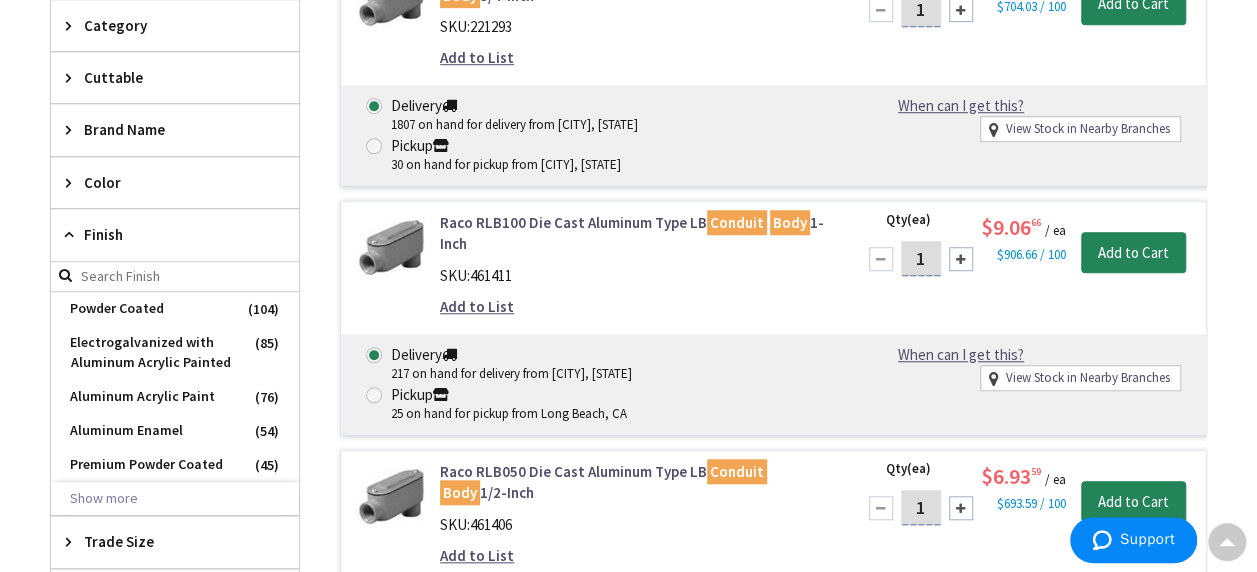 scroll, scrollTop: 700, scrollLeft: 0, axis: vertical 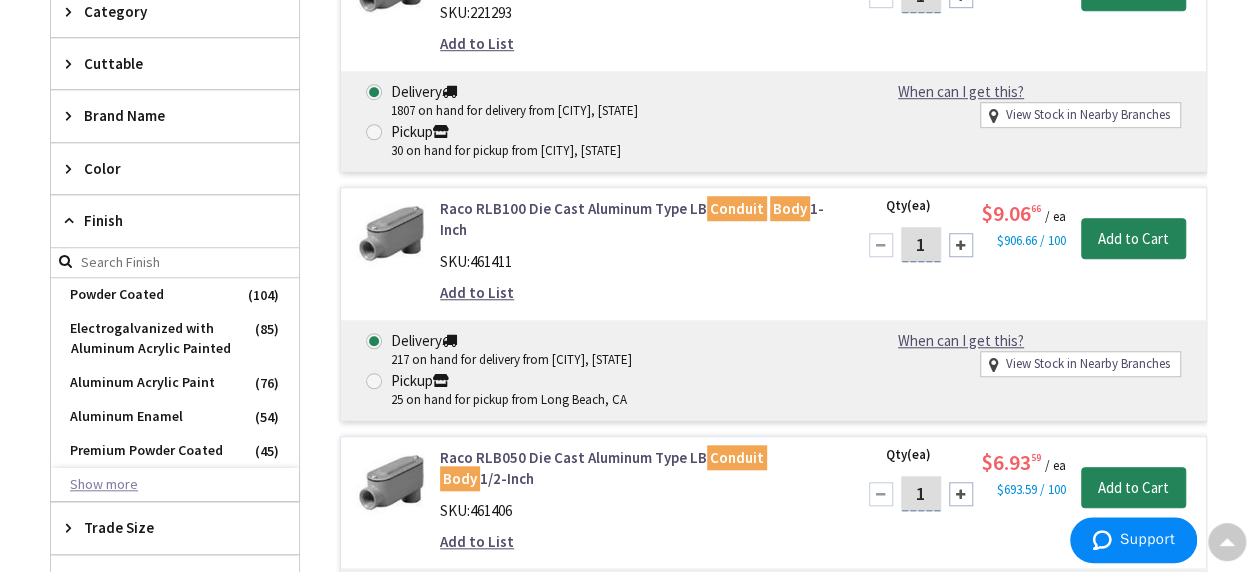 click on "Show more" at bounding box center [175, 485] 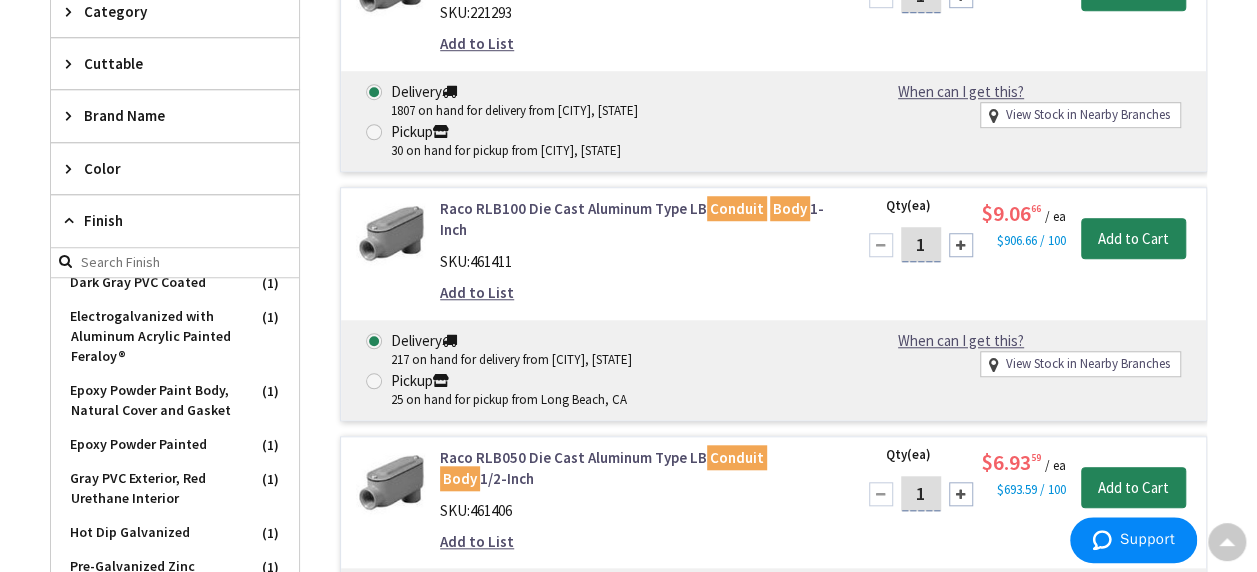 scroll, scrollTop: 1430, scrollLeft: 0, axis: vertical 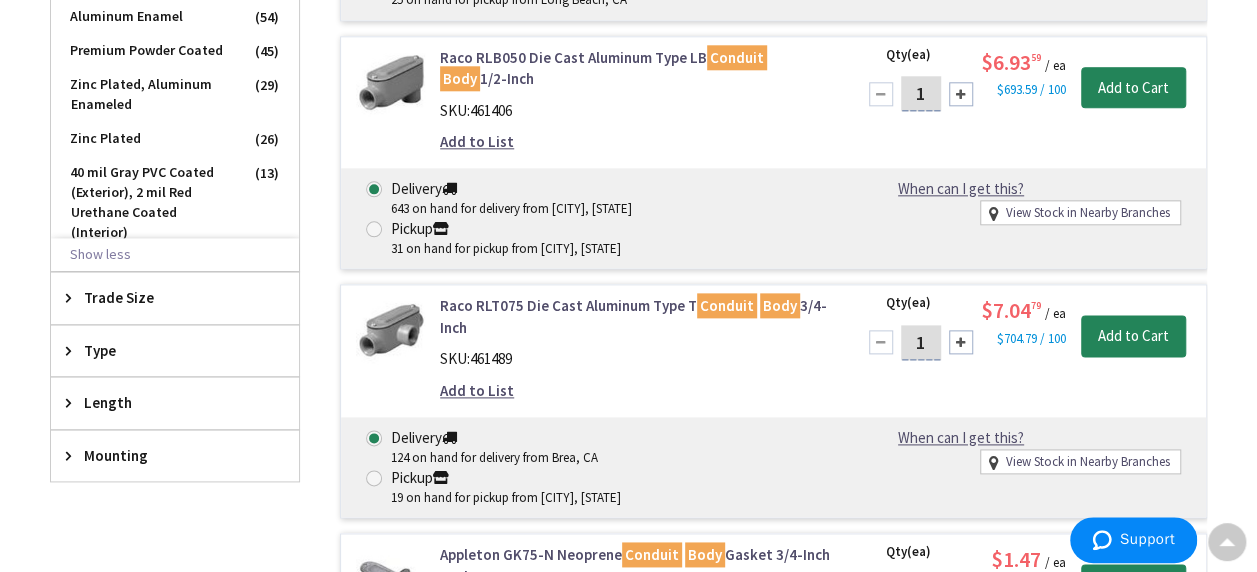 click on "Trade Size" at bounding box center (165, 297) 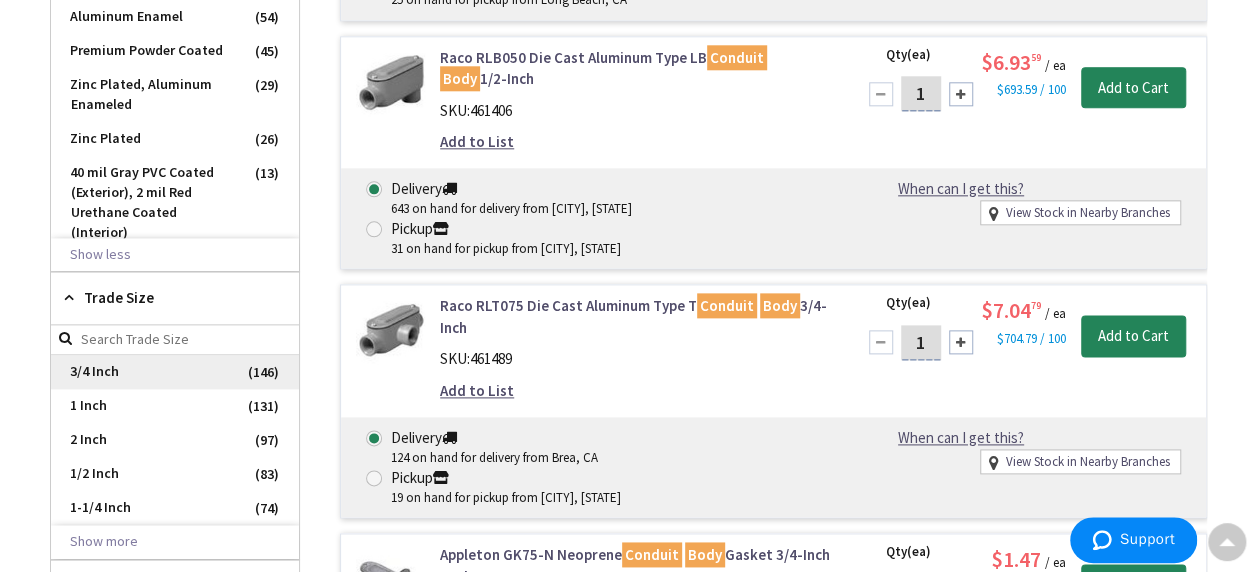 click on "3/4 Inch" at bounding box center (175, 372) 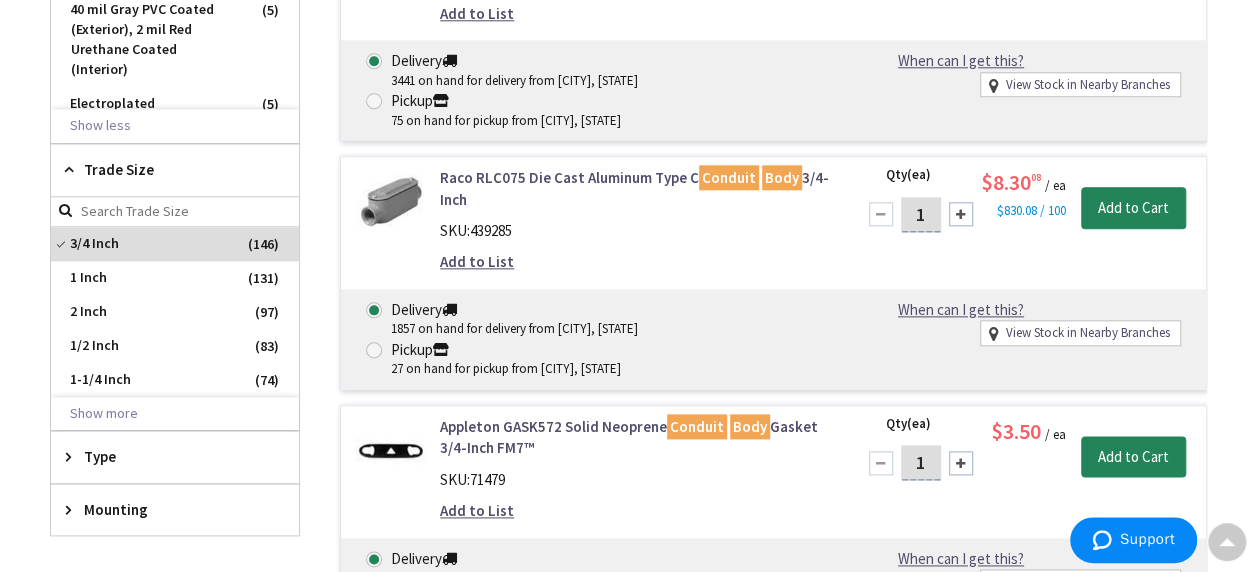 scroll, scrollTop: 1136, scrollLeft: 0, axis: vertical 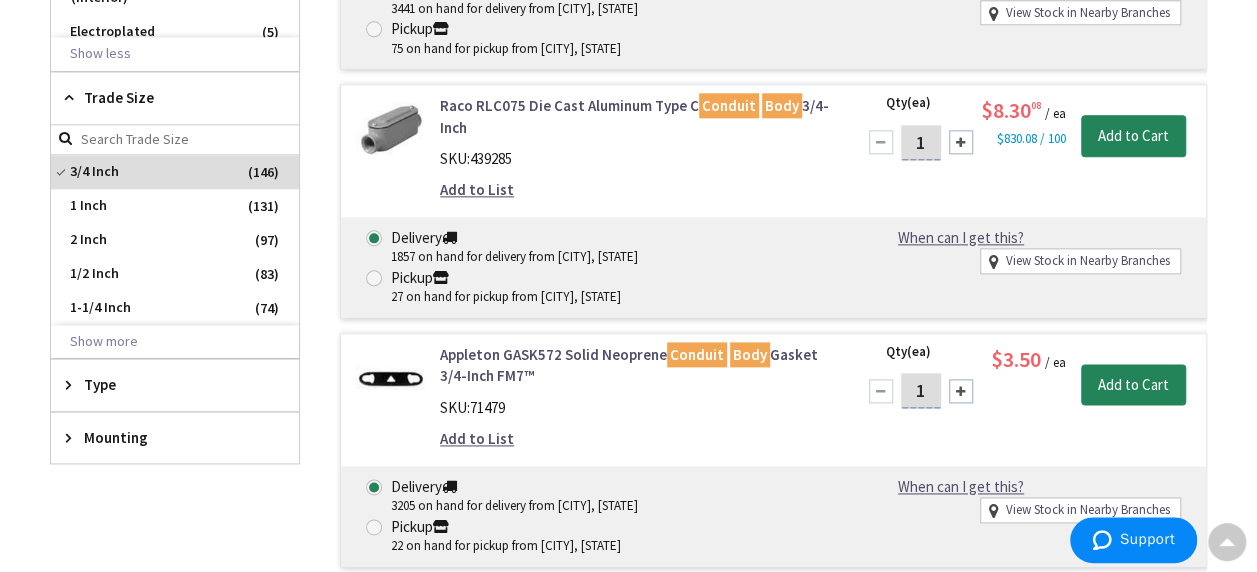 click on "Type" at bounding box center [175, 384] 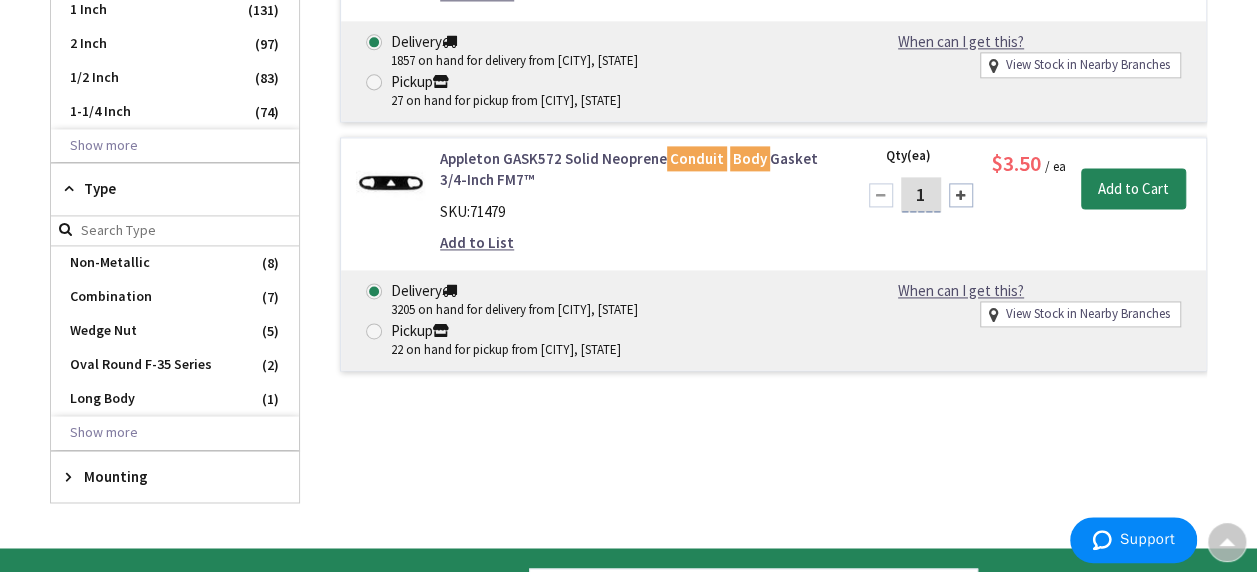 scroll, scrollTop: 1336, scrollLeft: 0, axis: vertical 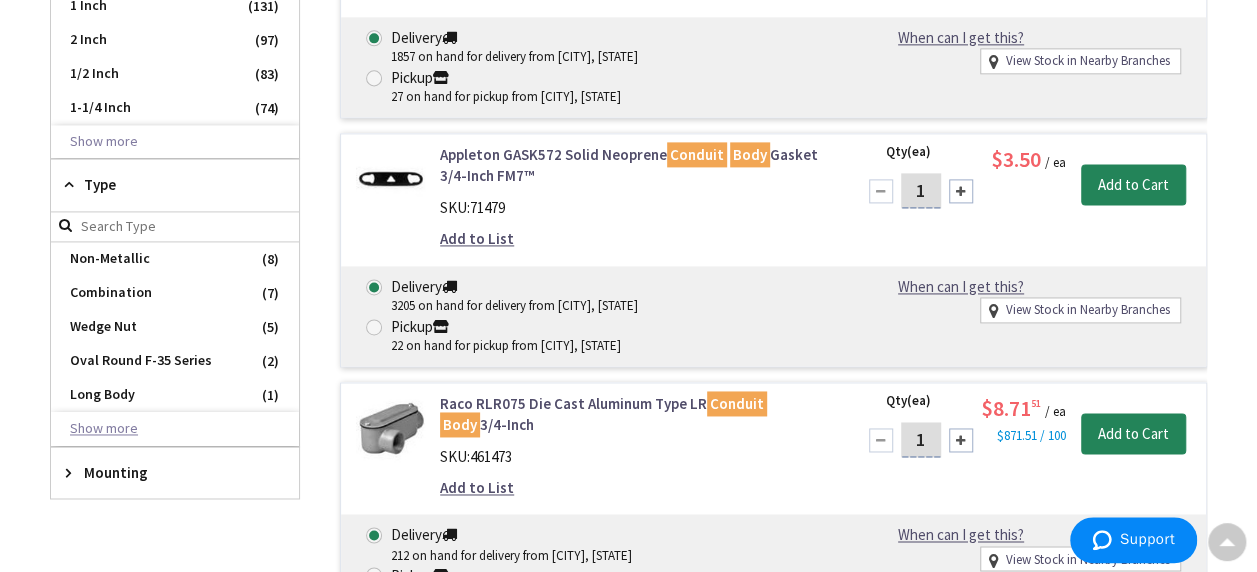 click on "Show more" at bounding box center (175, 429) 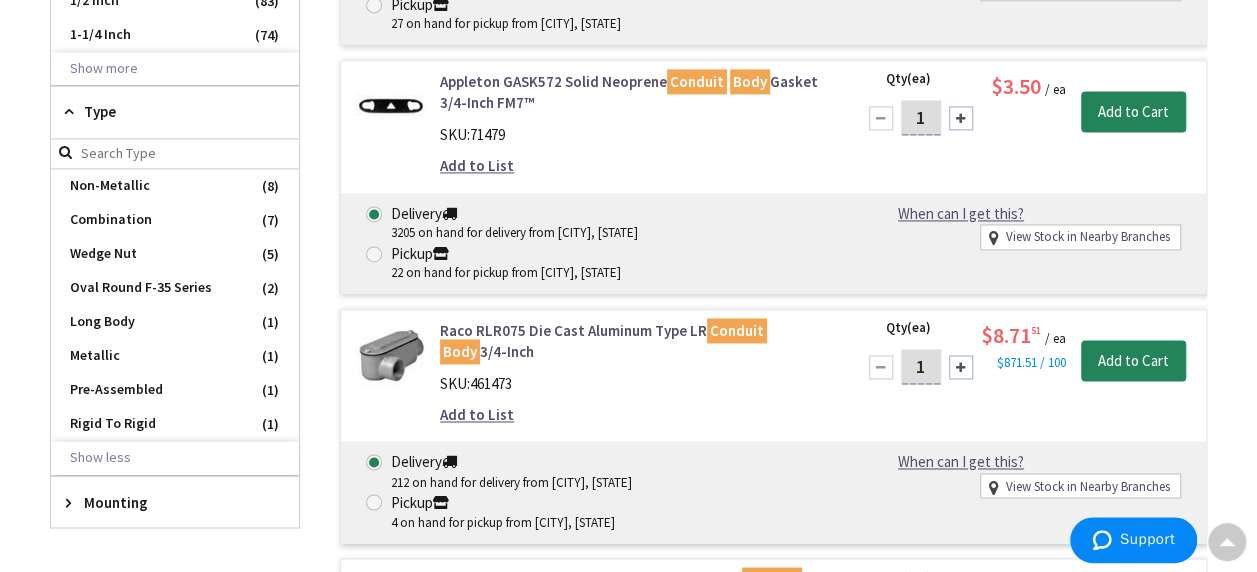 scroll, scrollTop: 1536, scrollLeft: 0, axis: vertical 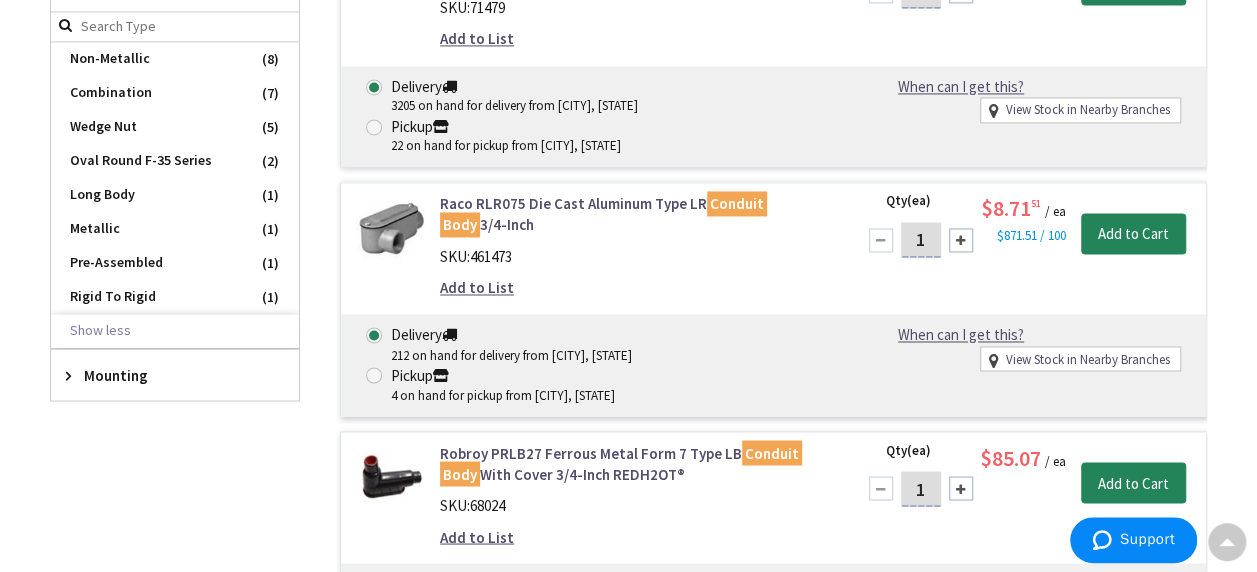 click on "Mounting" at bounding box center [165, 374] 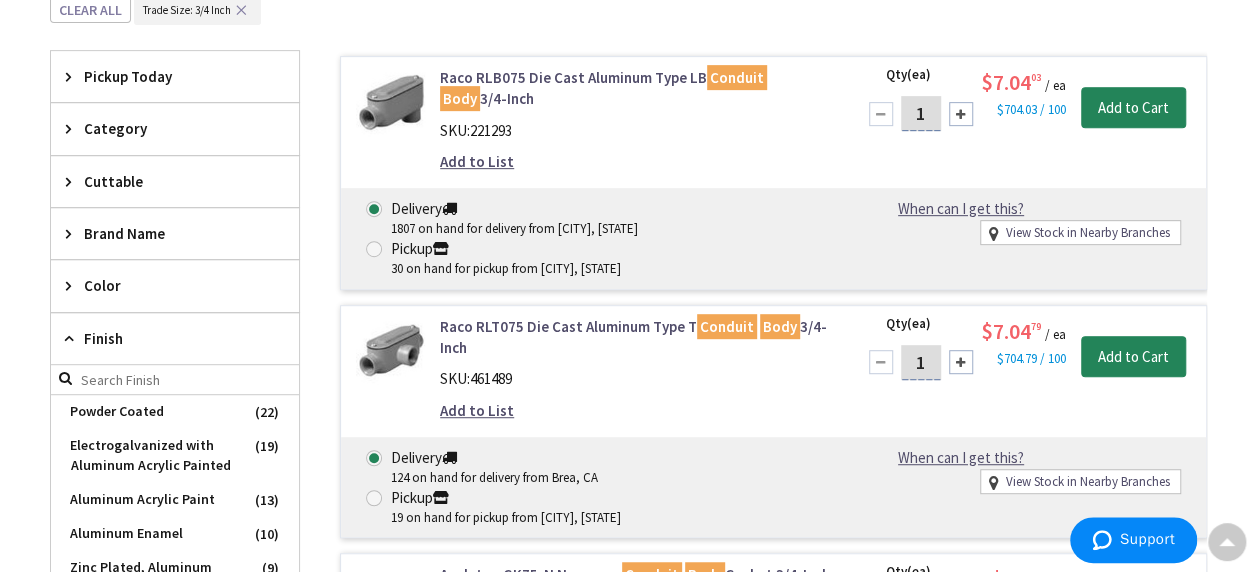 scroll, scrollTop: 336, scrollLeft: 0, axis: vertical 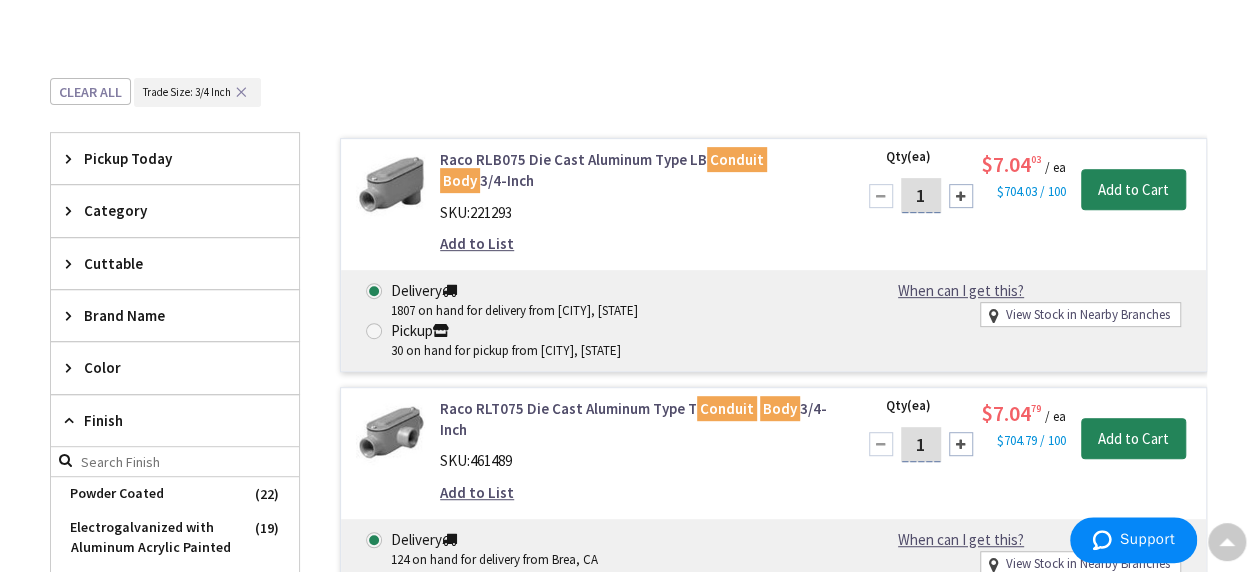 click on "Category" at bounding box center [165, 210] 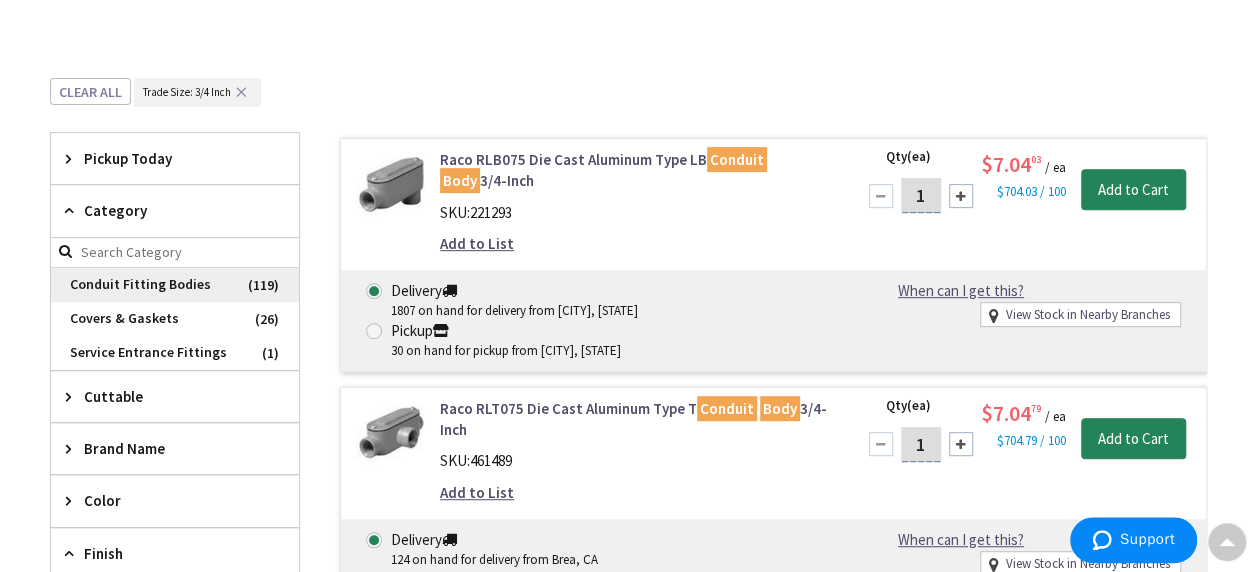 click on "Conduit Fitting Bodies" at bounding box center [175, 285] 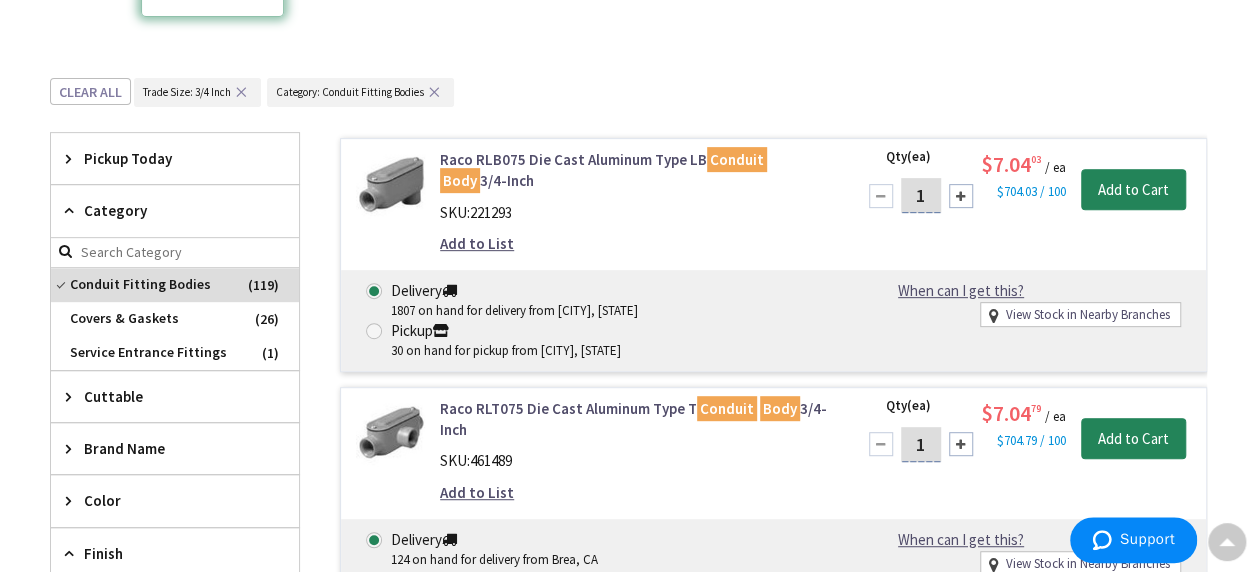 click on "Cuttable" at bounding box center (165, 396) 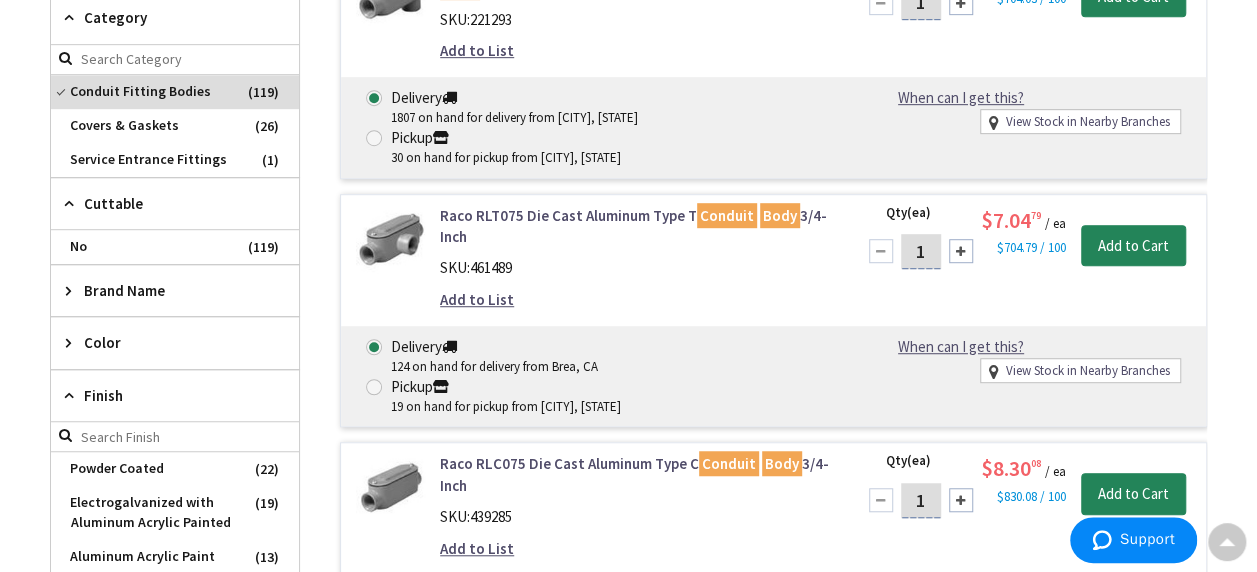 scroll, scrollTop: 536, scrollLeft: 0, axis: vertical 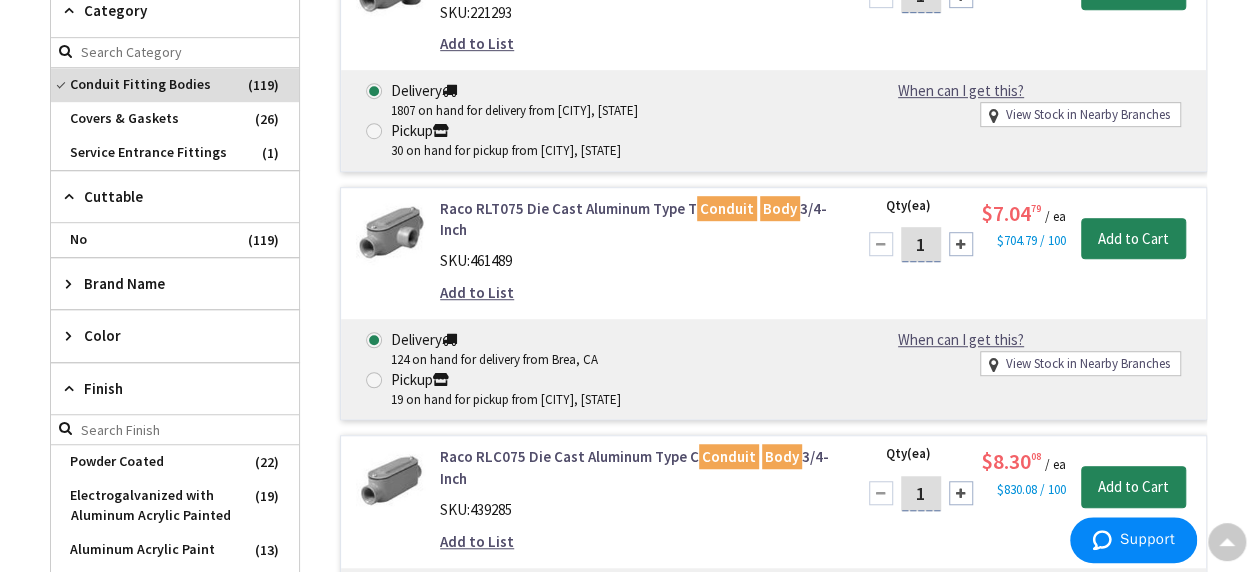 click on "Color" at bounding box center [165, 335] 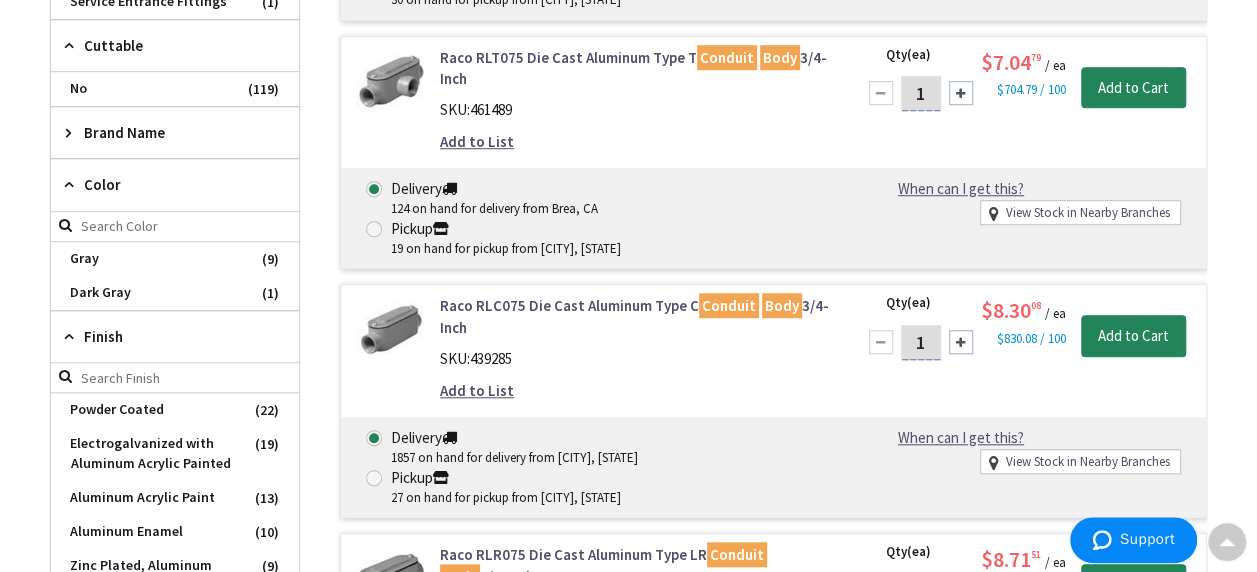 scroll, scrollTop: 736, scrollLeft: 0, axis: vertical 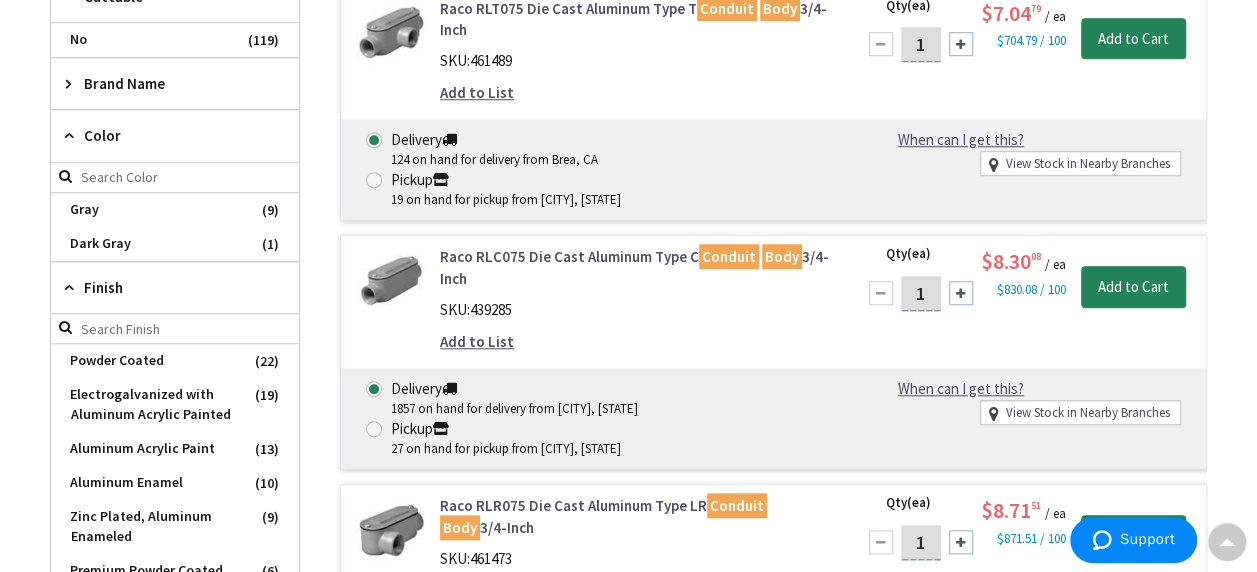 click on "View Subcategories
Conduit Fitting Bodies
(119)
Covers & Gaskets
(26)
Service Entrance Fittings
(1)
Clear all
Trade_size : Trade Size: 3/4 Inch ✕ Category : Category: Conduit Fitting Bodies ✕" at bounding box center (628, 385) 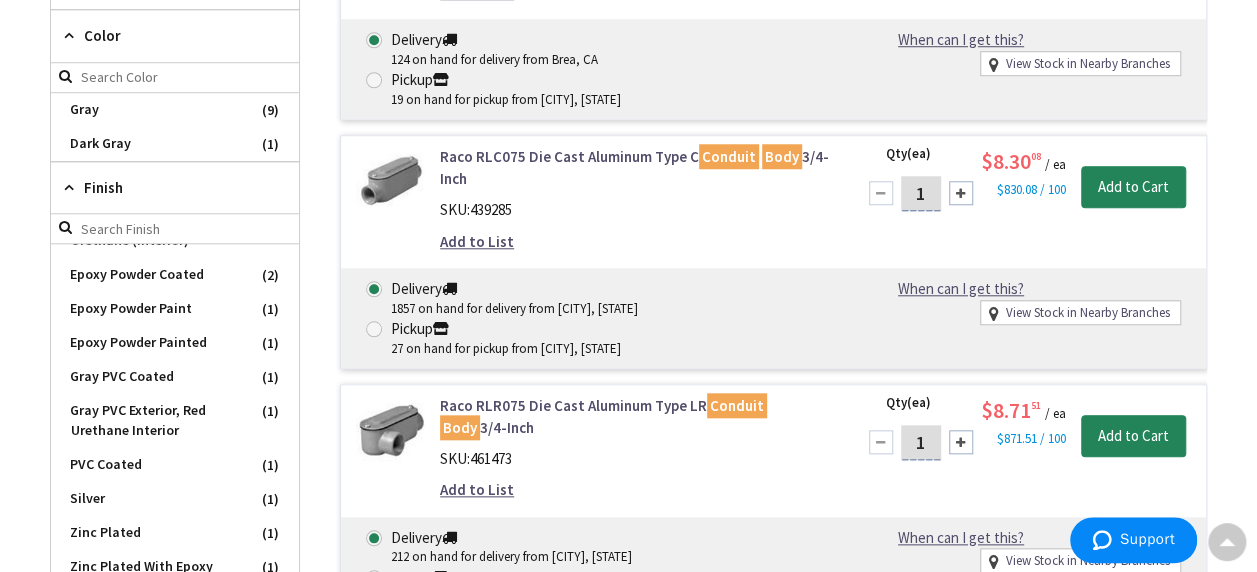 scroll, scrollTop: 532, scrollLeft: 0, axis: vertical 